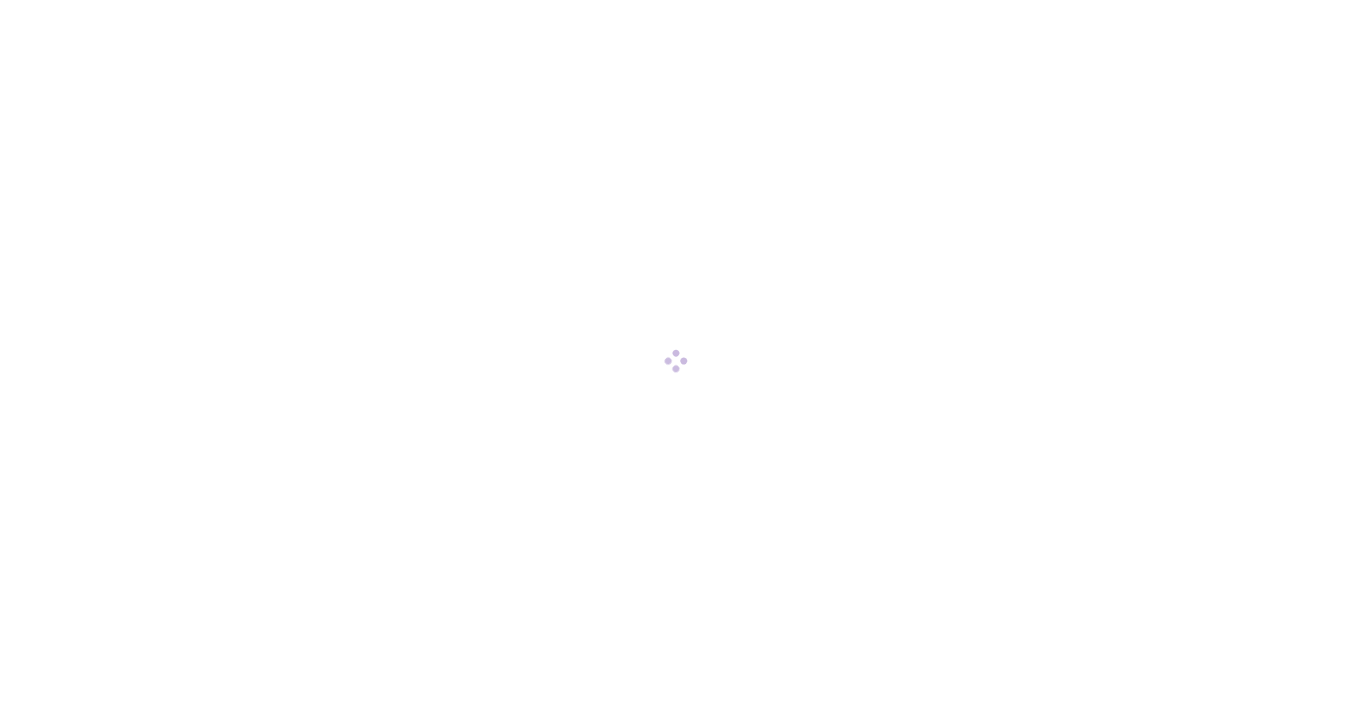 scroll, scrollTop: 0, scrollLeft: 0, axis: both 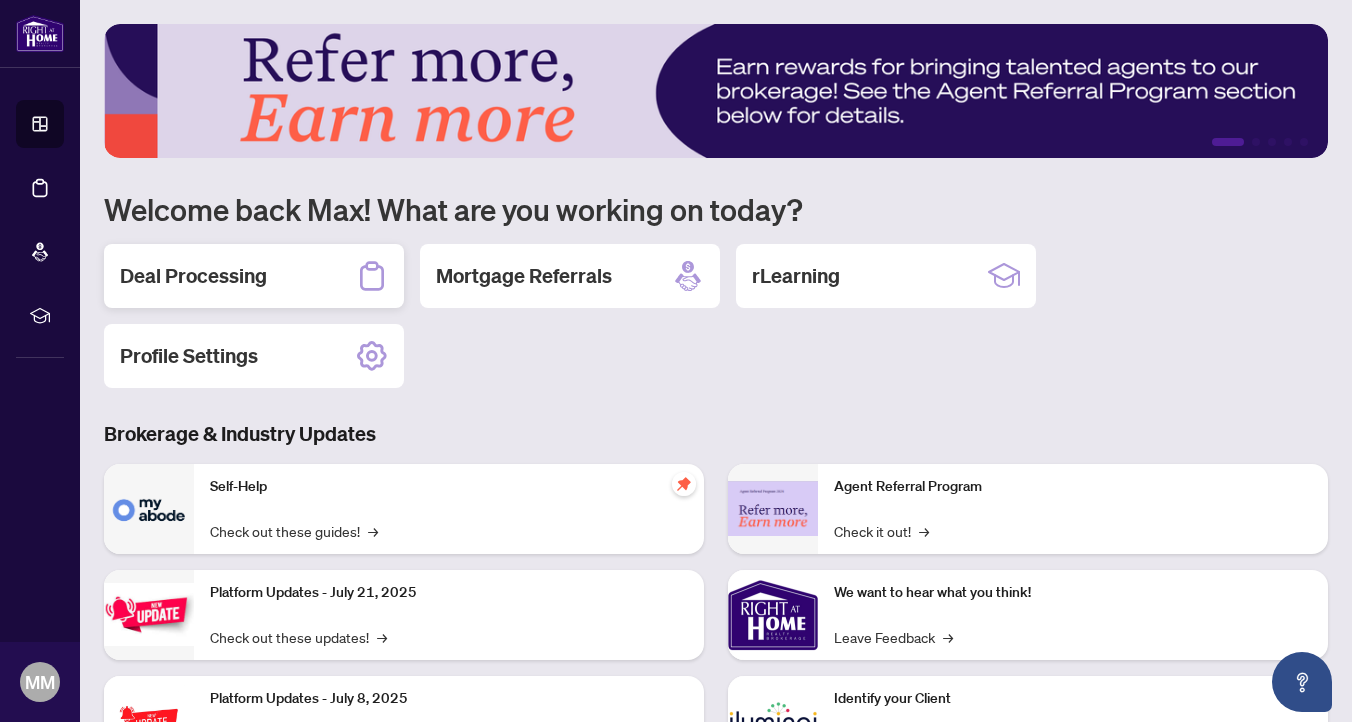 click on "Deal Processing" at bounding box center [193, 276] 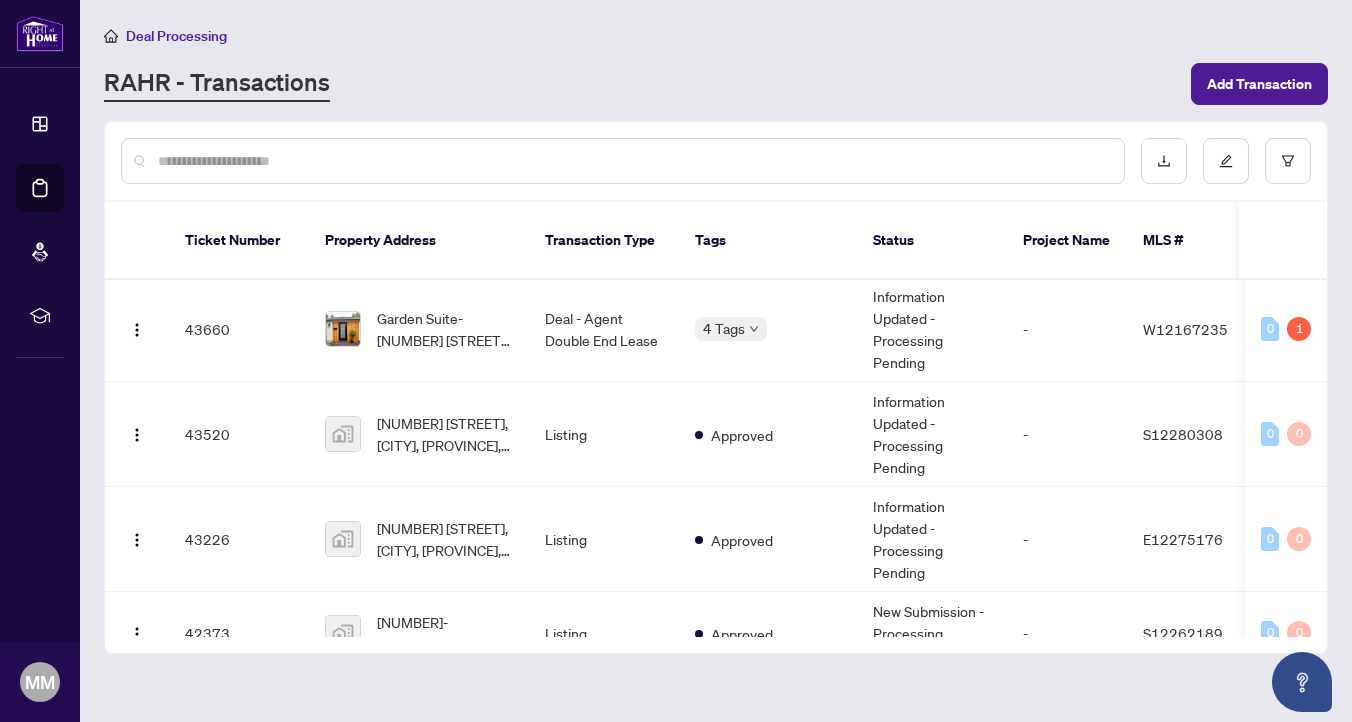 scroll, scrollTop: 106, scrollLeft: 0, axis: vertical 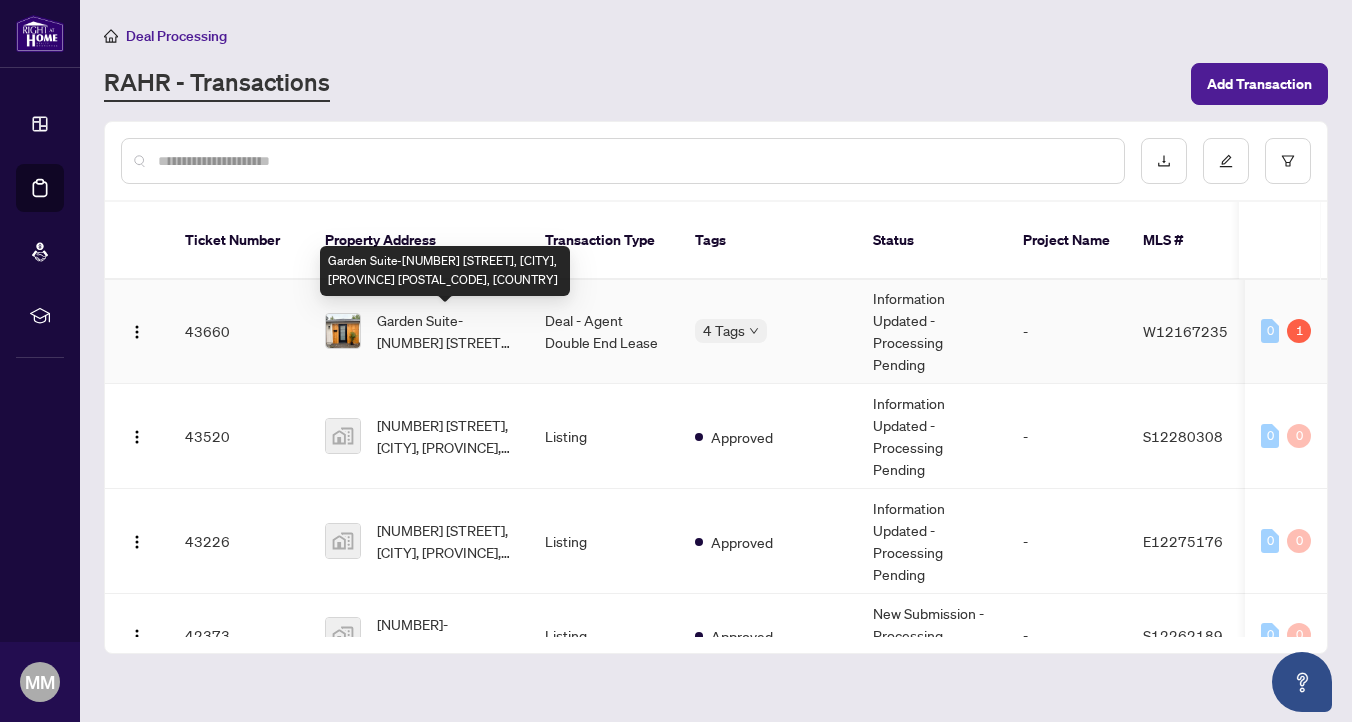 click on "Garden Suite-[NUMBER] [STREET], [CITY], [PROVINCE] [POSTAL_CODE], [COUNTRY]" at bounding box center (445, 331) 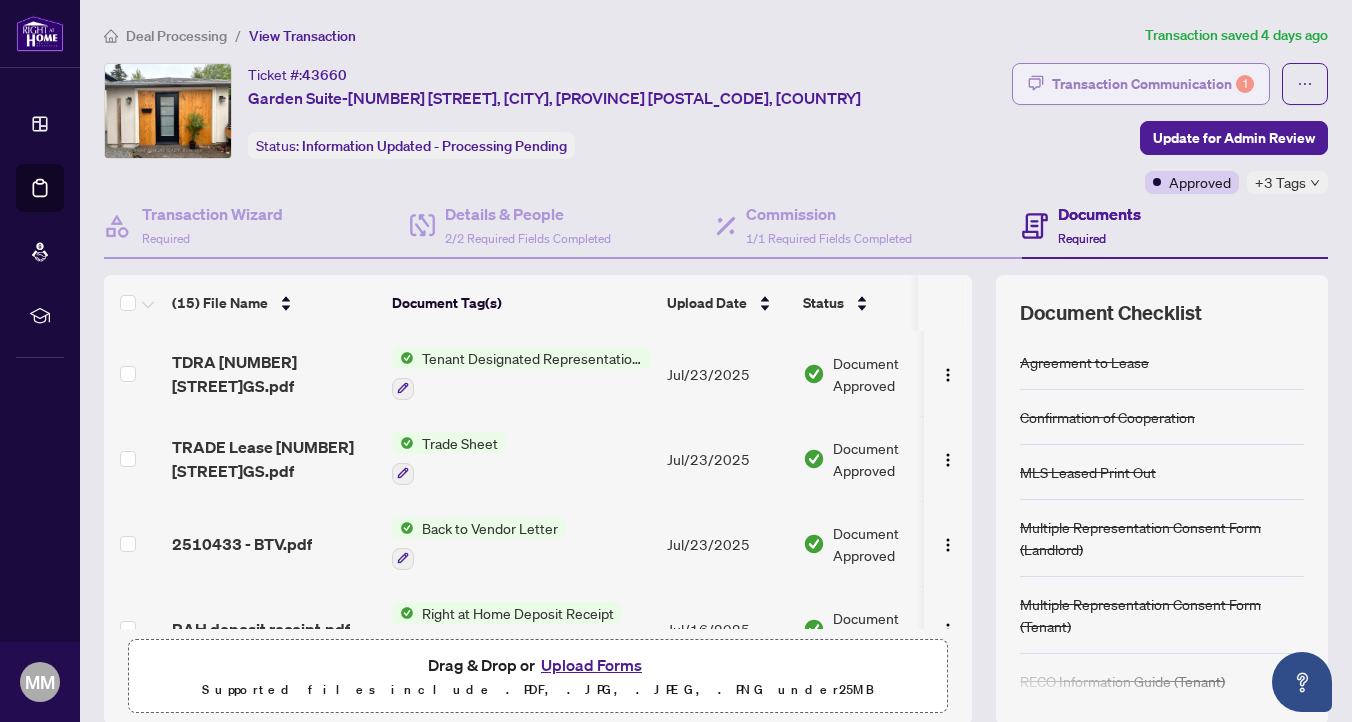 click on "Transaction Communication 1" at bounding box center [1153, 84] 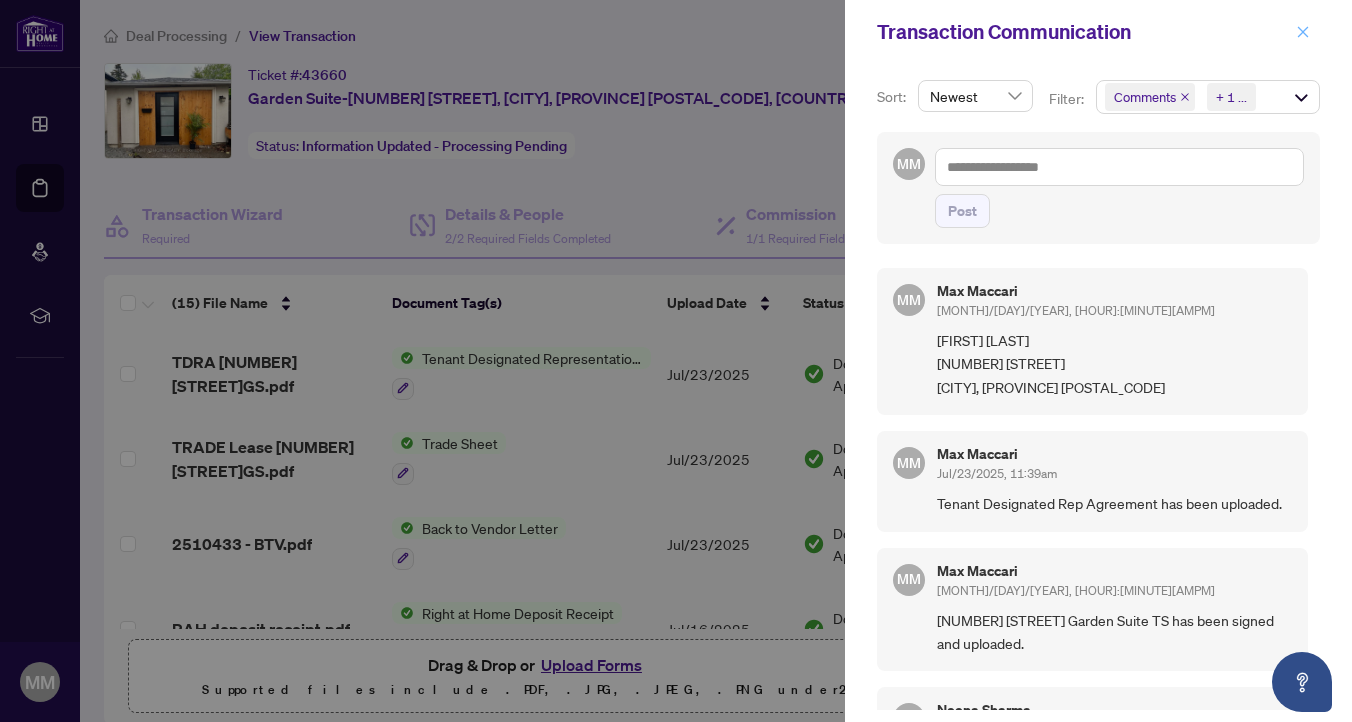 click 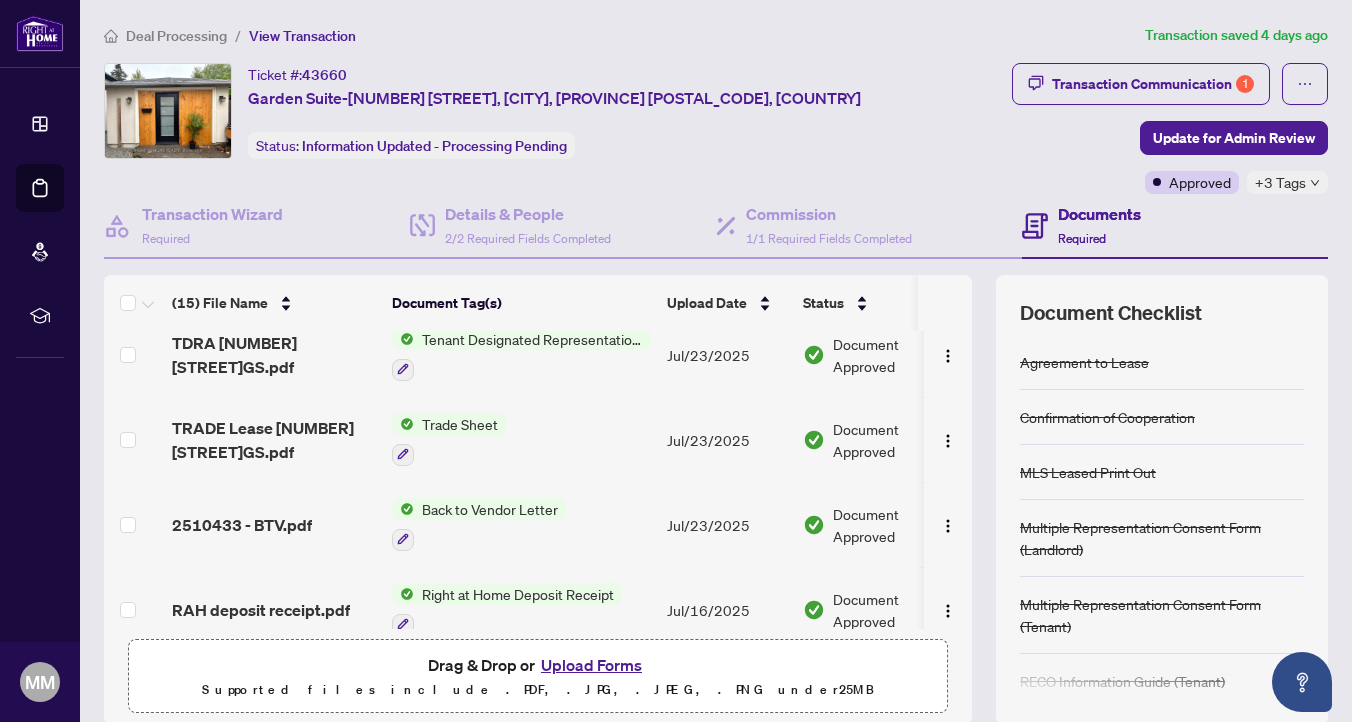 scroll, scrollTop: 0, scrollLeft: 0, axis: both 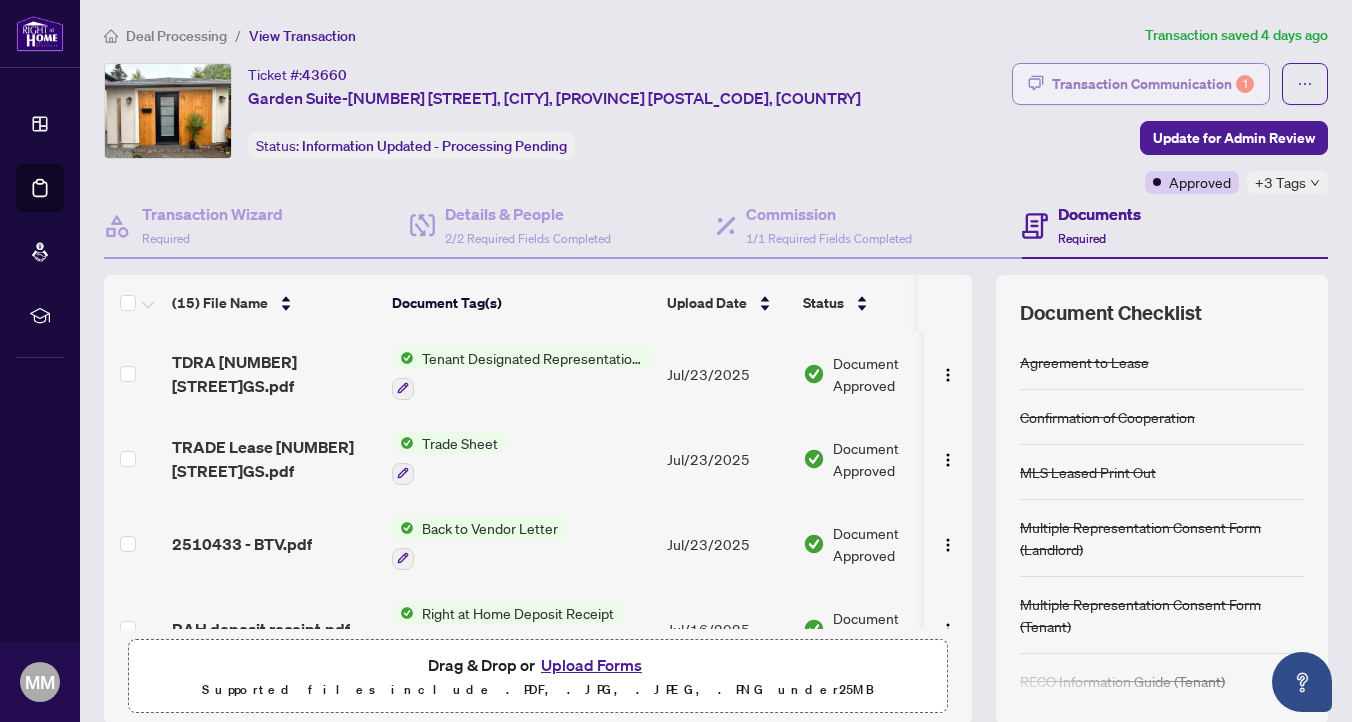 click on "Transaction Communication 1" at bounding box center (1153, 84) 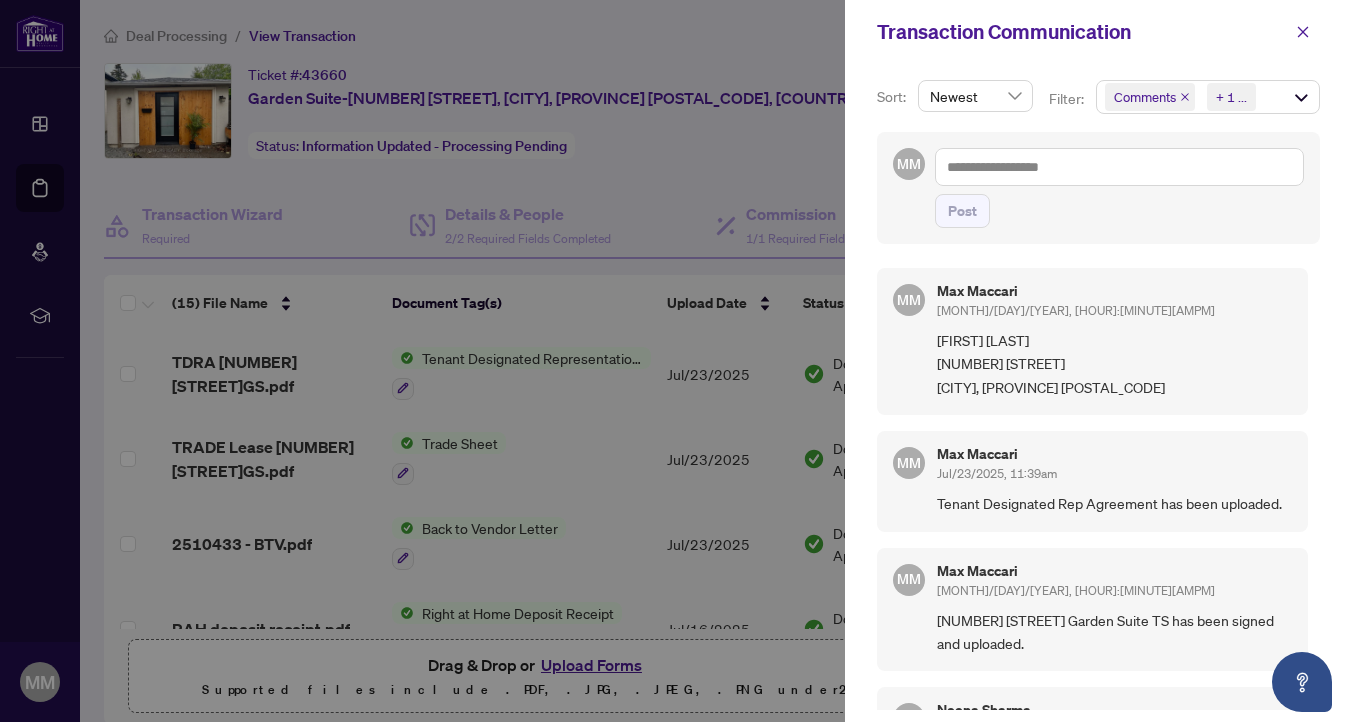 click on "Comments" at bounding box center (1145, 97) 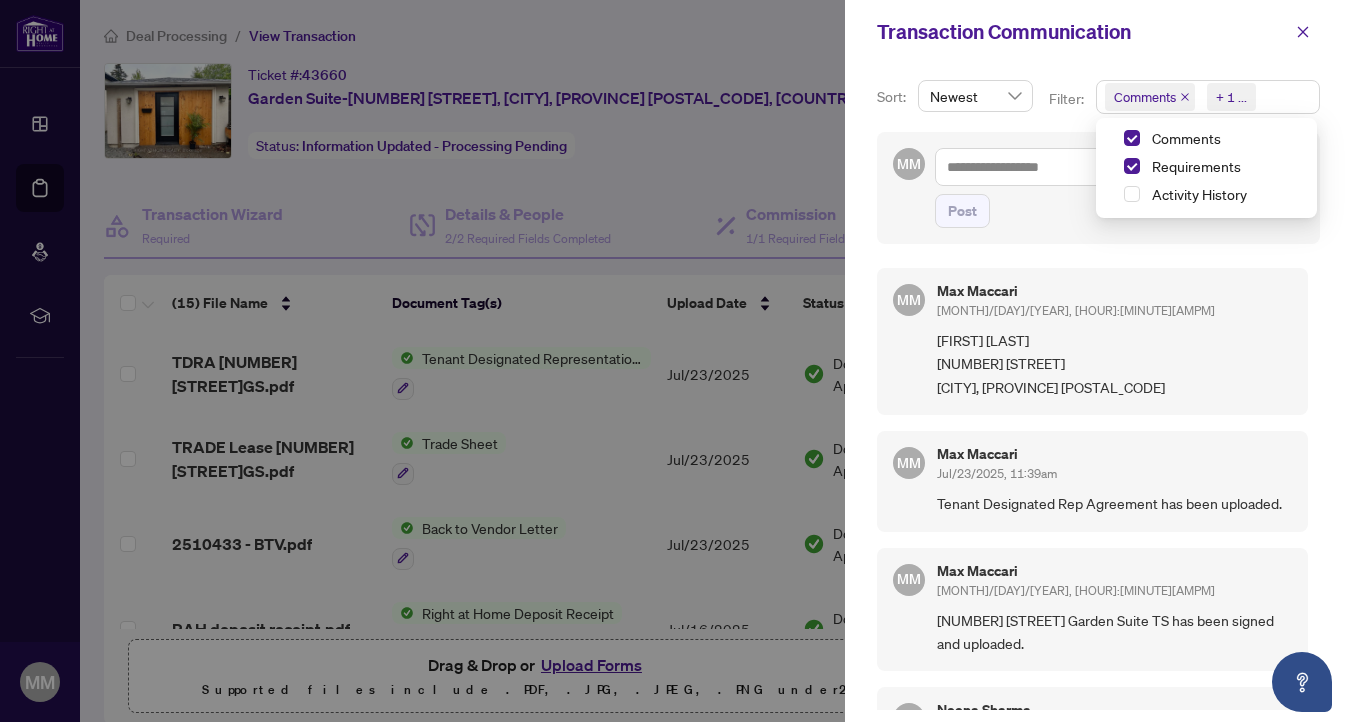 click on "+ 1 ..." at bounding box center (1231, 97) 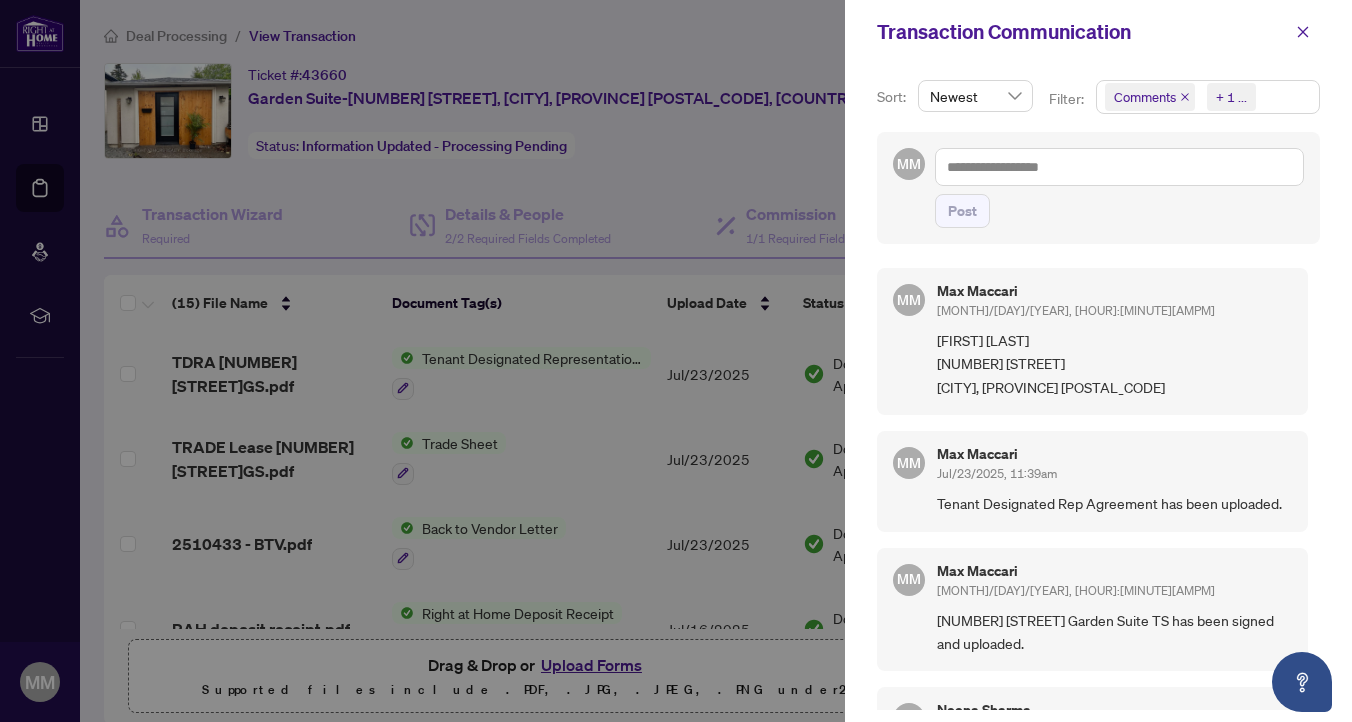 click on "+ 1 ..." at bounding box center [1231, 97] 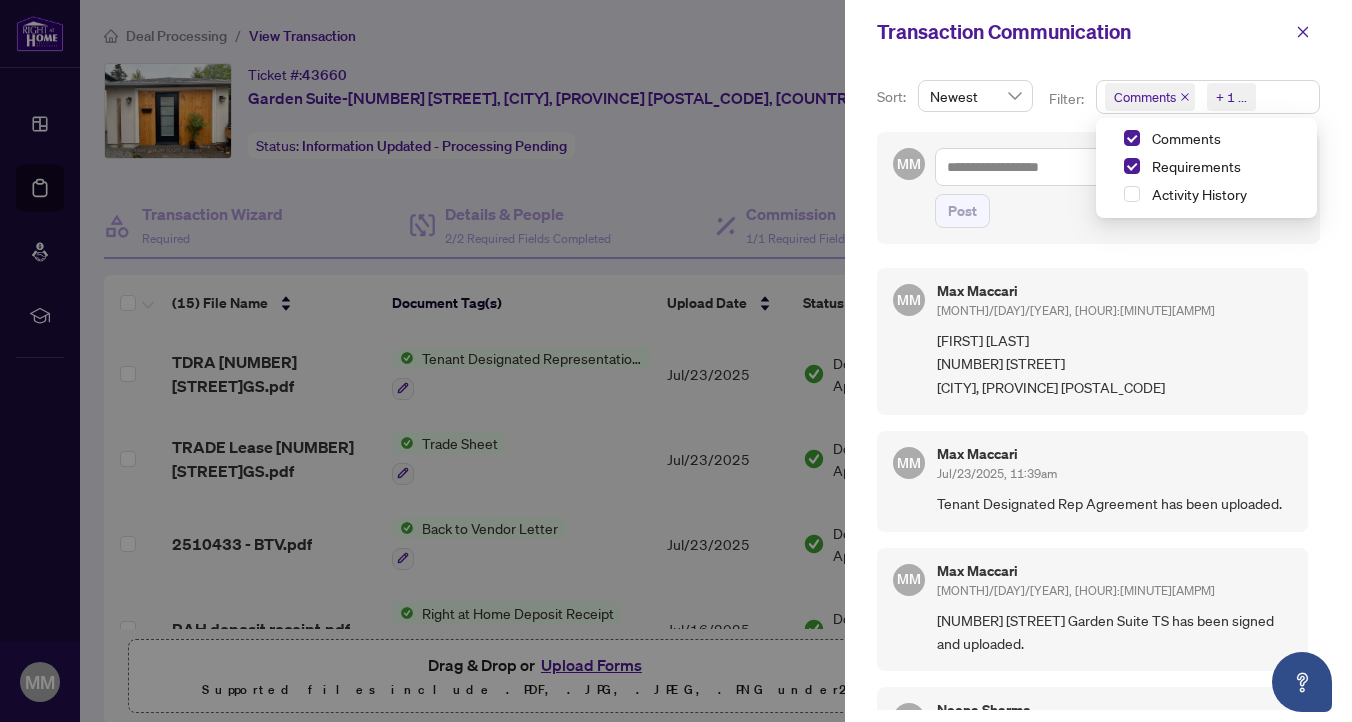 click on "+ 1 ..." at bounding box center (1231, 97) 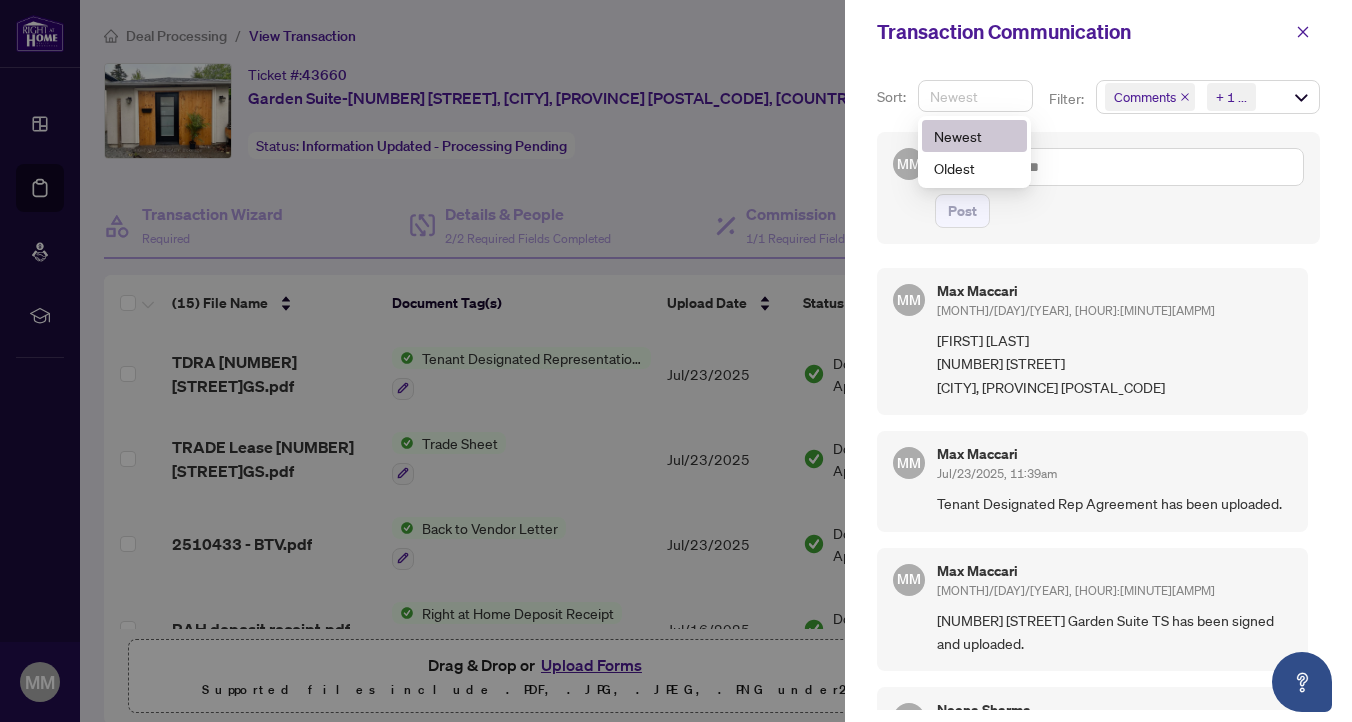 click on "Newest" at bounding box center [975, 96] 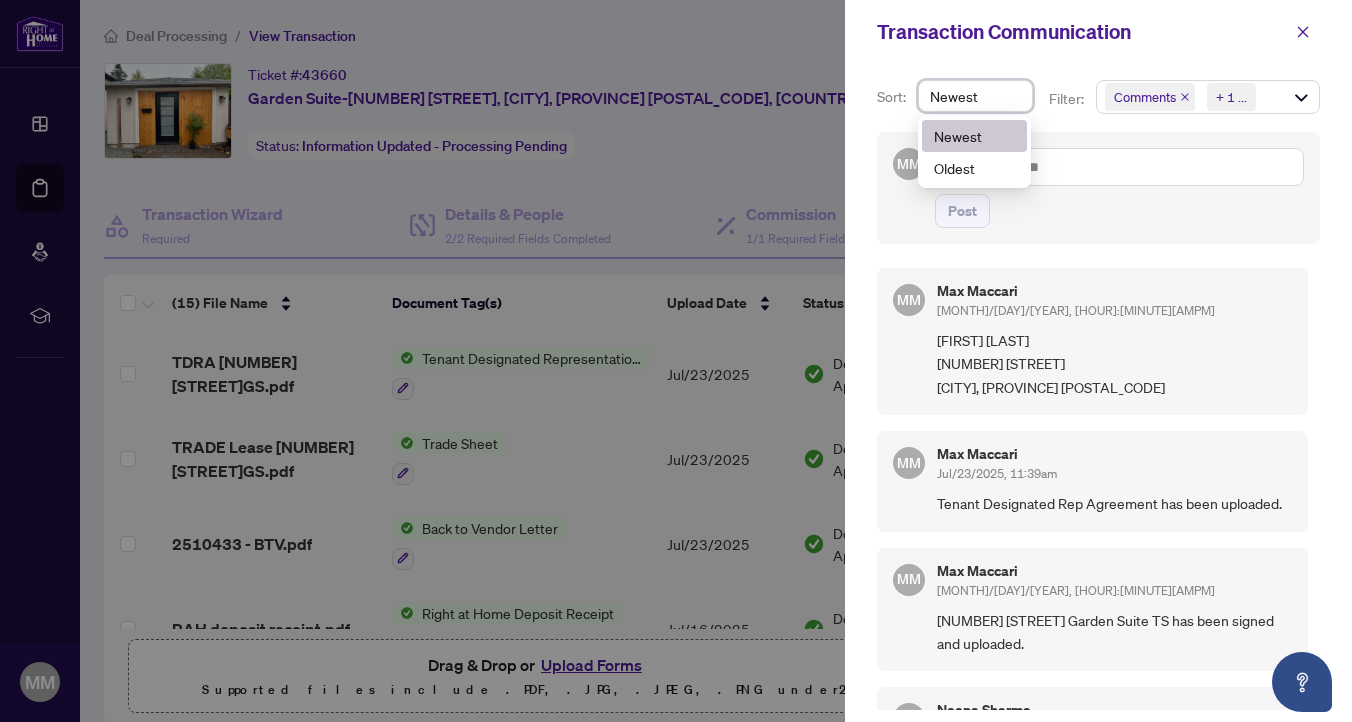 click on "Newest" at bounding box center (975, 96) 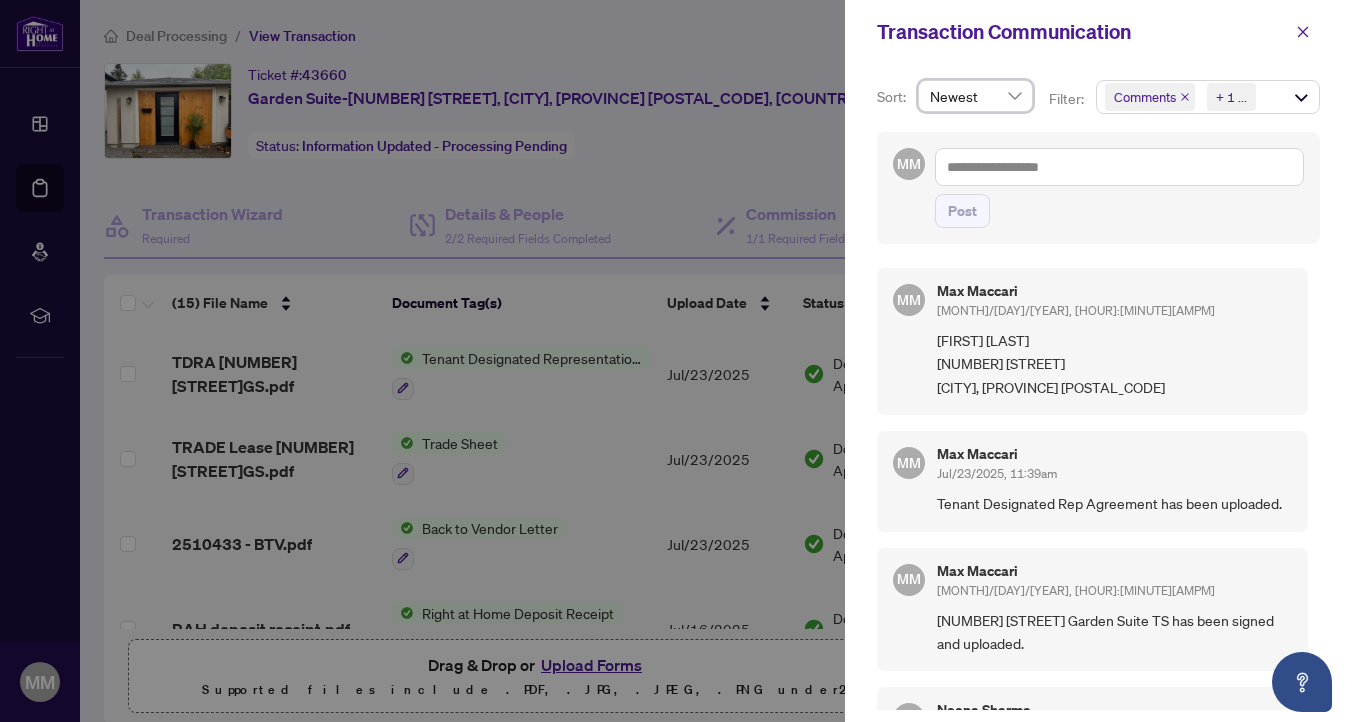 scroll, scrollTop: 4, scrollLeft: 0, axis: vertical 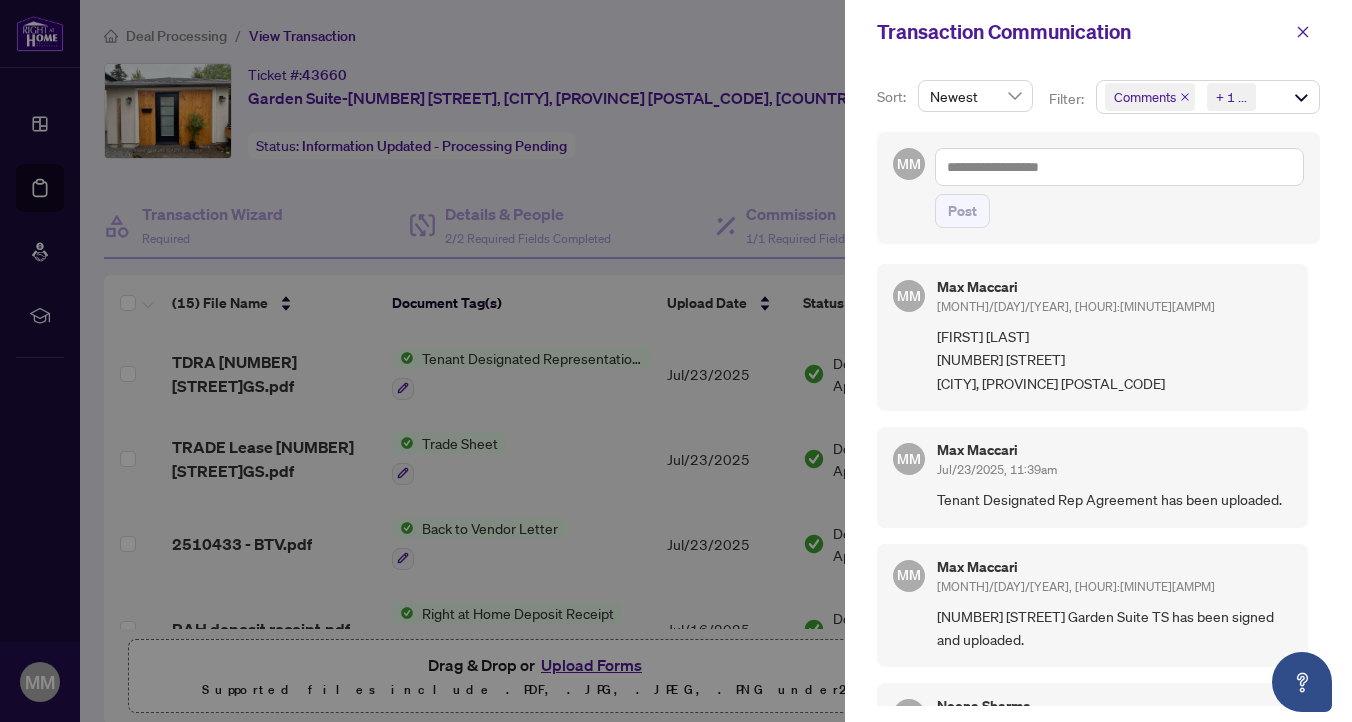 click at bounding box center (676, 361) 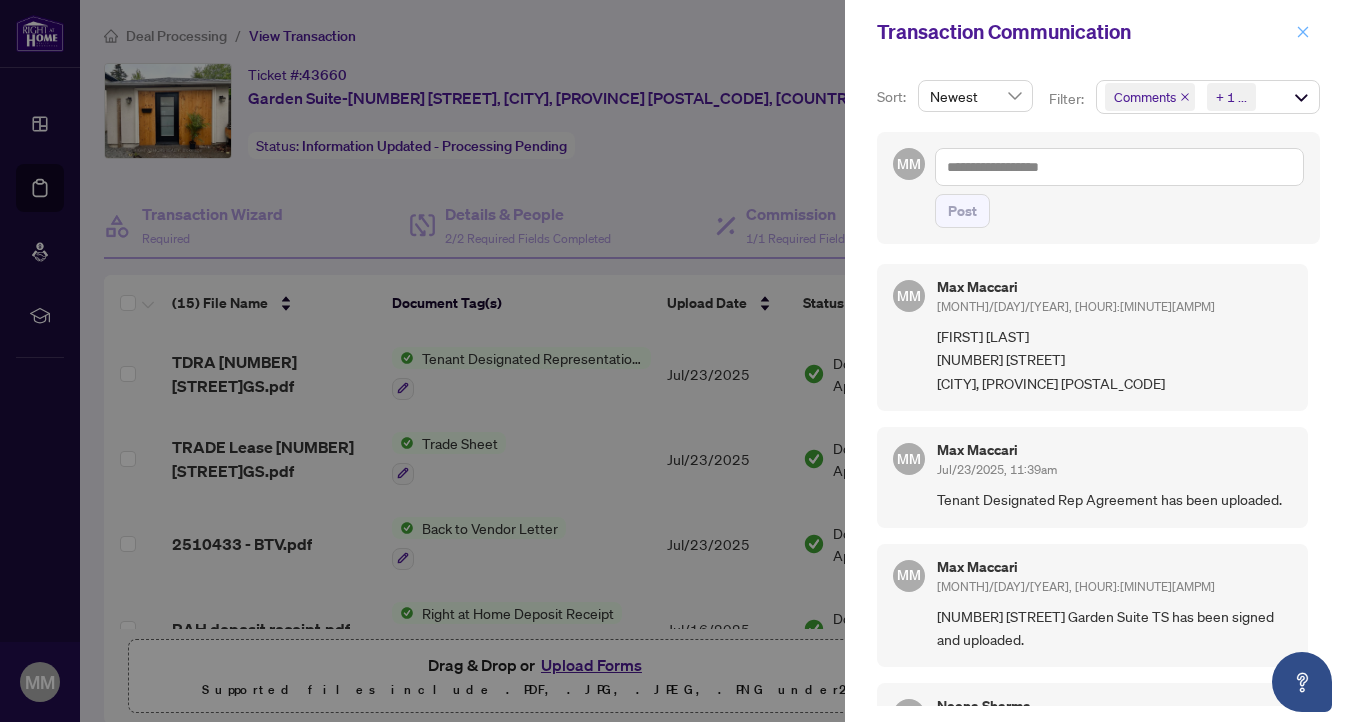 click 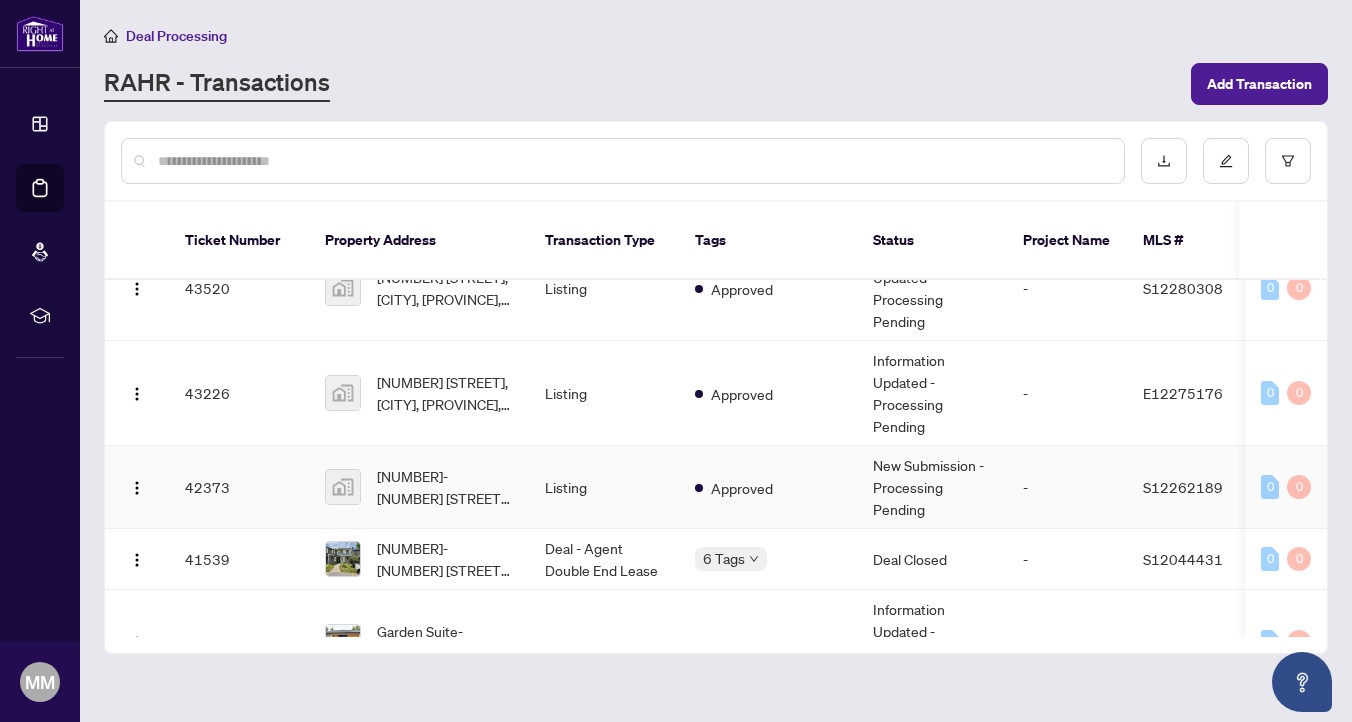 scroll, scrollTop: 269, scrollLeft: 0, axis: vertical 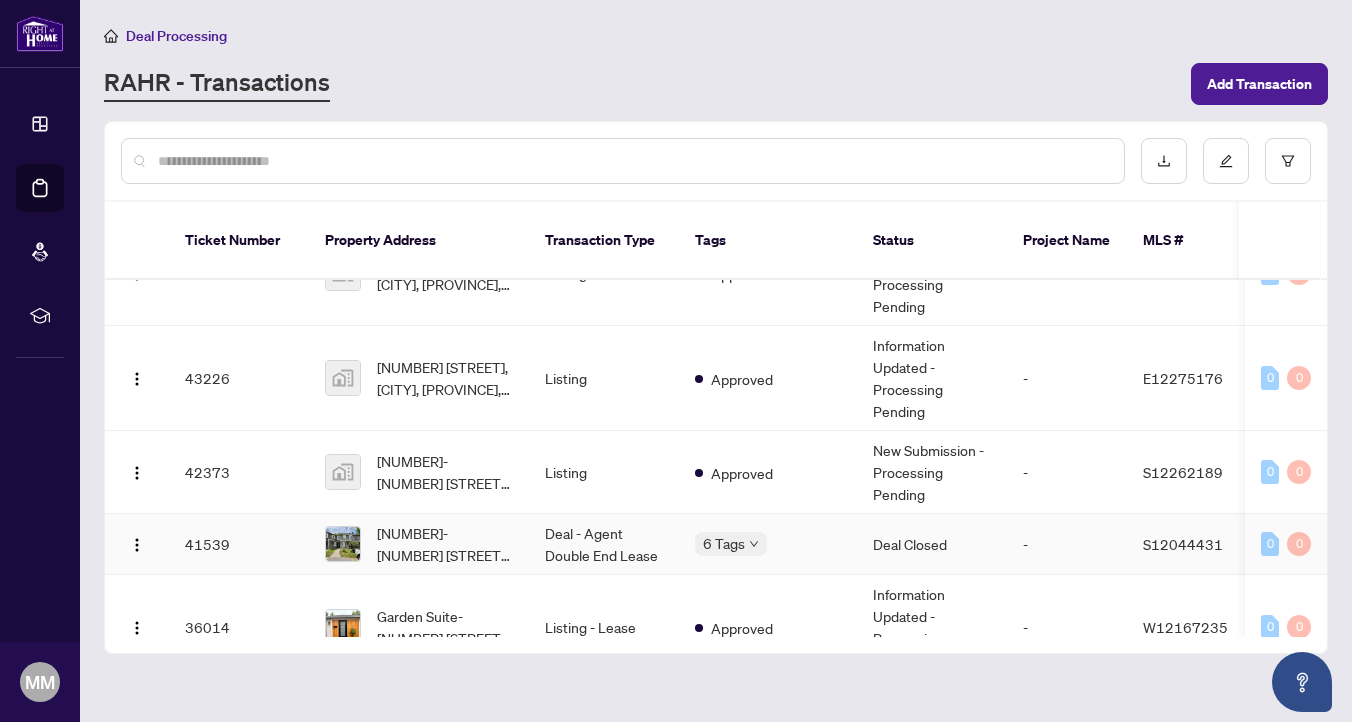 click at bounding box center (343, 544) 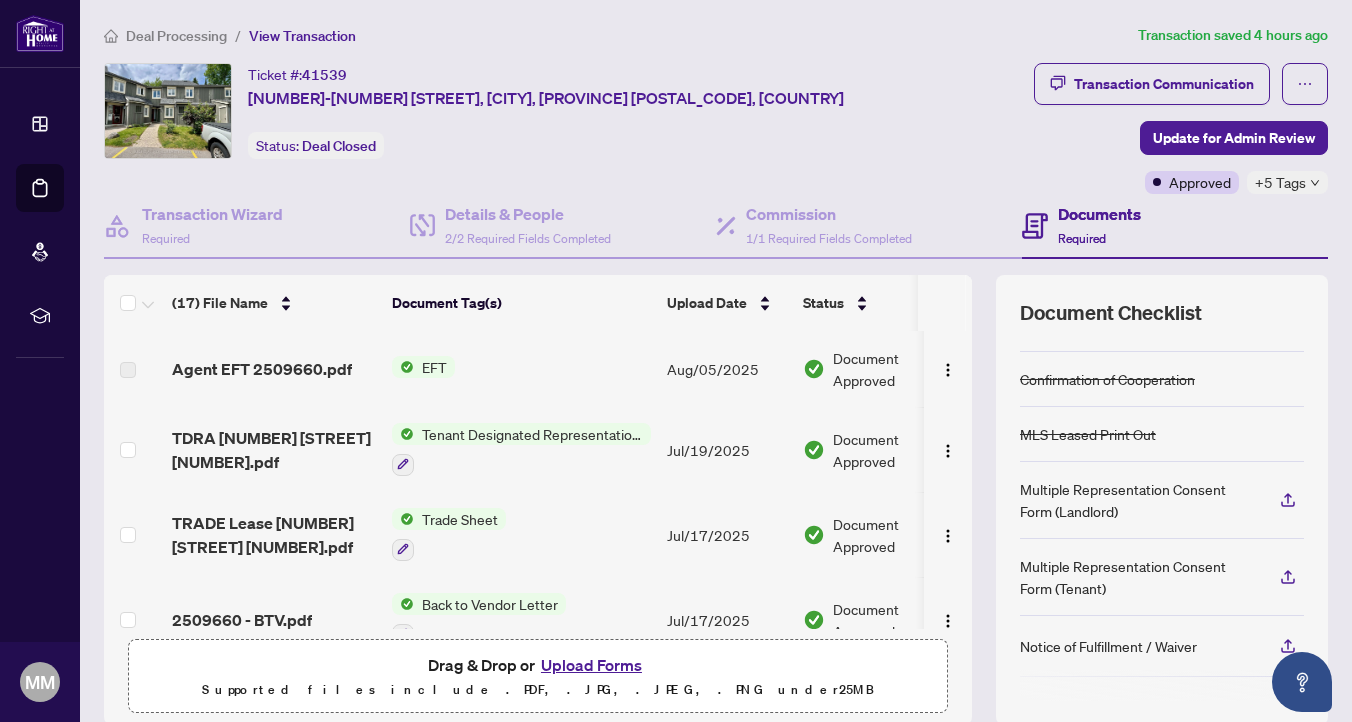 scroll, scrollTop: 67, scrollLeft: 0, axis: vertical 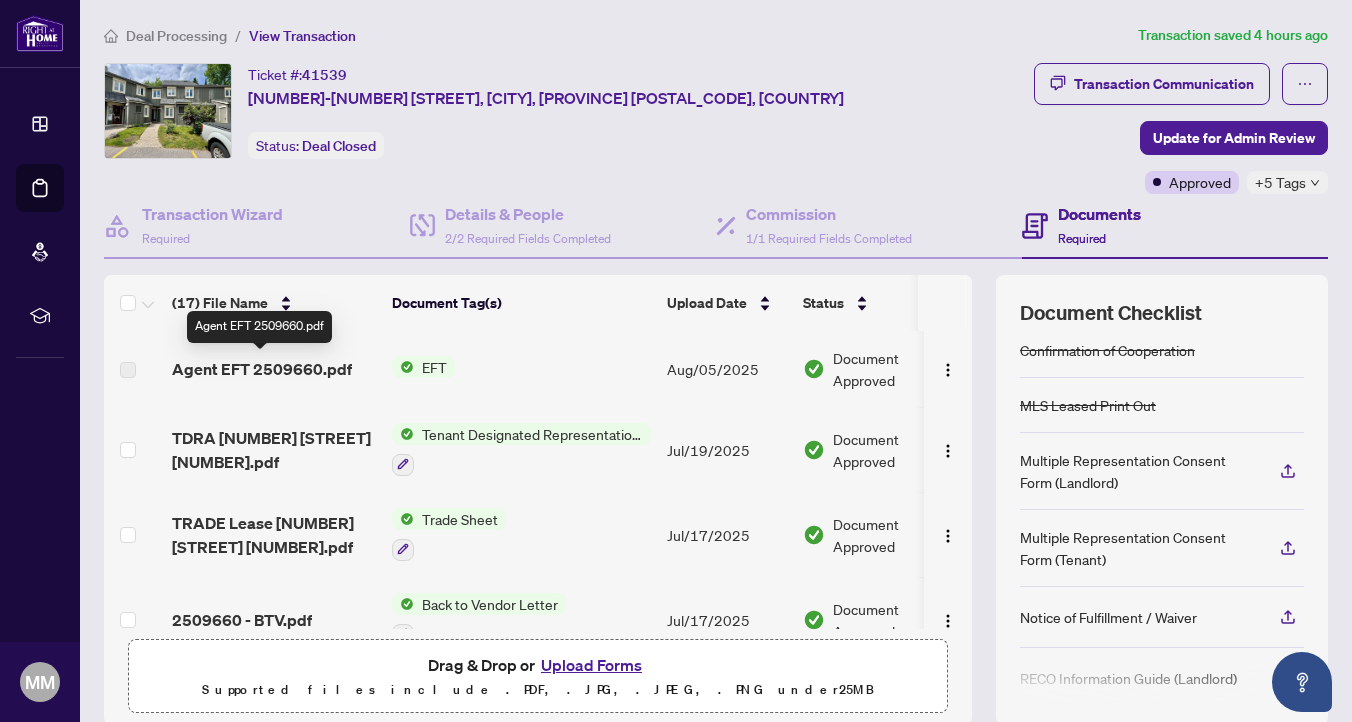 click on "Agent EFT 2509660.pdf" at bounding box center (262, 369) 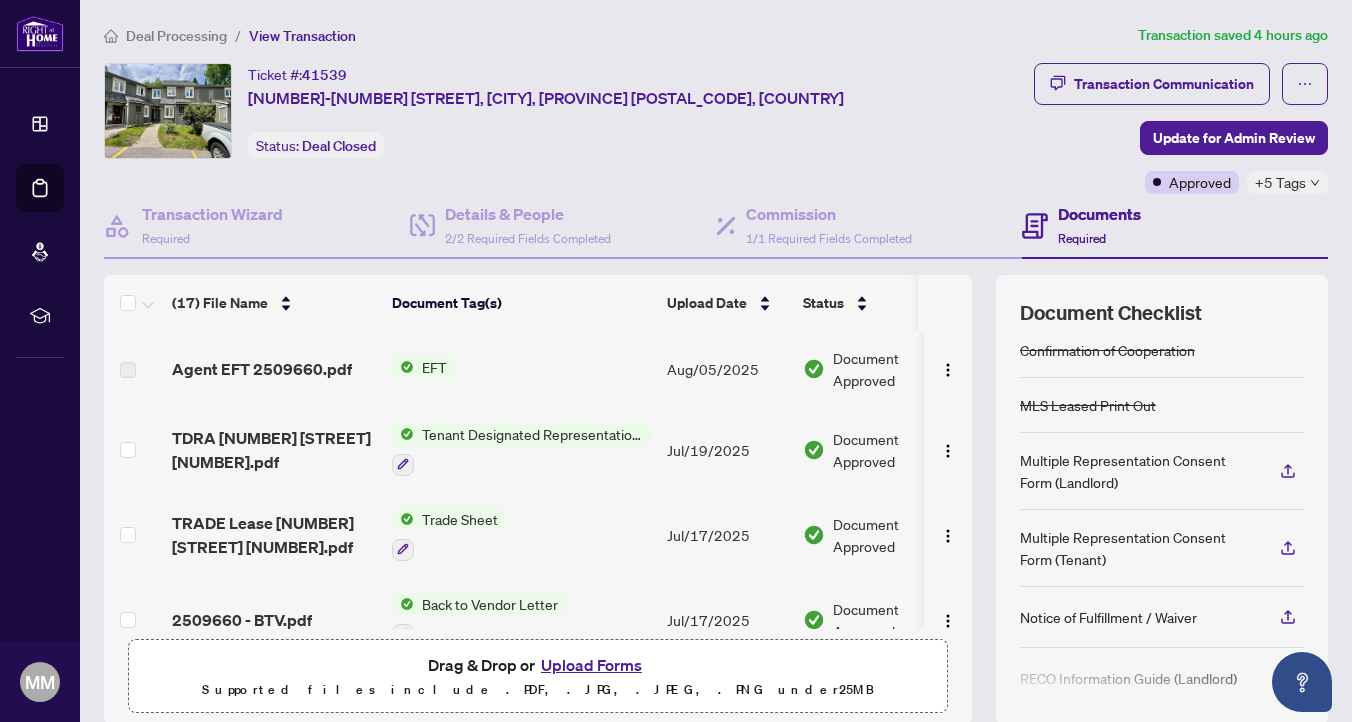 click on "EFT" at bounding box center (434, 367) 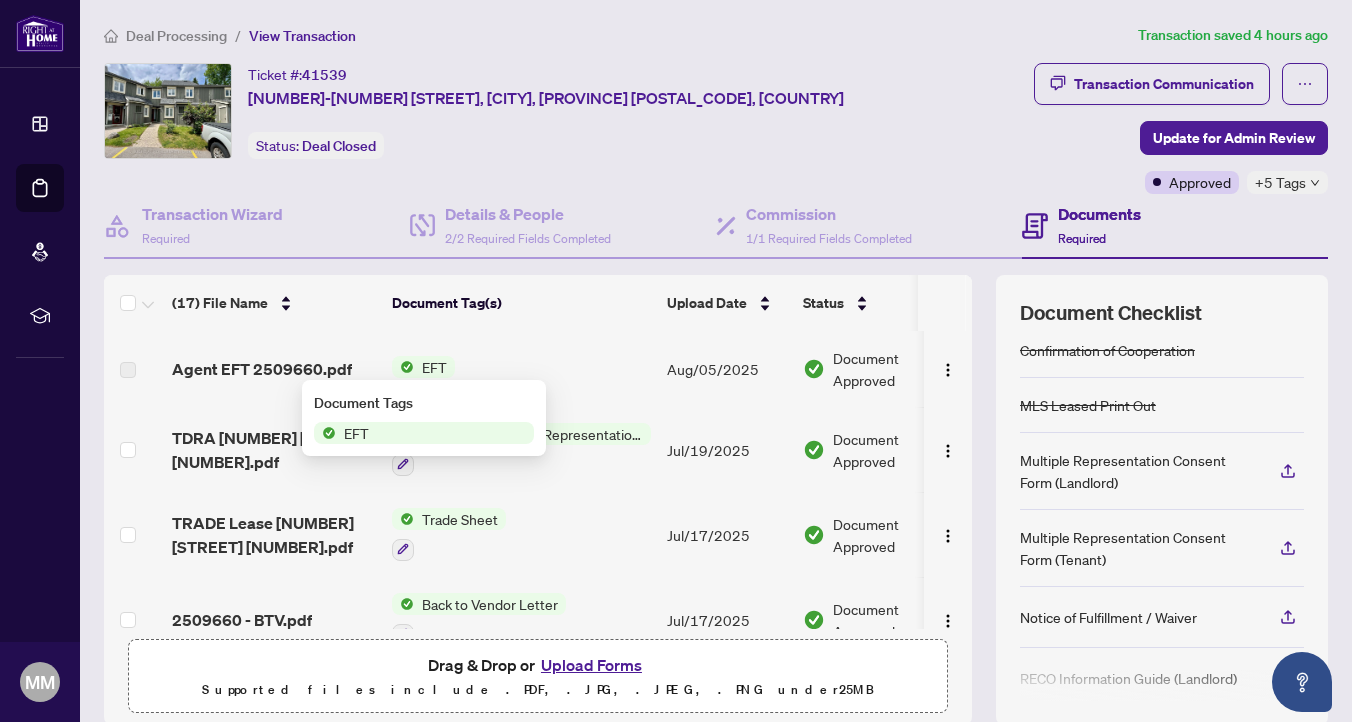 click on "EFT" at bounding box center [356, 433] 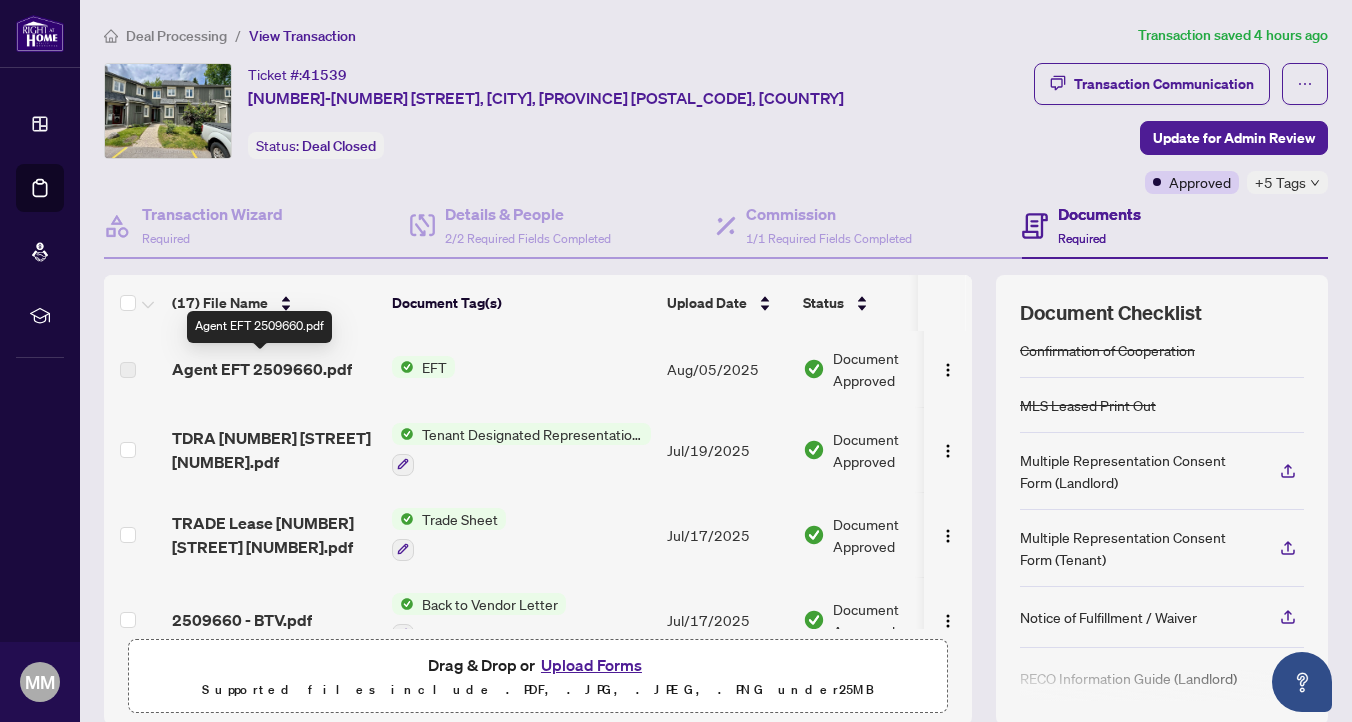 click on "Agent EFT 2509660.pdf" at bounding box center [262, 369] 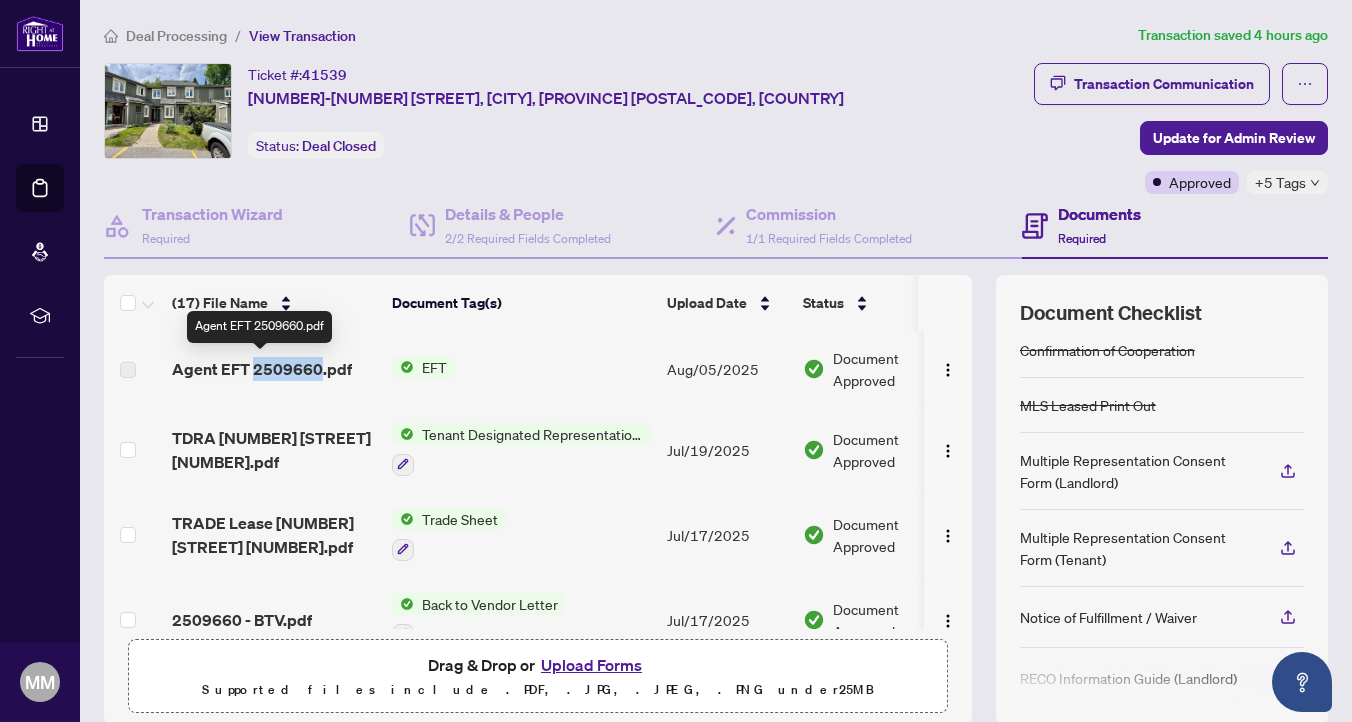 click on "Agent EFT 2509660.pdf" at bounding box center (262, 369) 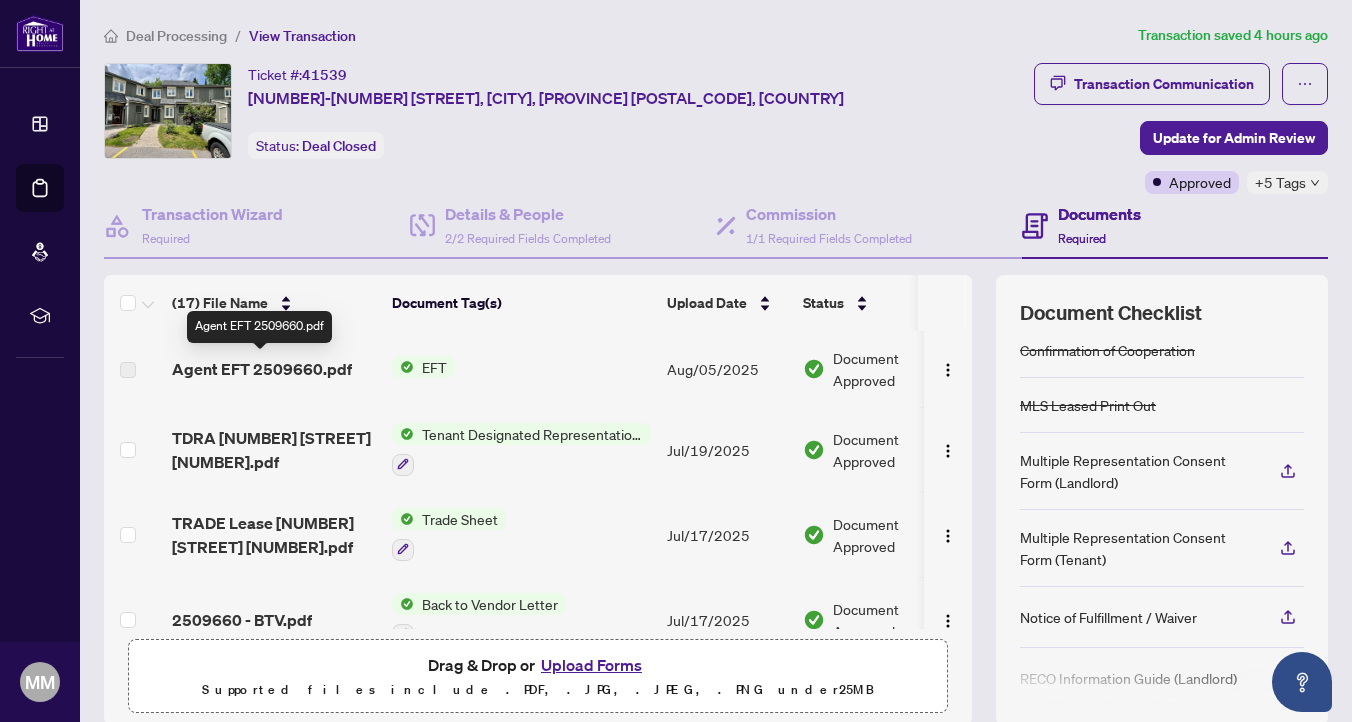 click on "Agent EFT 2509660.pdf" at bounding box center (262, 369) 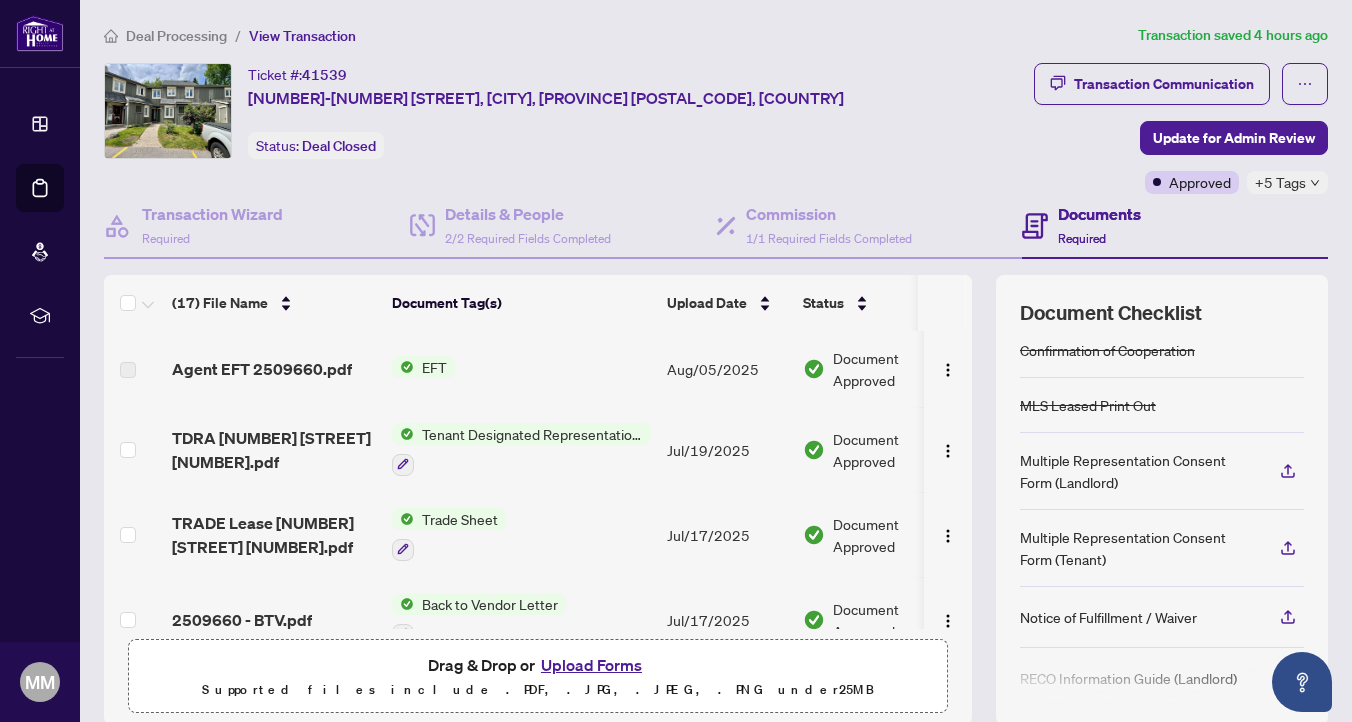 click at bounding box center [128, 370] 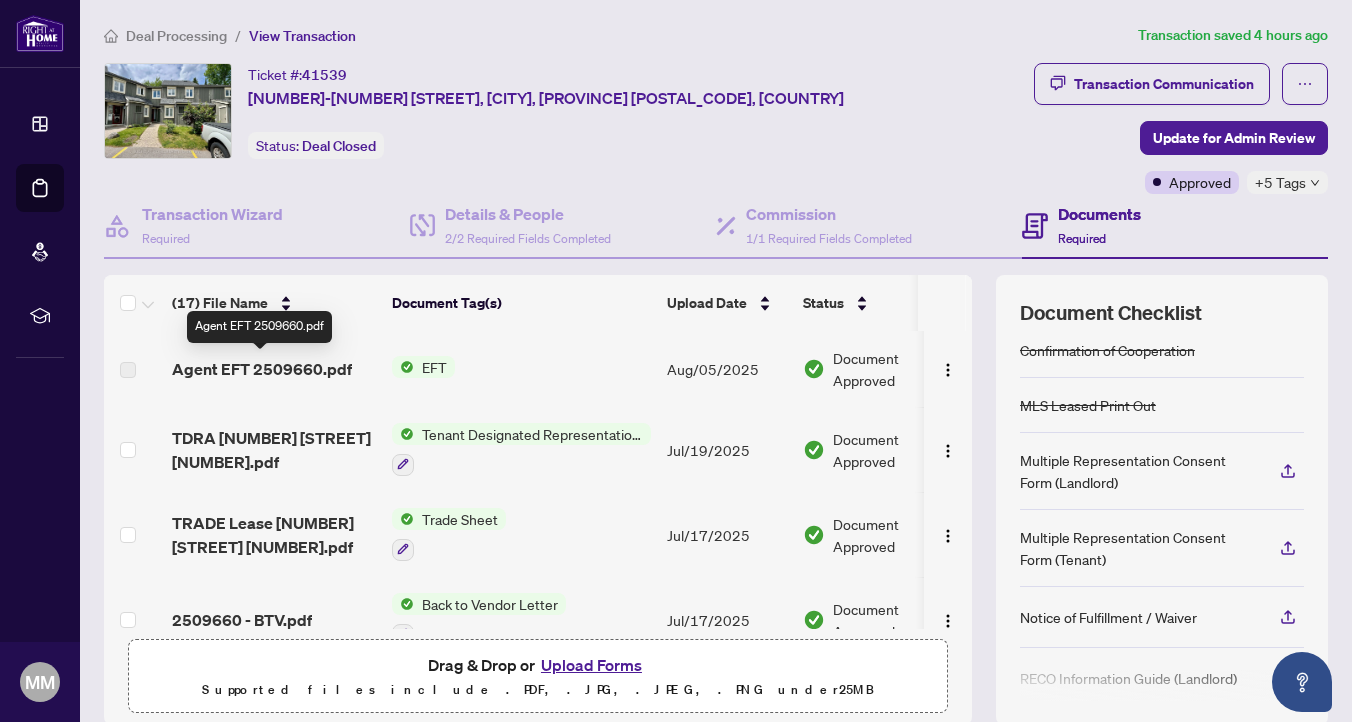 click on "Agent EFT 2509660.pdf" at bounding box center [262, 369] 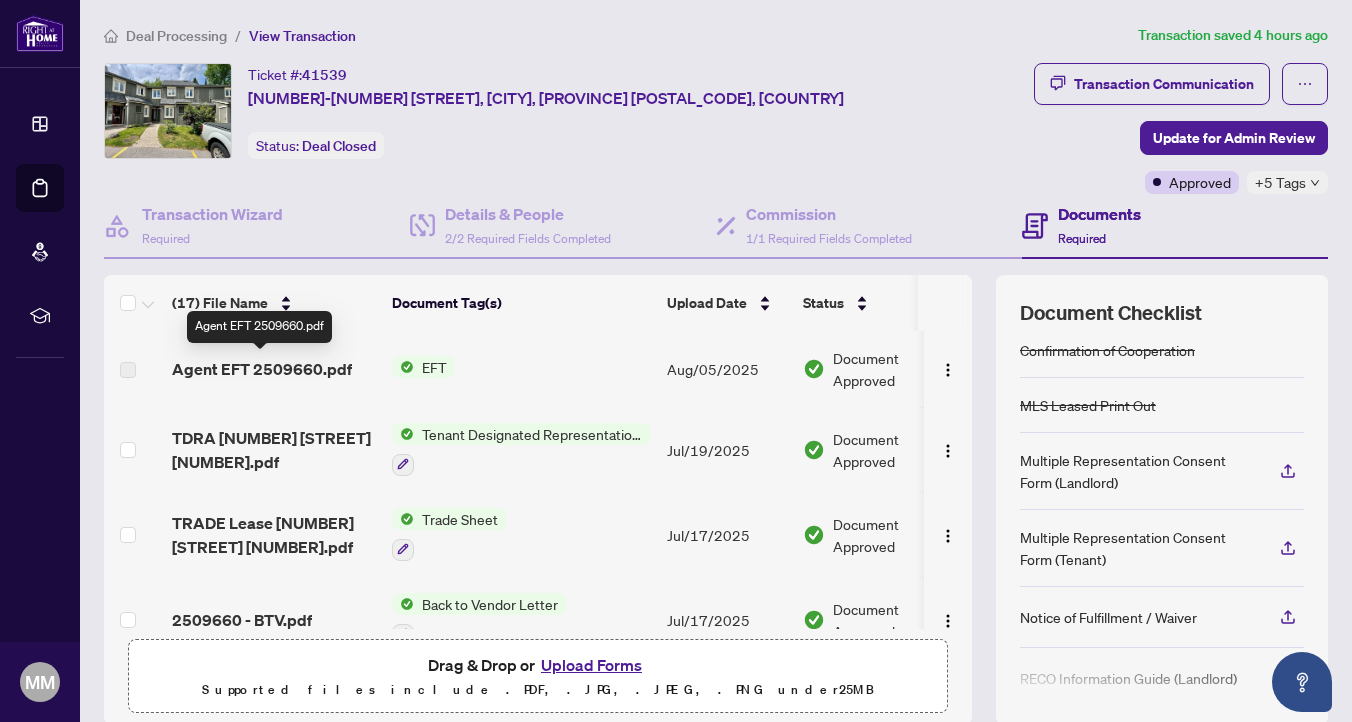 click on "Agent EFT 2509660.pdf" at bounding box center (262, 369) 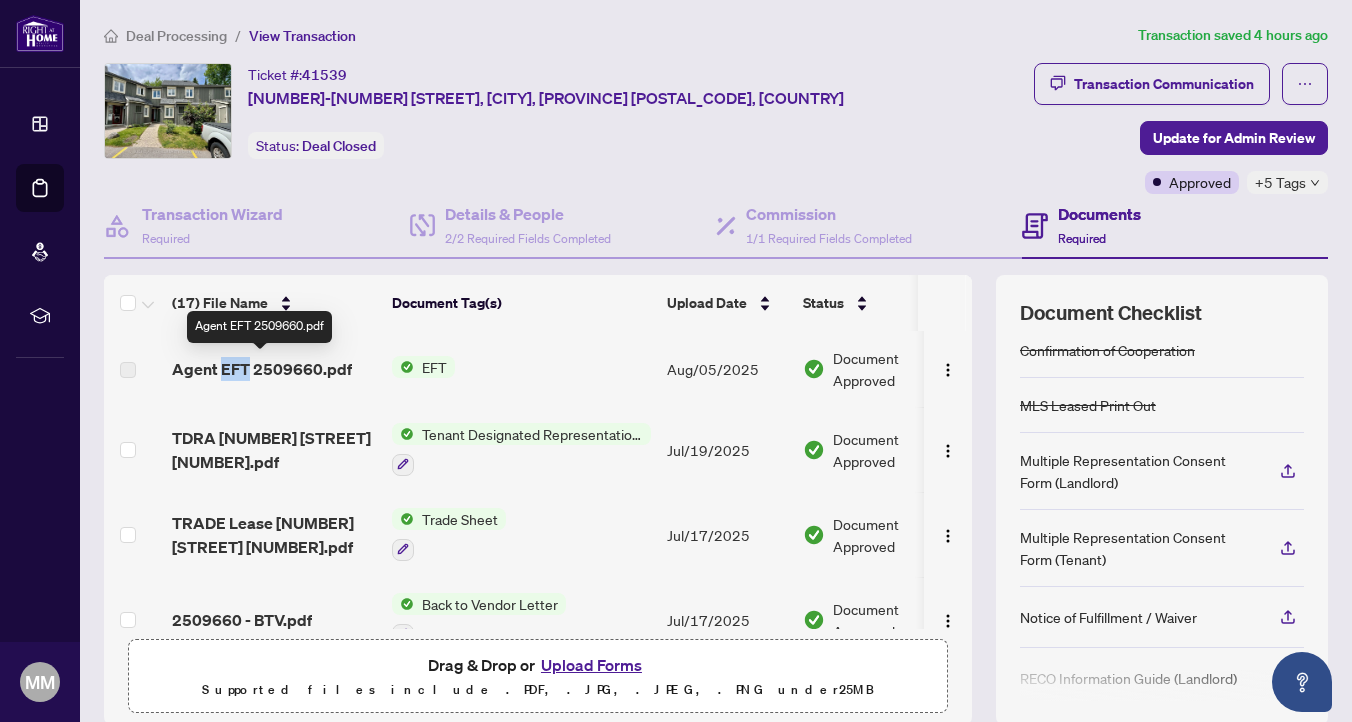 click on "Agent EFT 2509660.pdf" at bounding box center (262, 369) 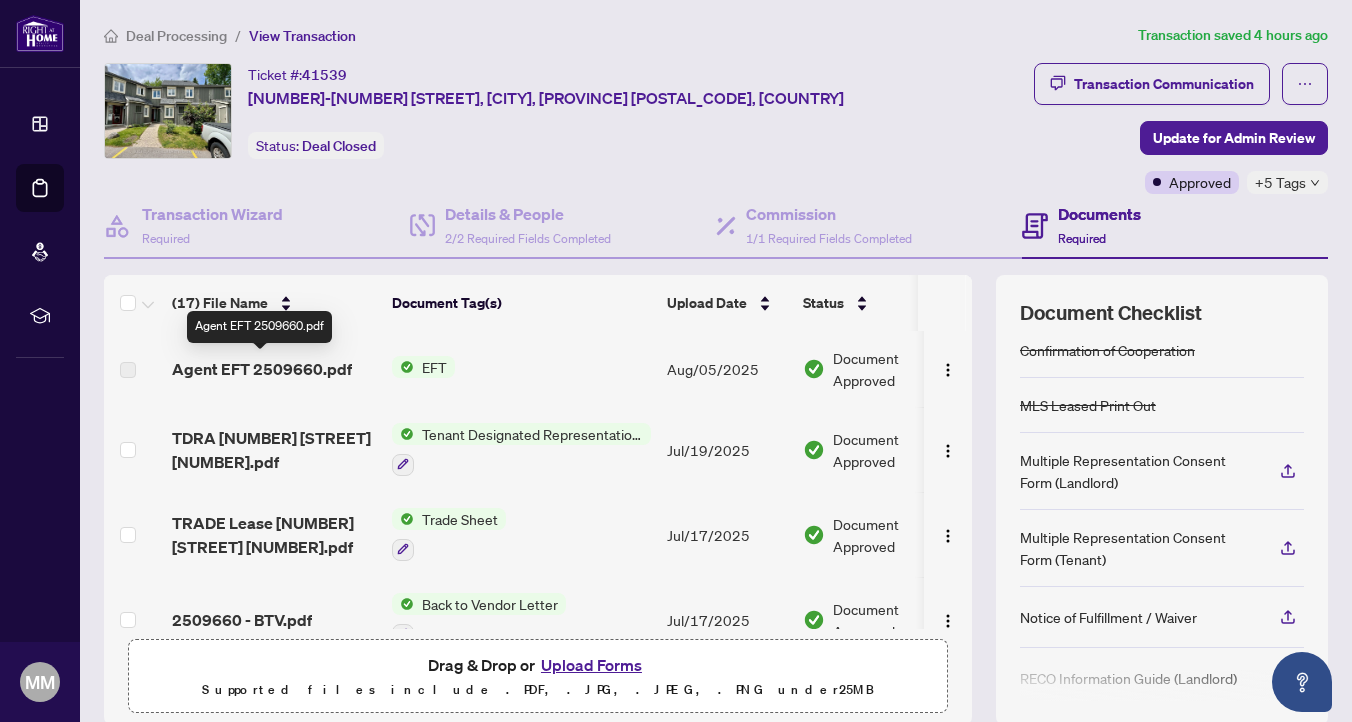 click on "Agent EFT 2509660.pdf" at bounding box center [262, 369] 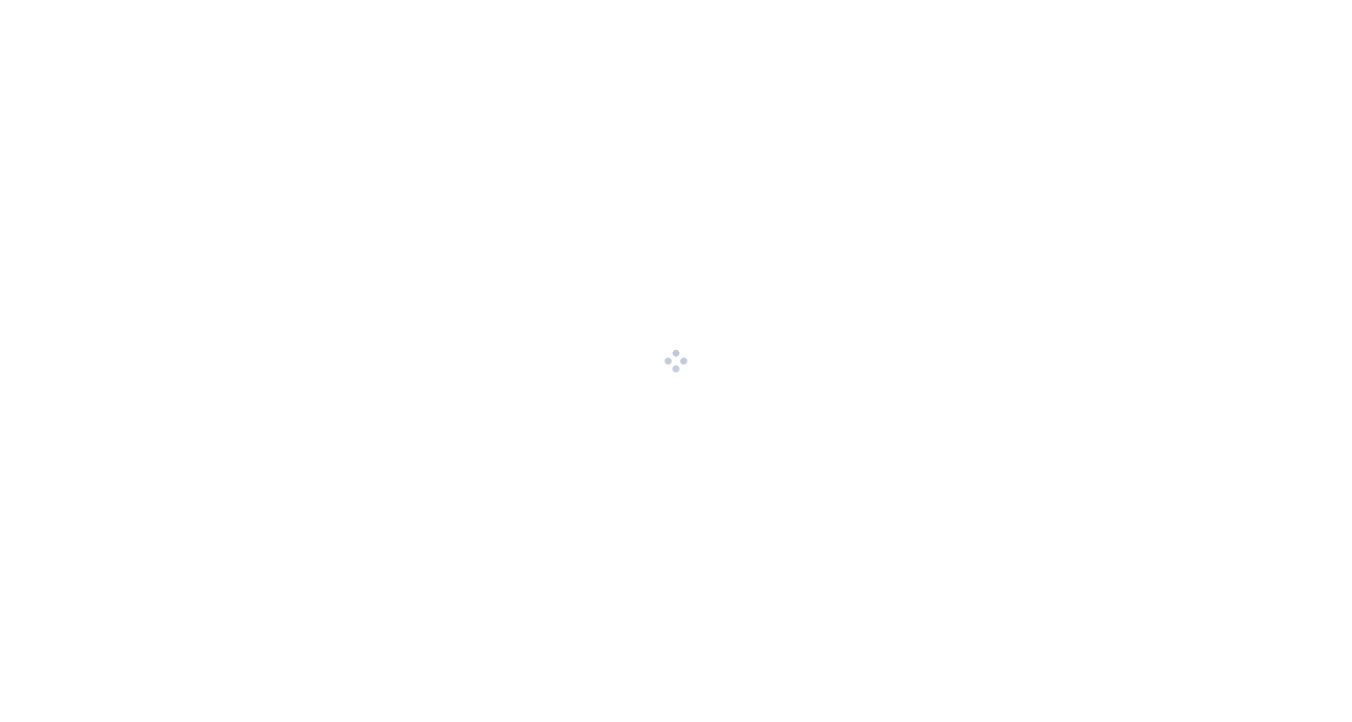 scroll, scrollTop: 0, scrollLeft: 0, axis: both 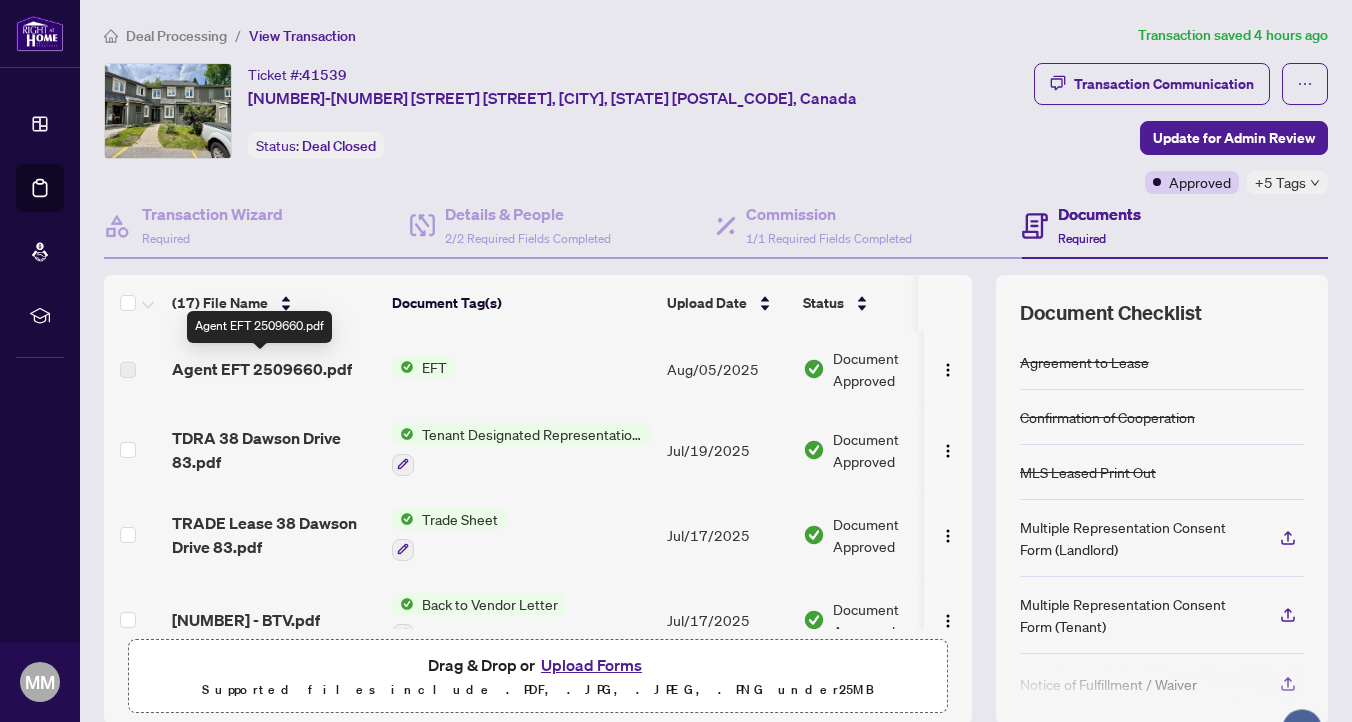 click on "Agent EFT 2509660.pdf" at bounding box center [262, 369] 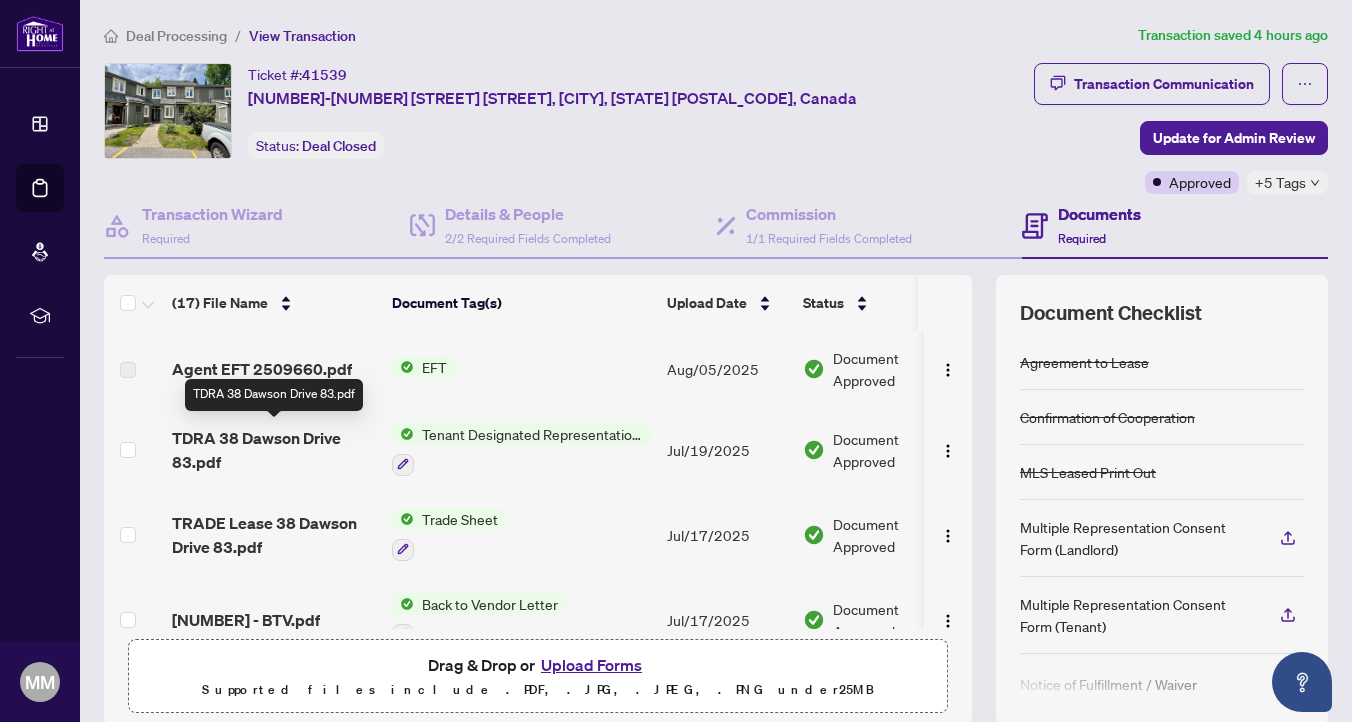 click on "TDRA 38 Dawson Drive 83.pdf" at bounding box center (274, 450) 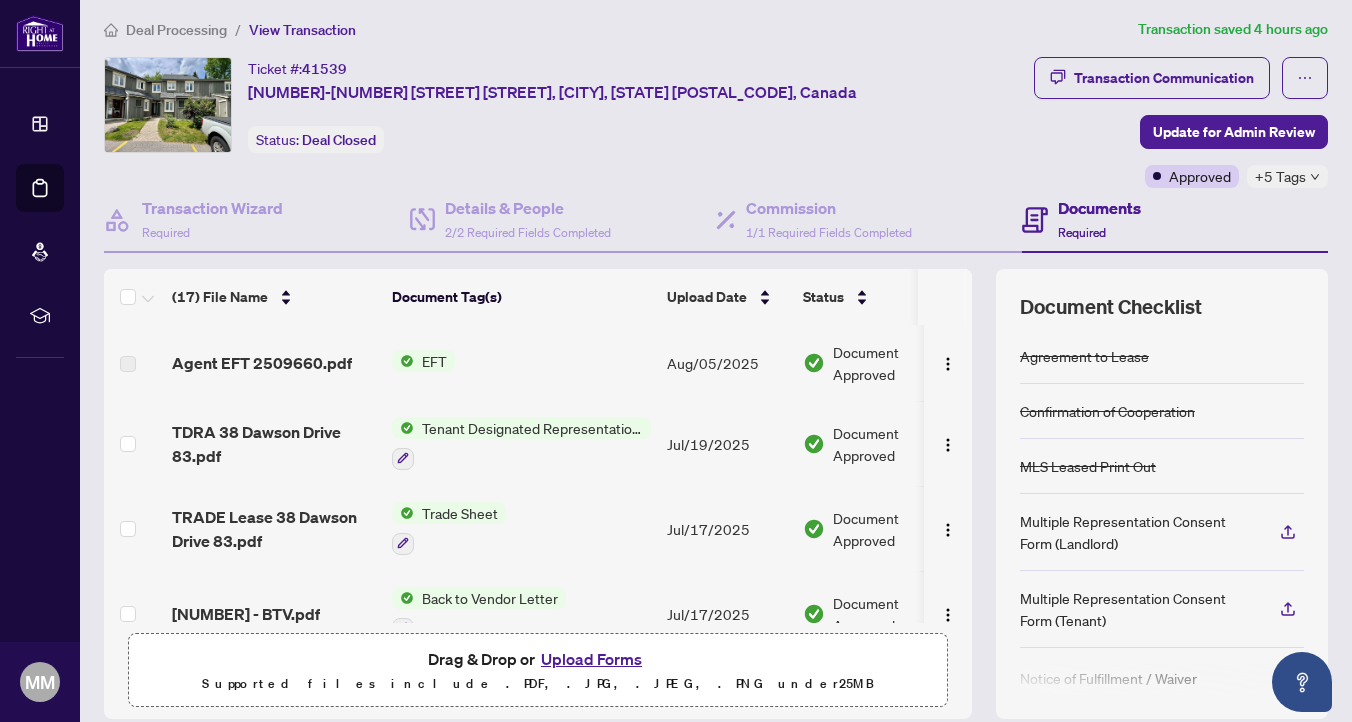 scroll, scrollTop: 0, scrollLeft: 0, axis: both 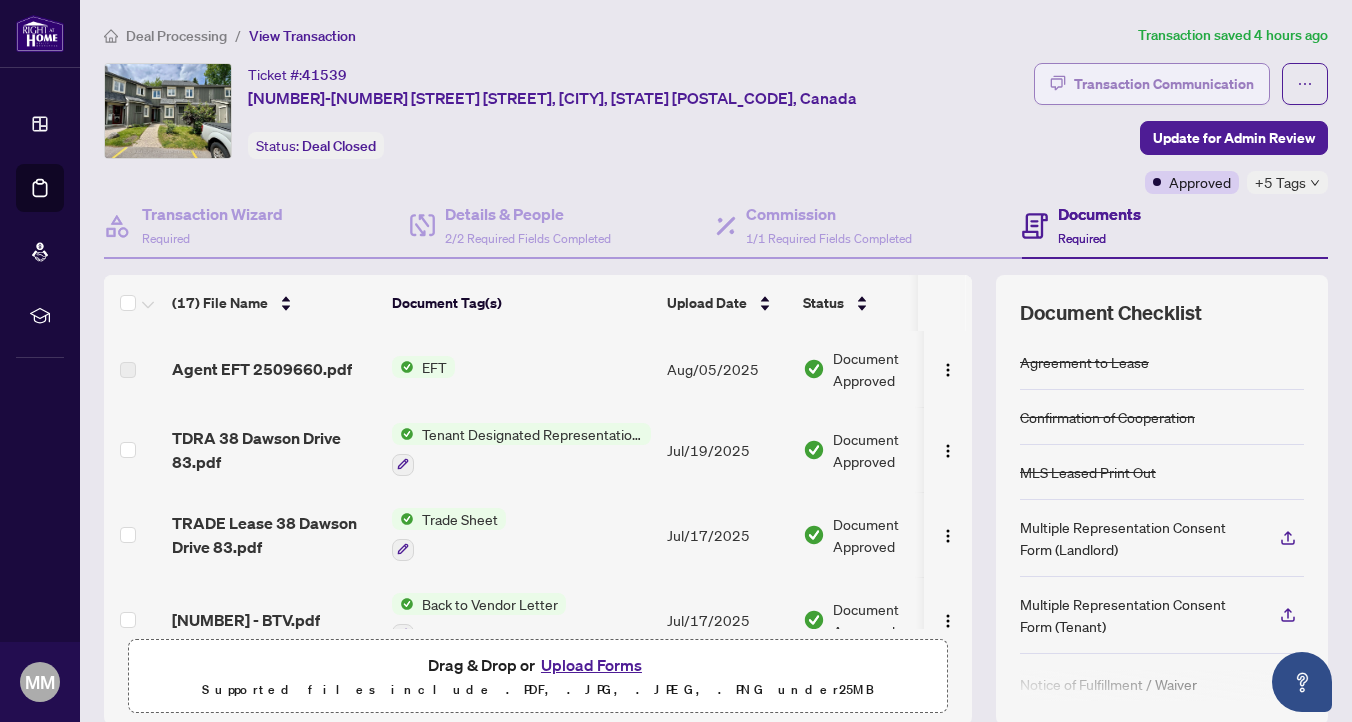 click on "Transaction Communication" at bounding box center (1164, 84) 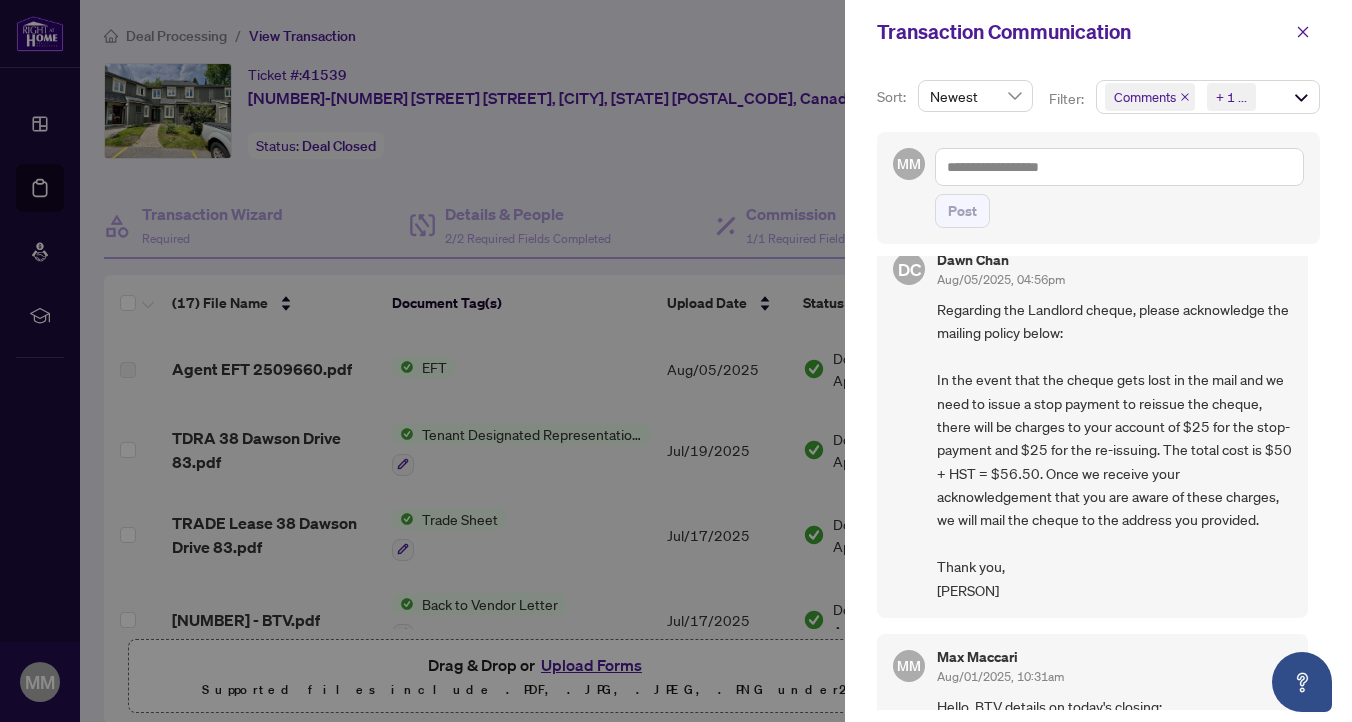 scroll, scrollTop: 0, scrollLeft: 0, axis: both 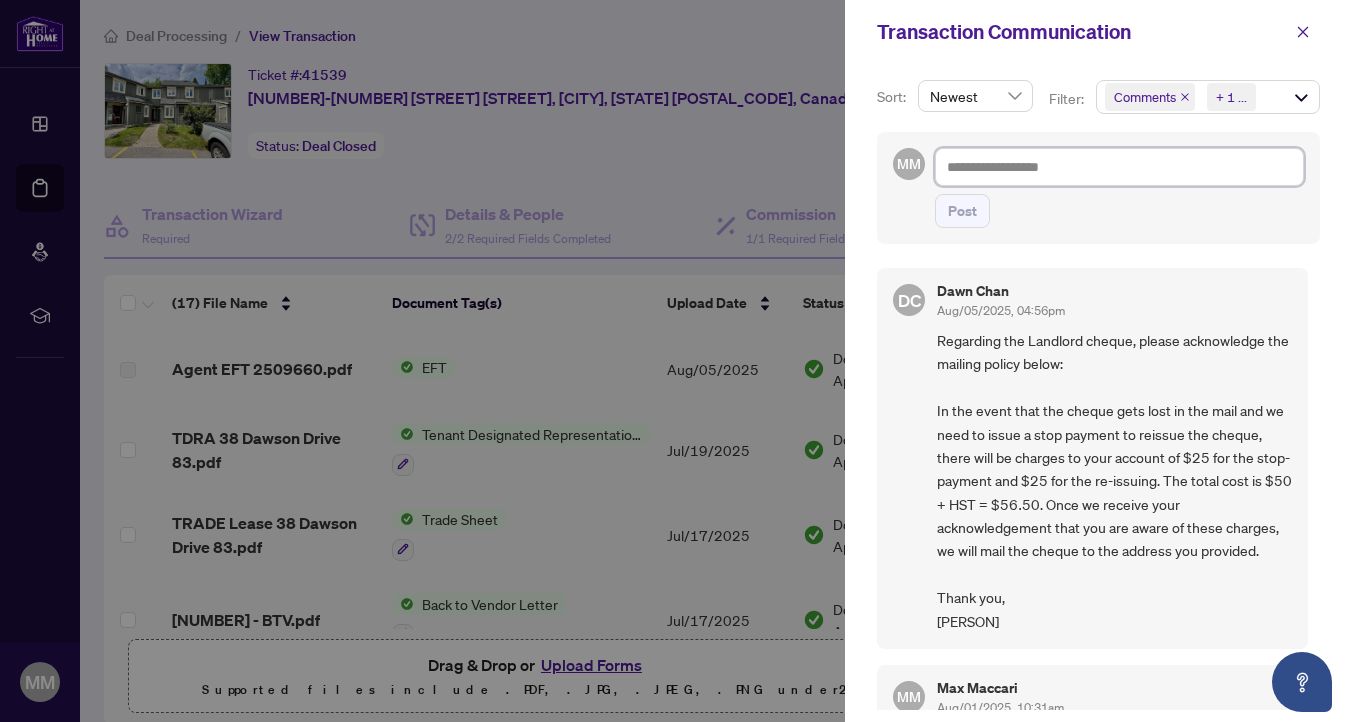 click at bounding box center [1119, 167] 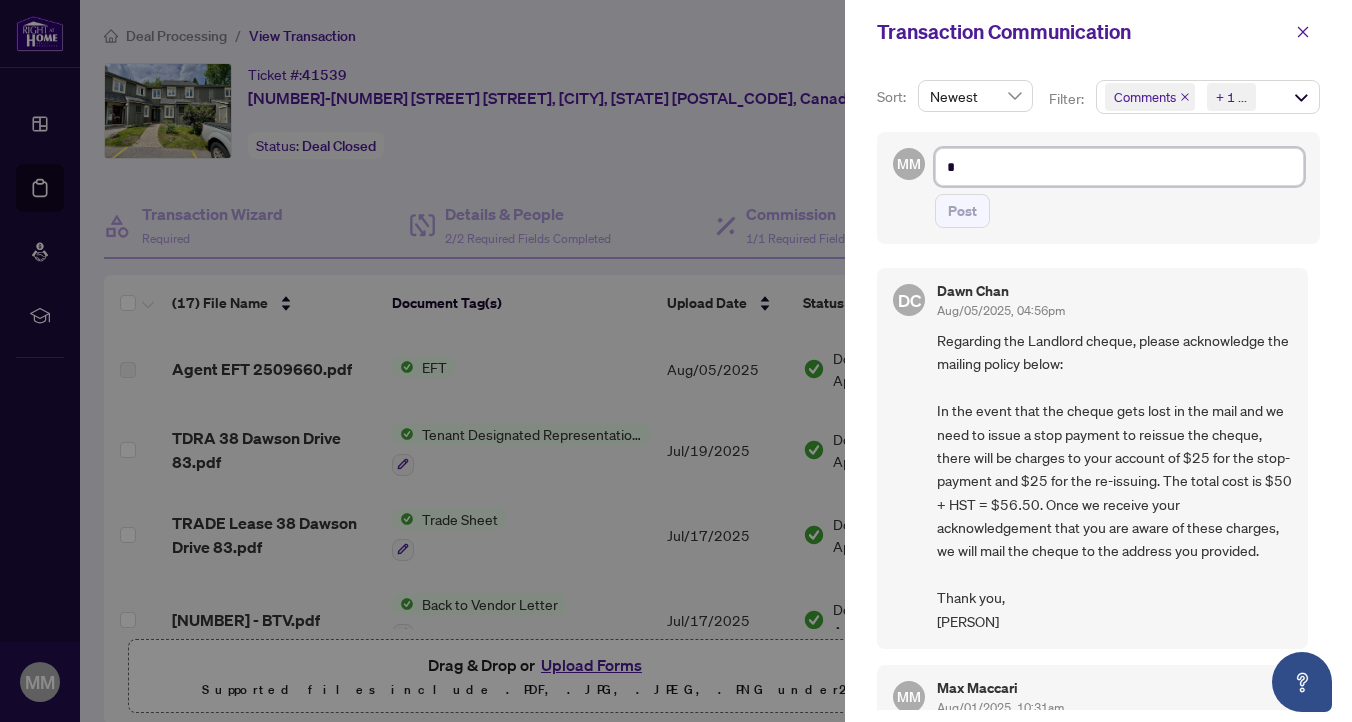 type on "*" 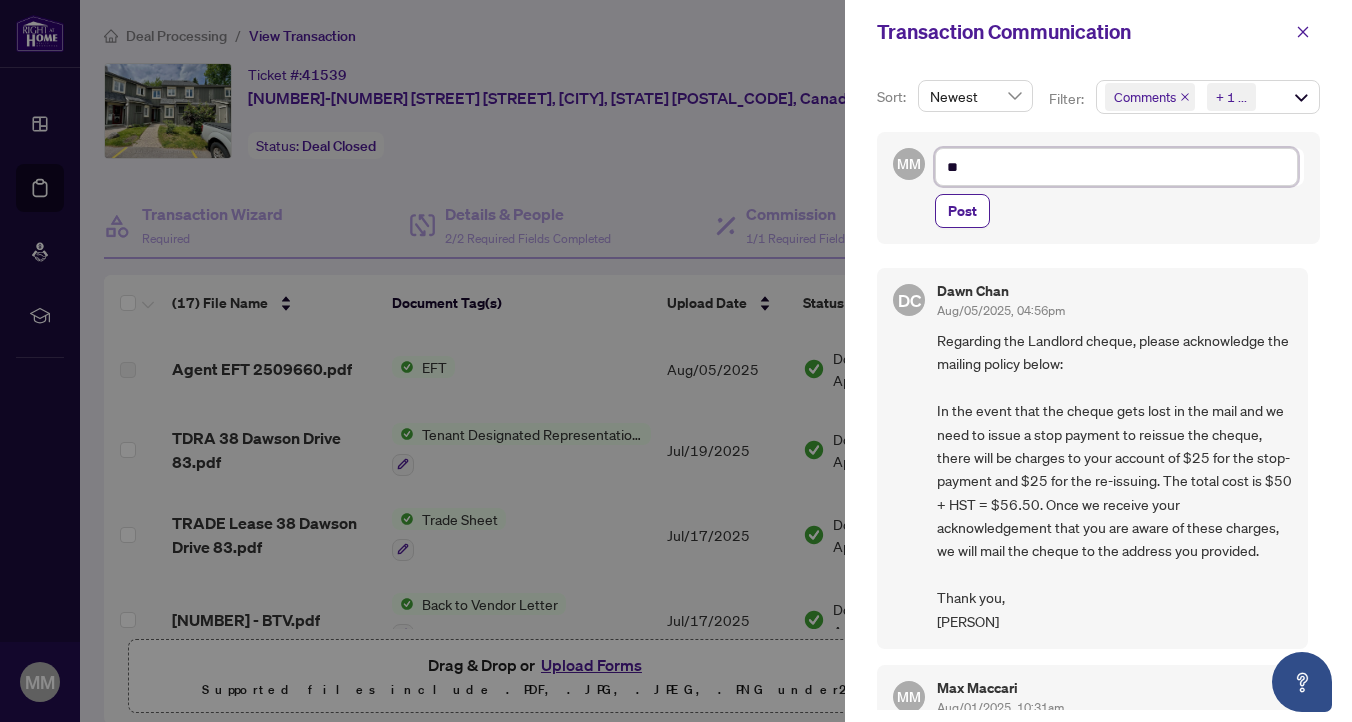 type on "***" 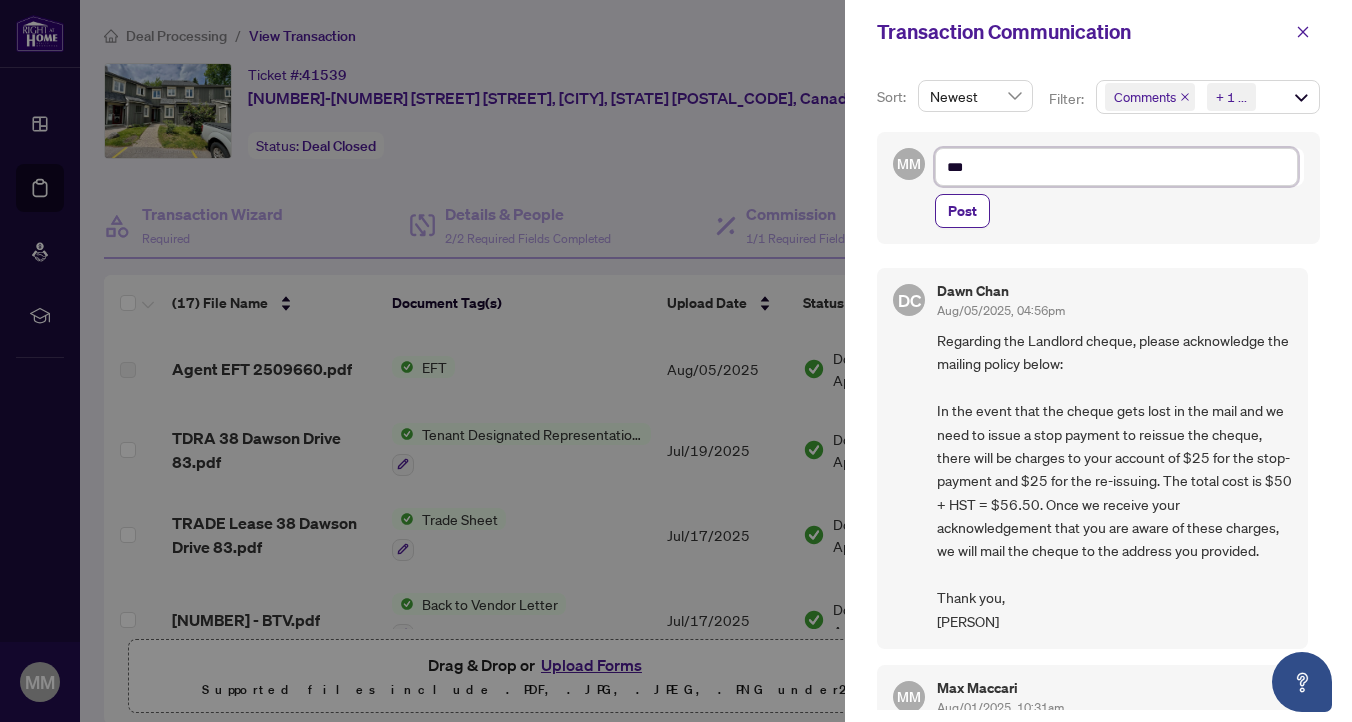 type on "****" 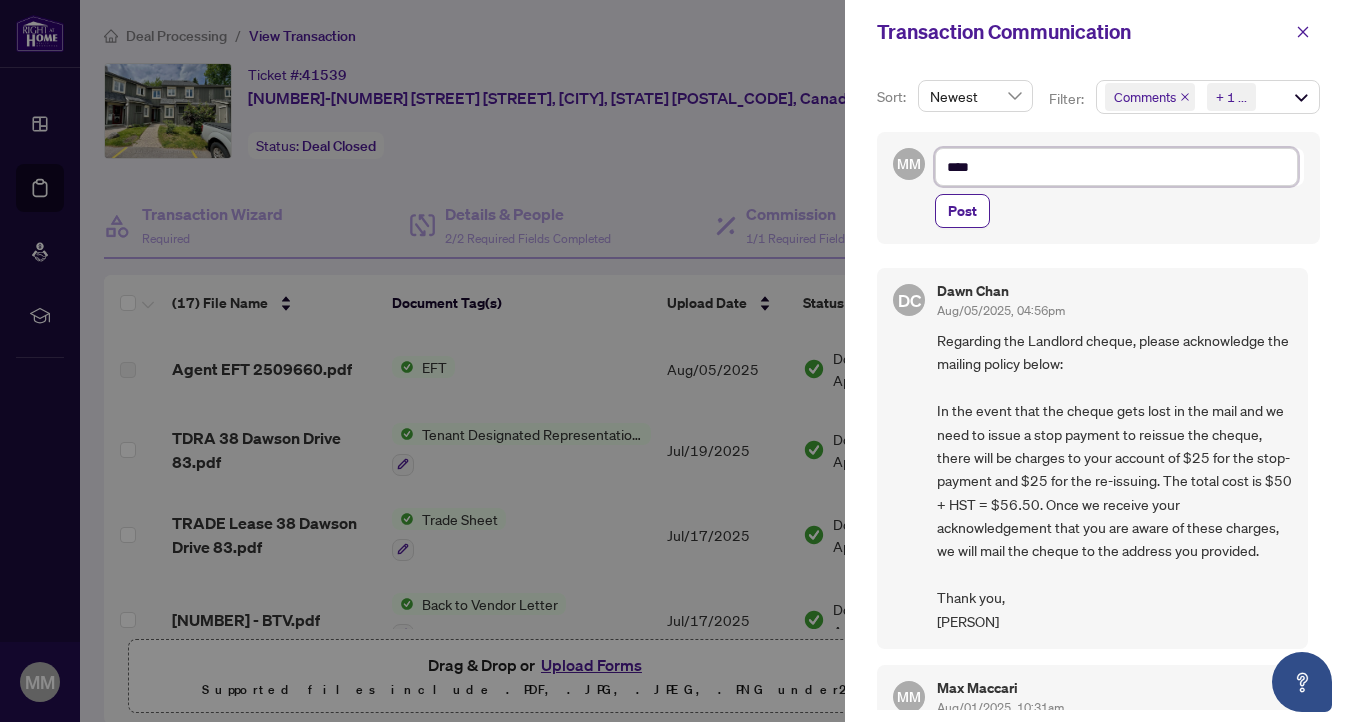 type on "*****" 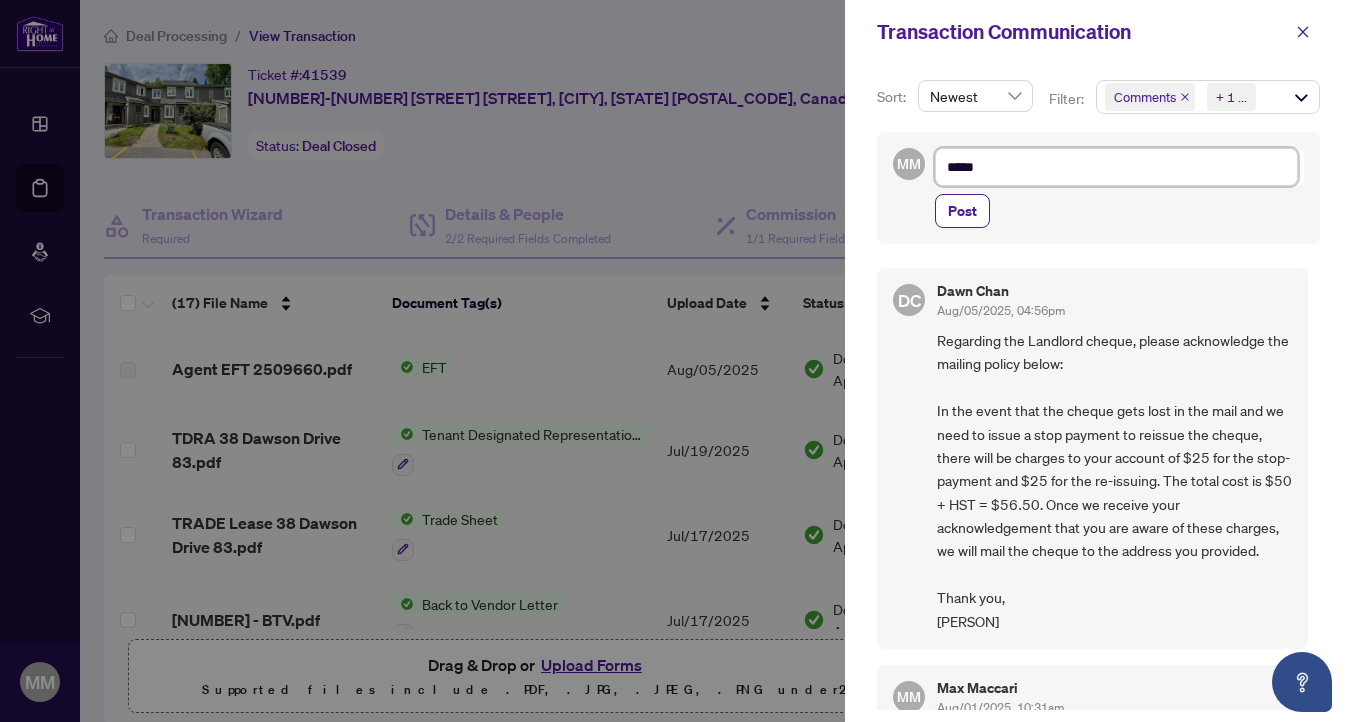 type on "******" 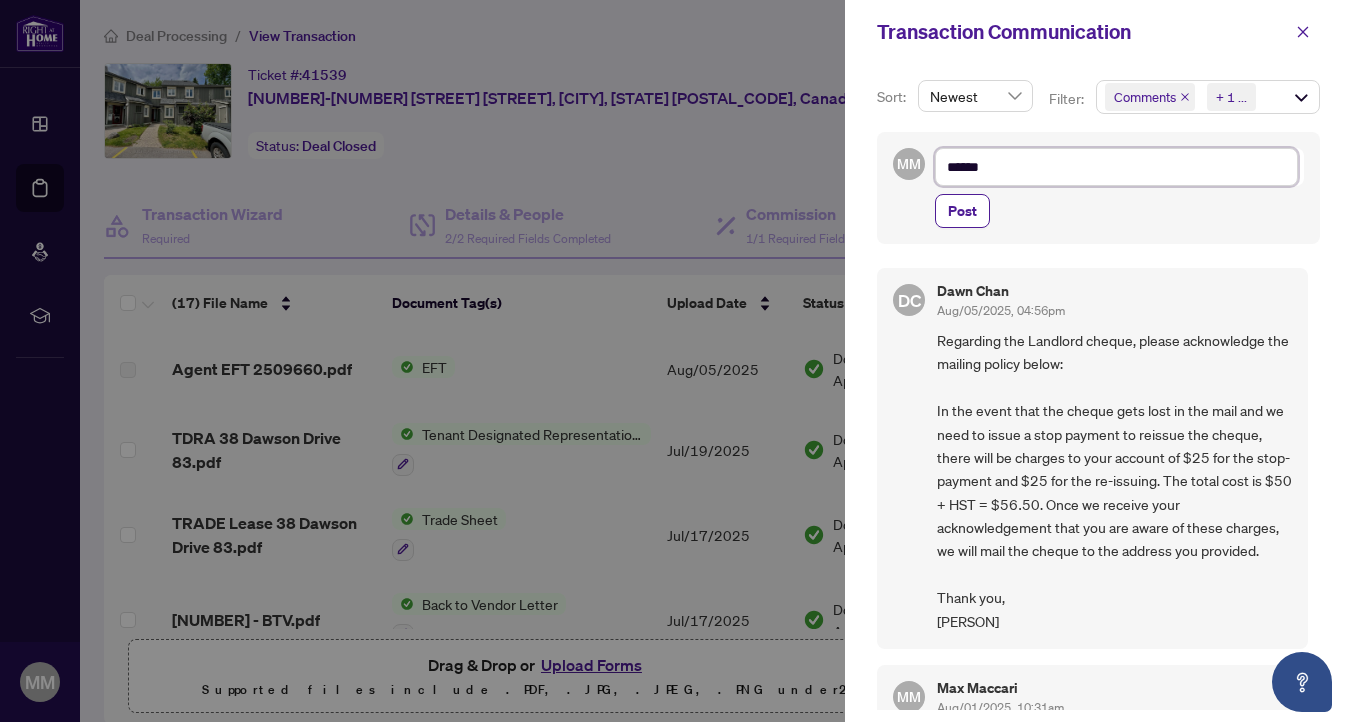 type on "*******" 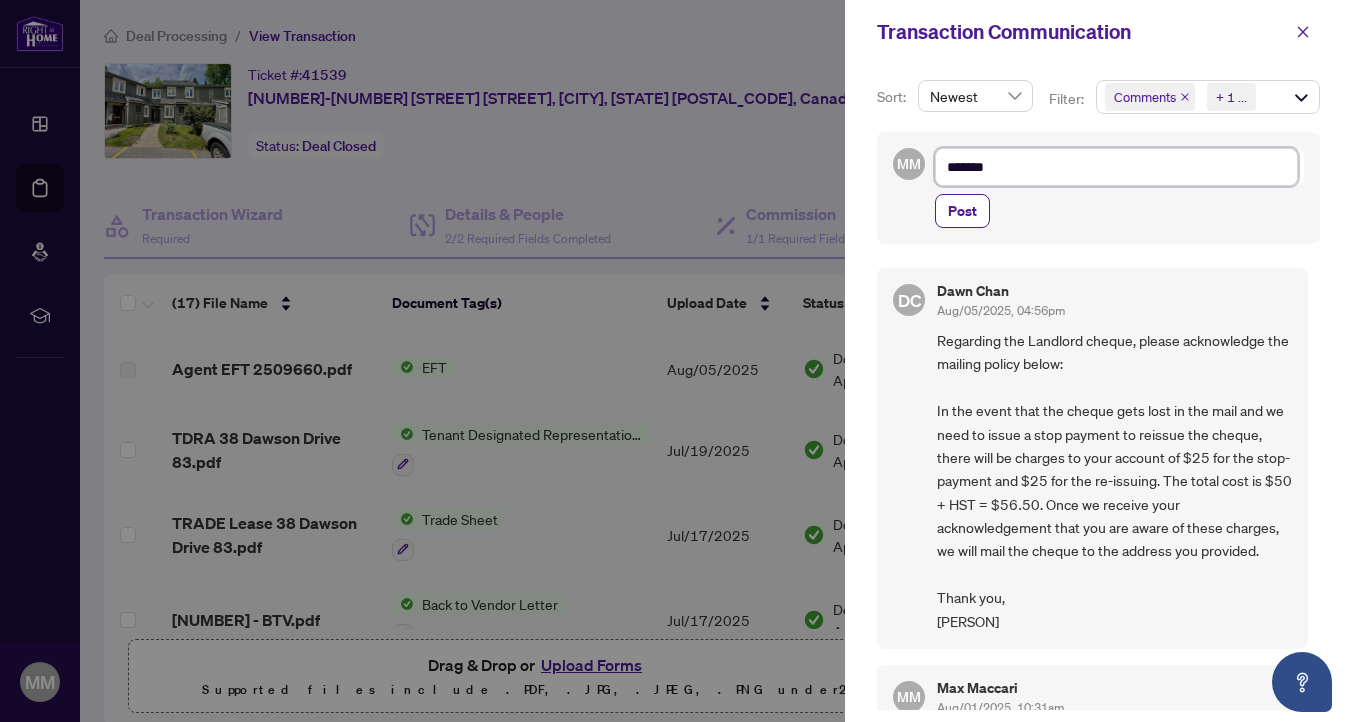 type on "********" 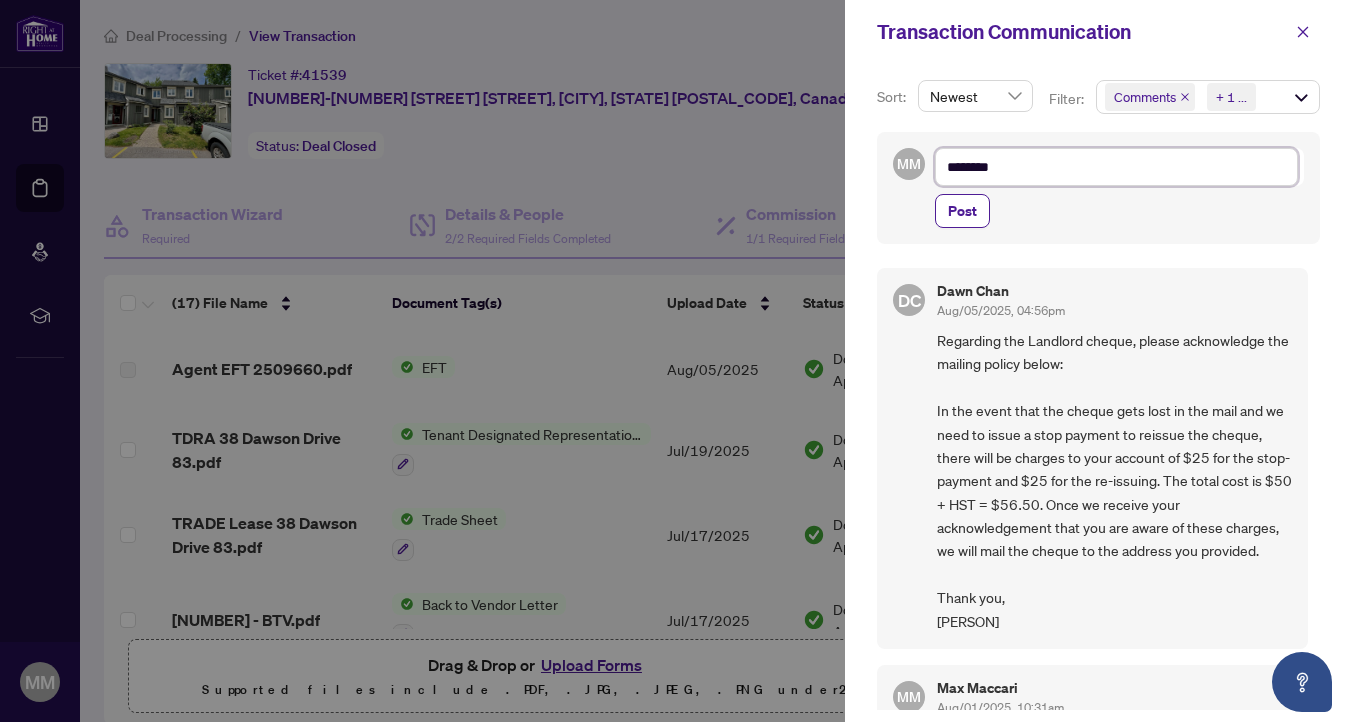 type on "*********" 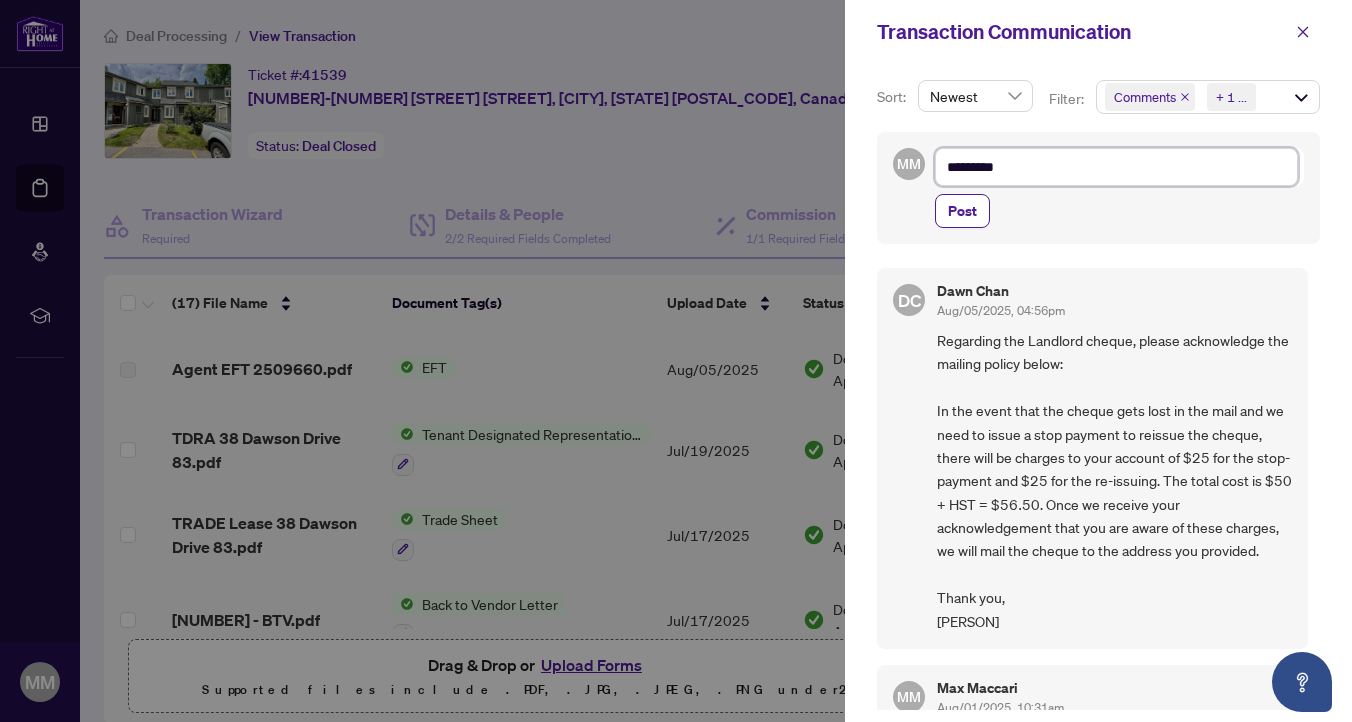 type on "**********" 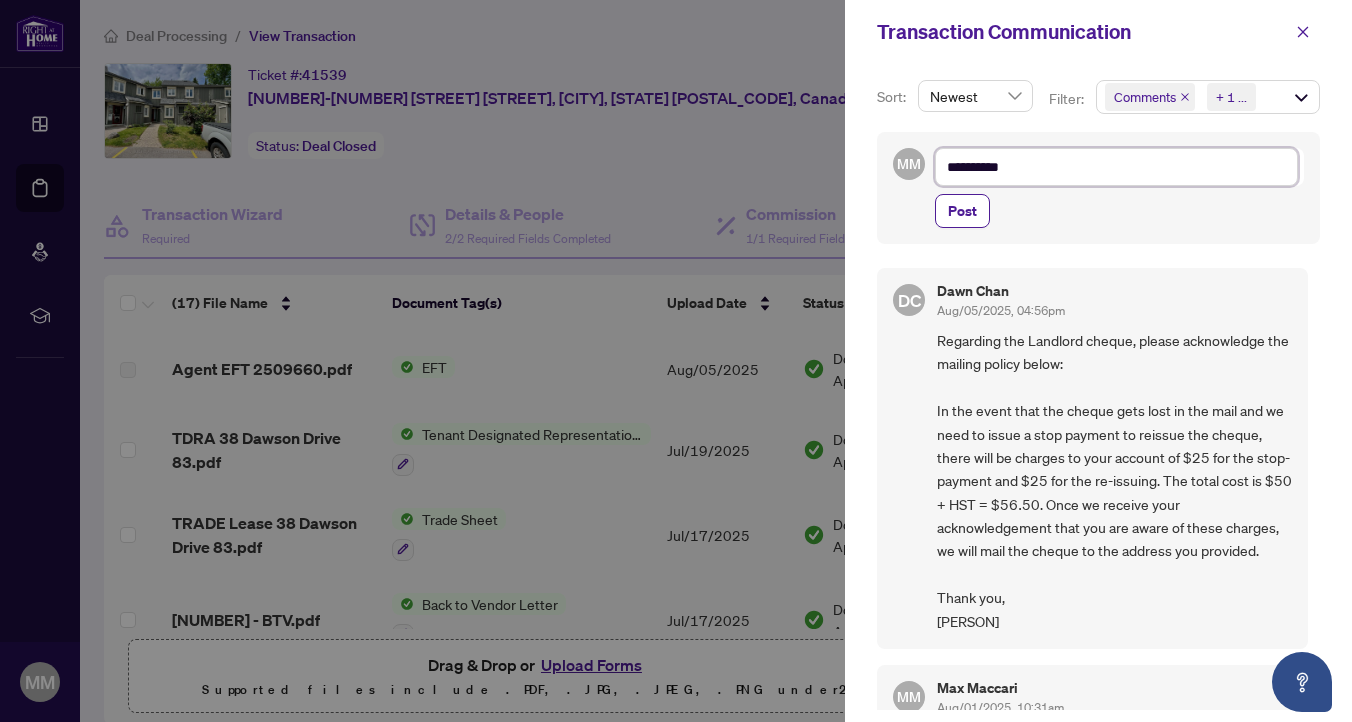 type on "**********" 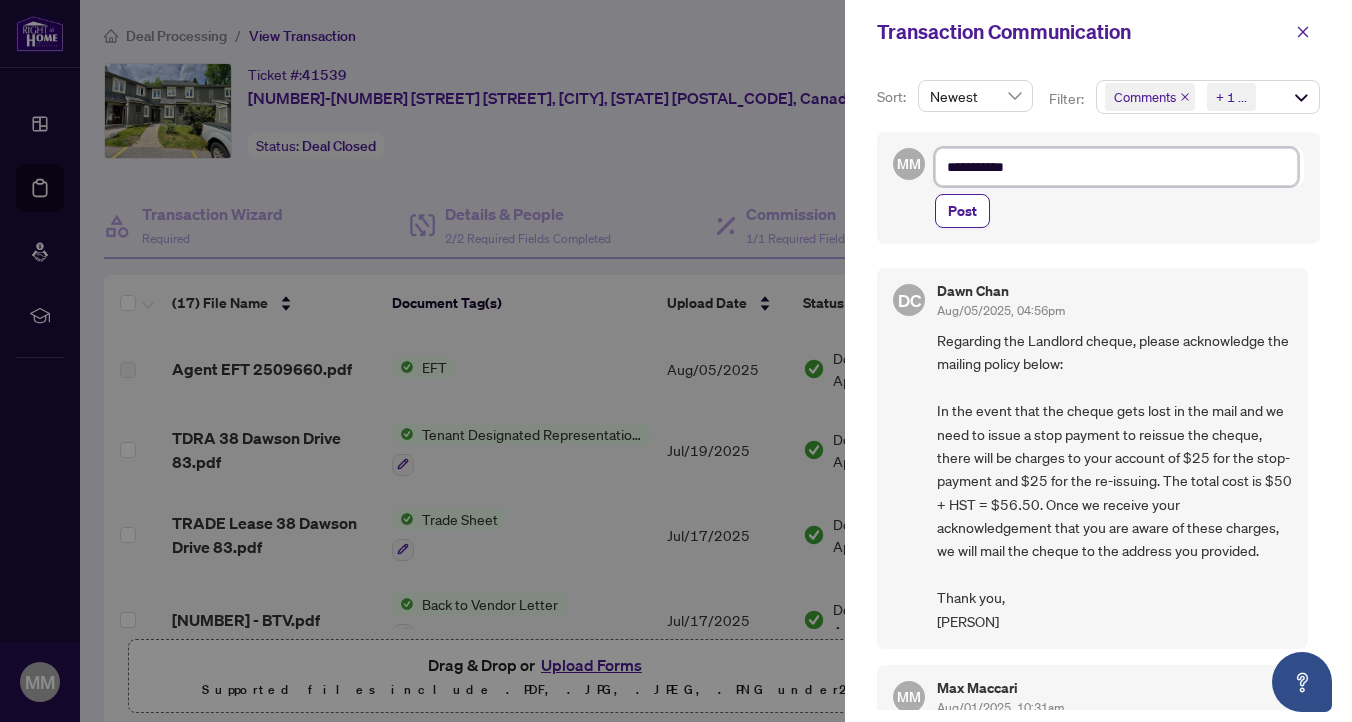 type on "**********" 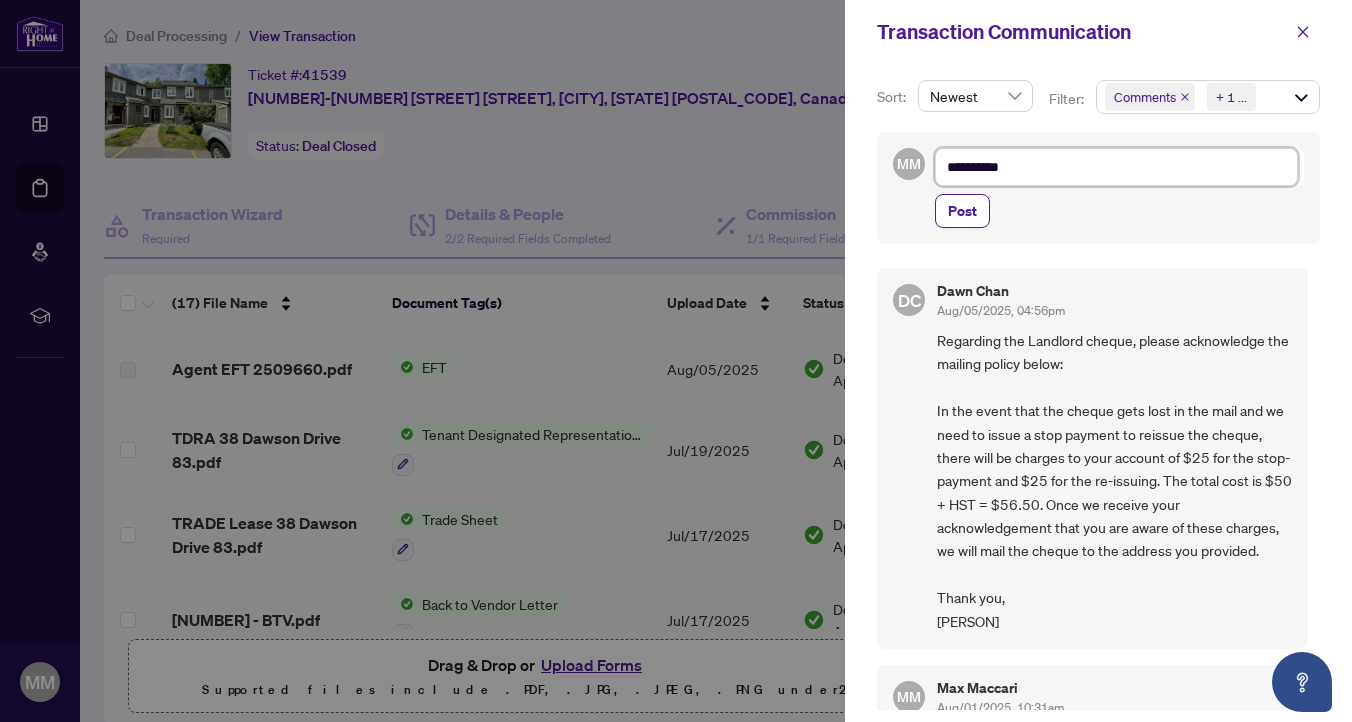 type on "*********" 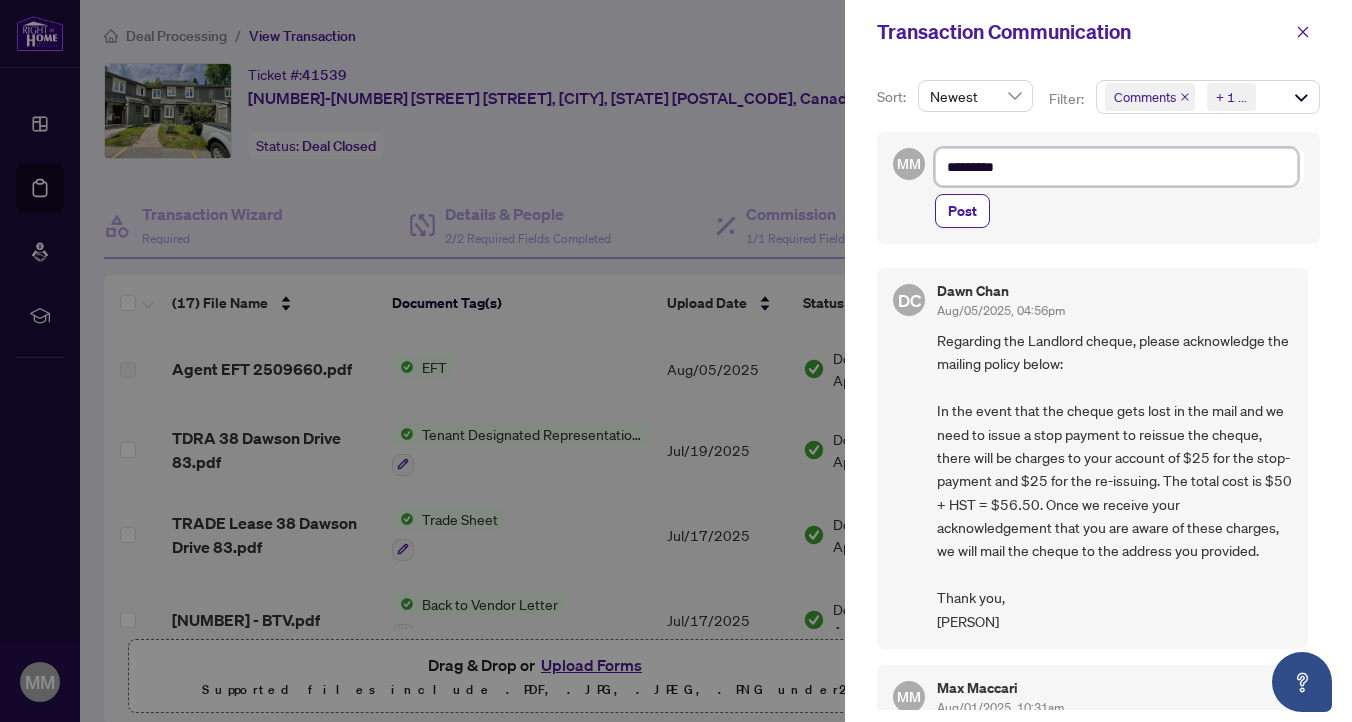 type on "********" 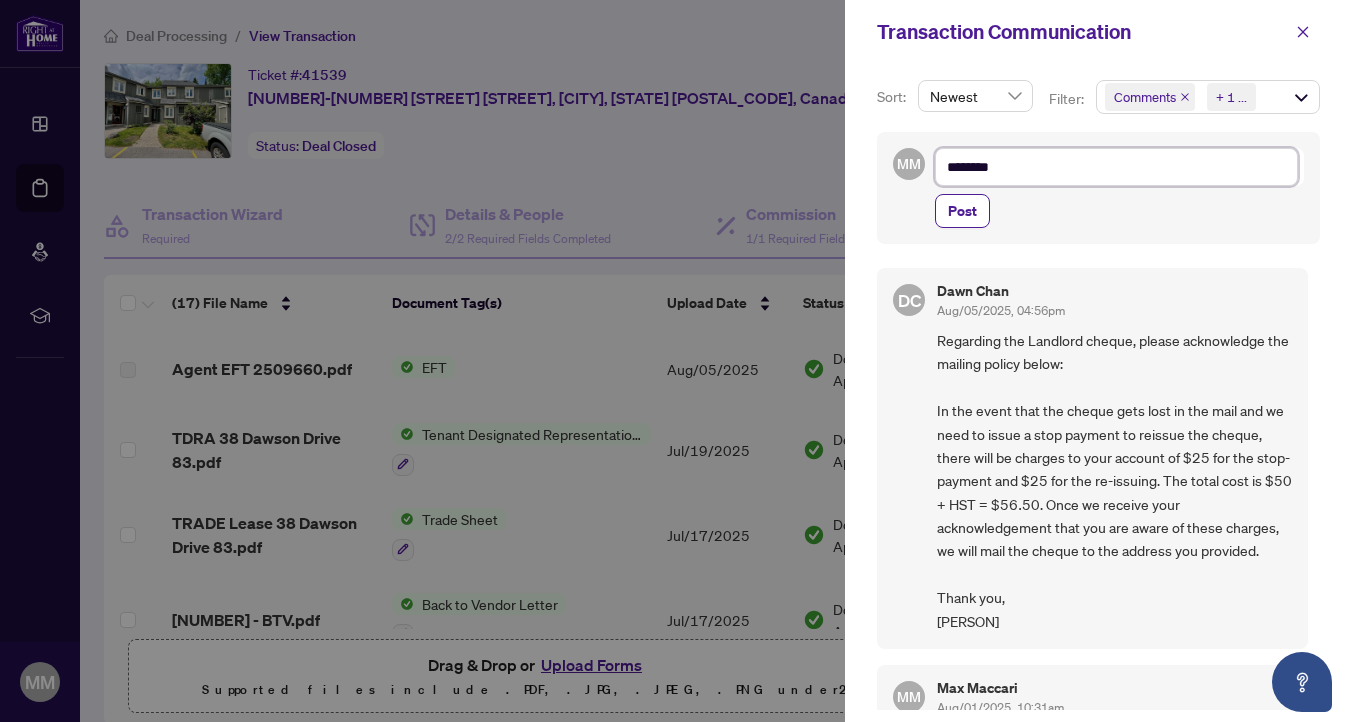 type on "*******" 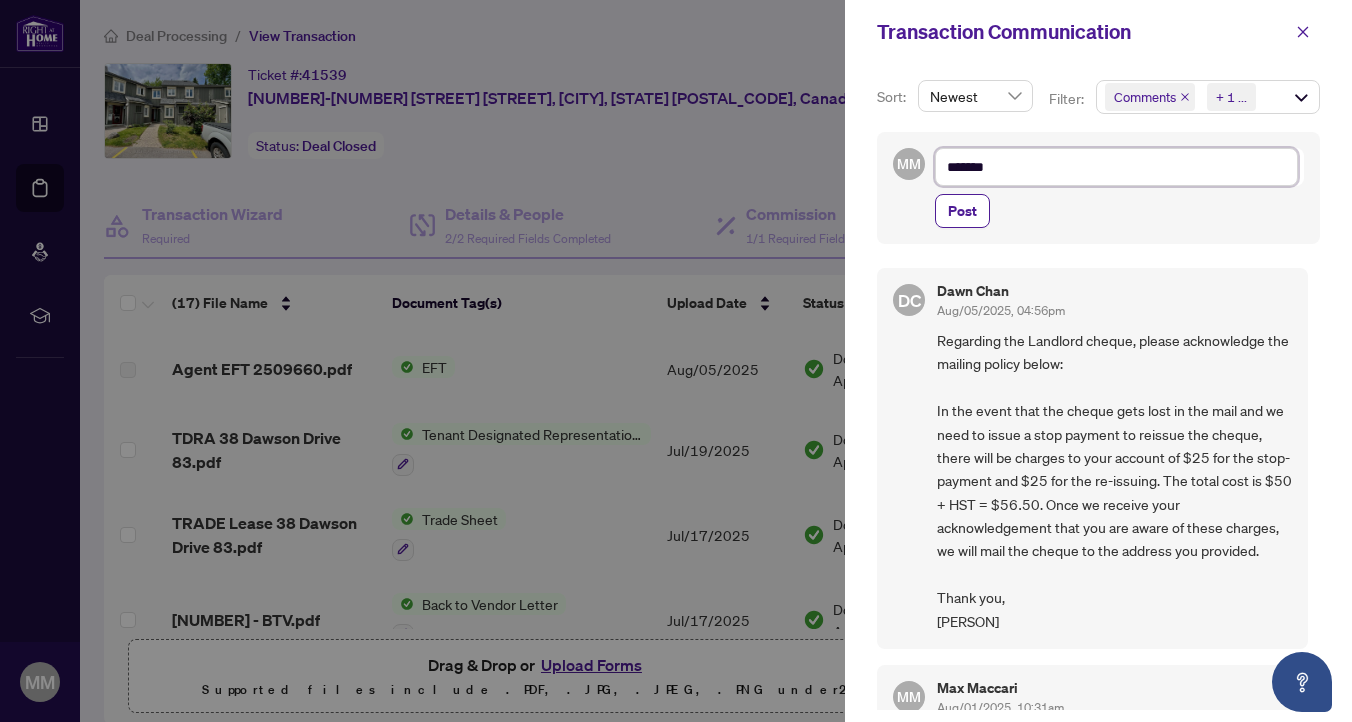 type on "******" 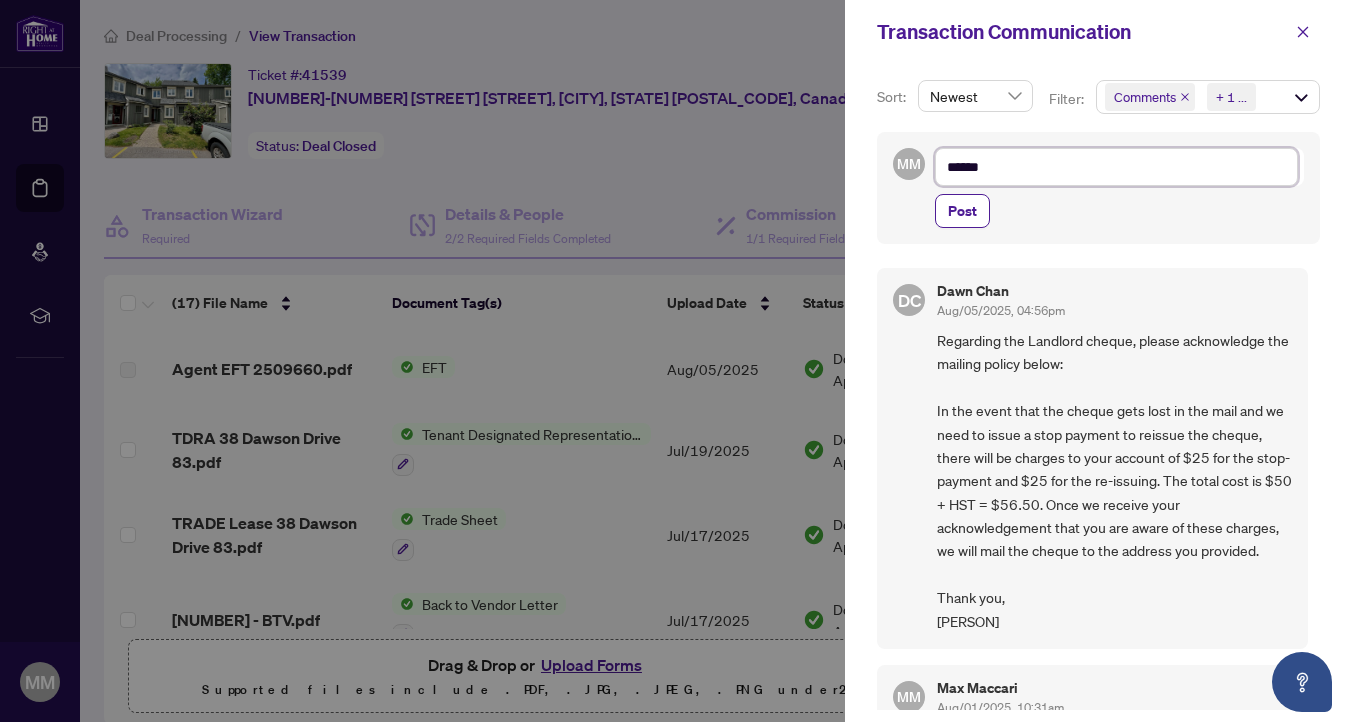 type on "*****" 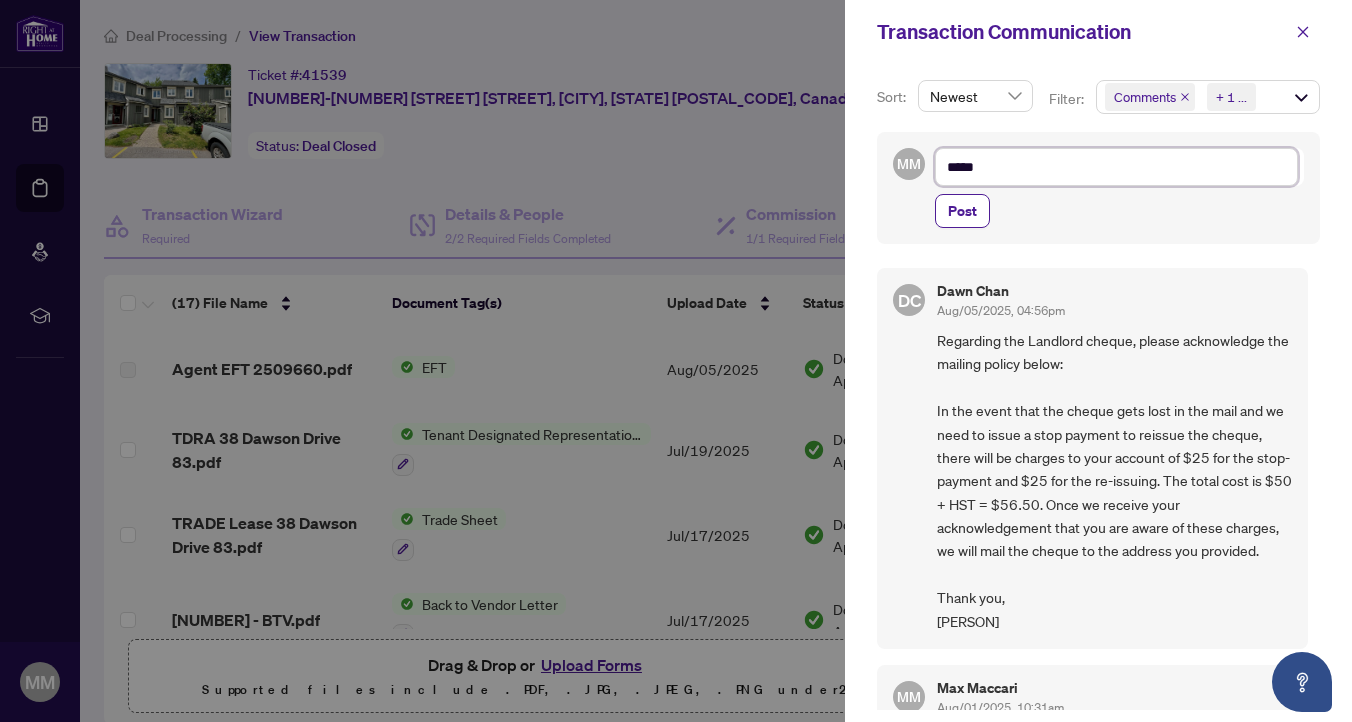 type on "******" 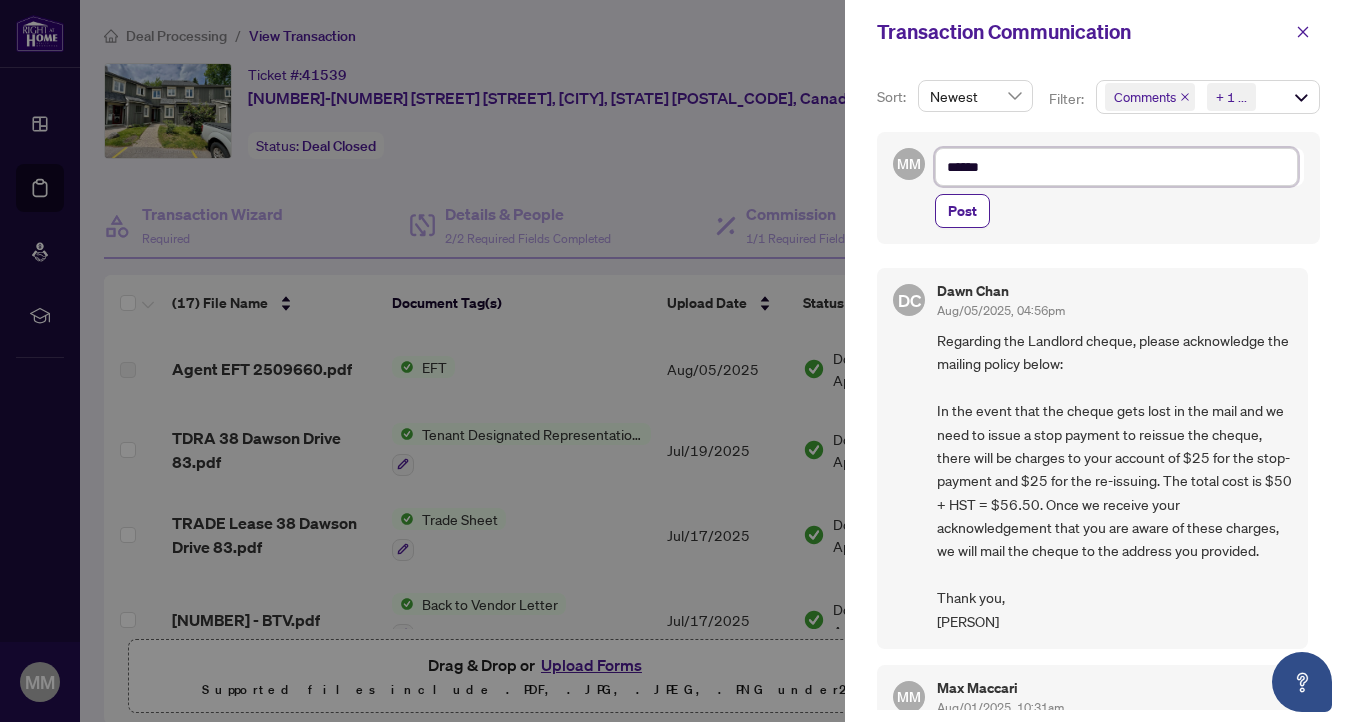 type on "*******" 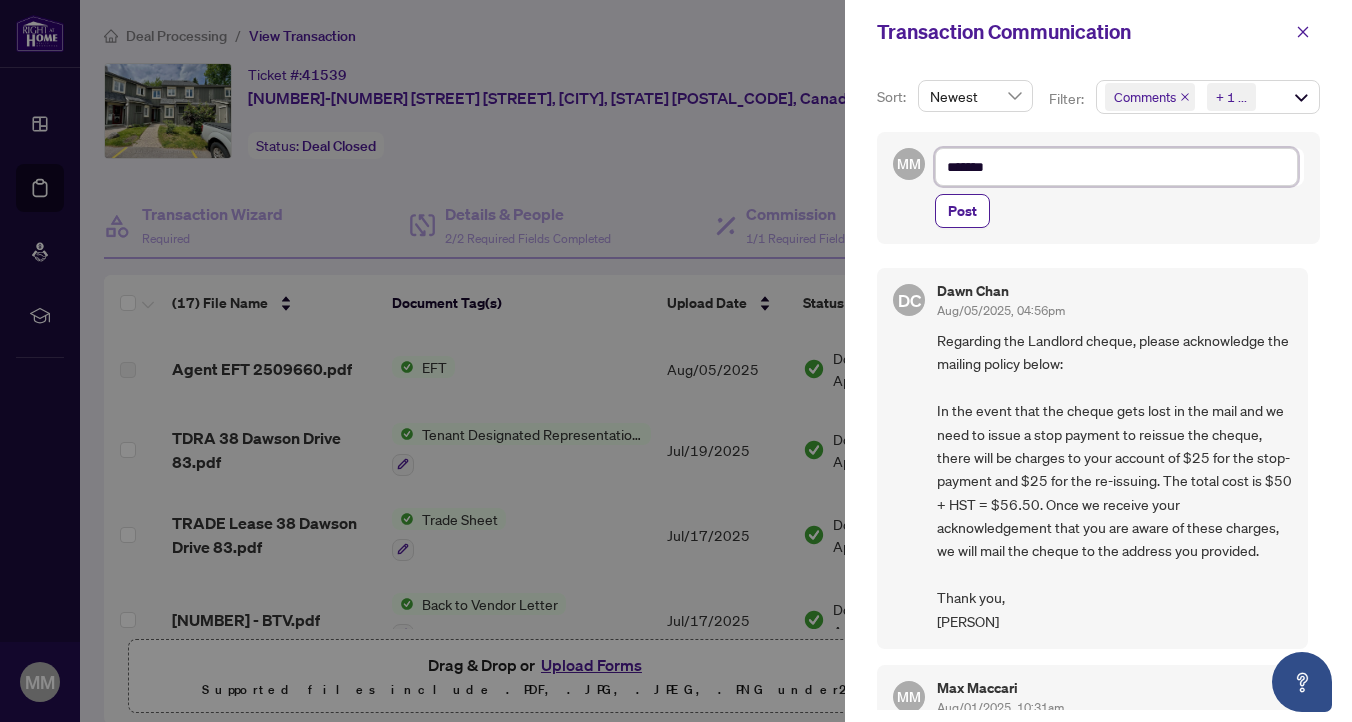type on "********" 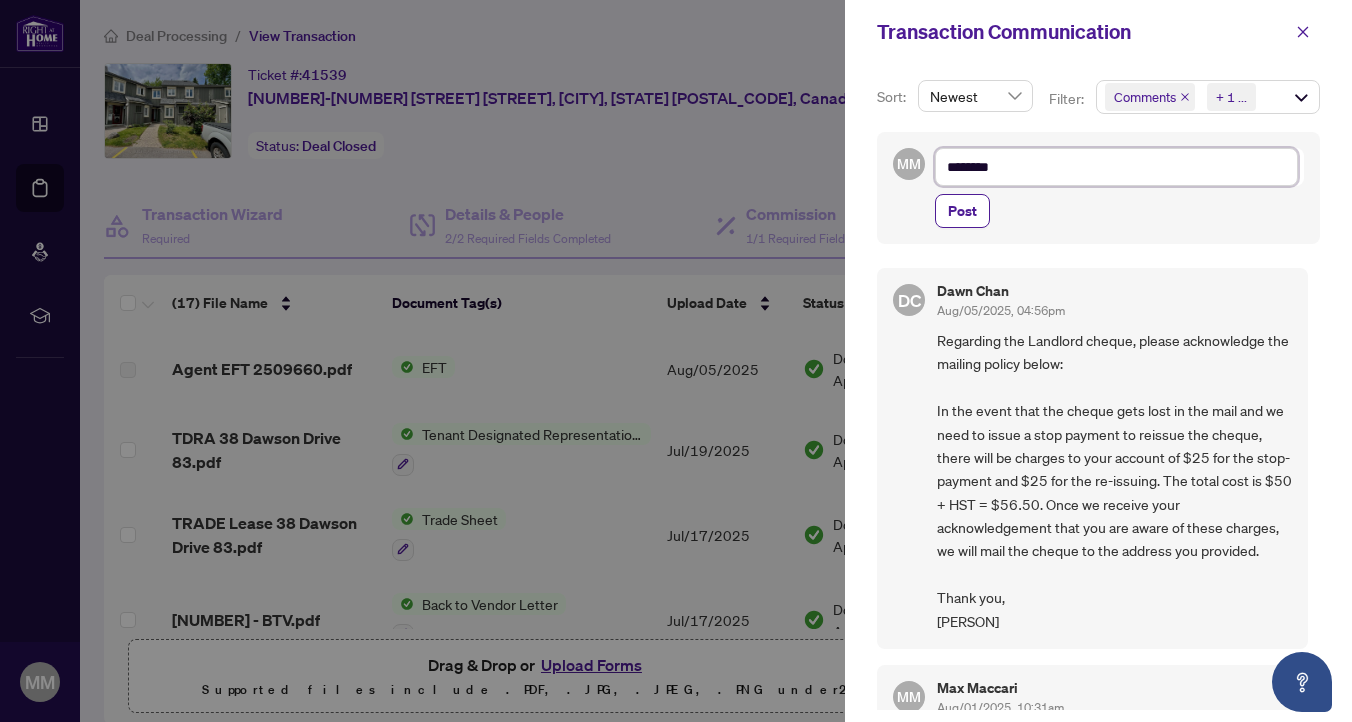 type on "********" 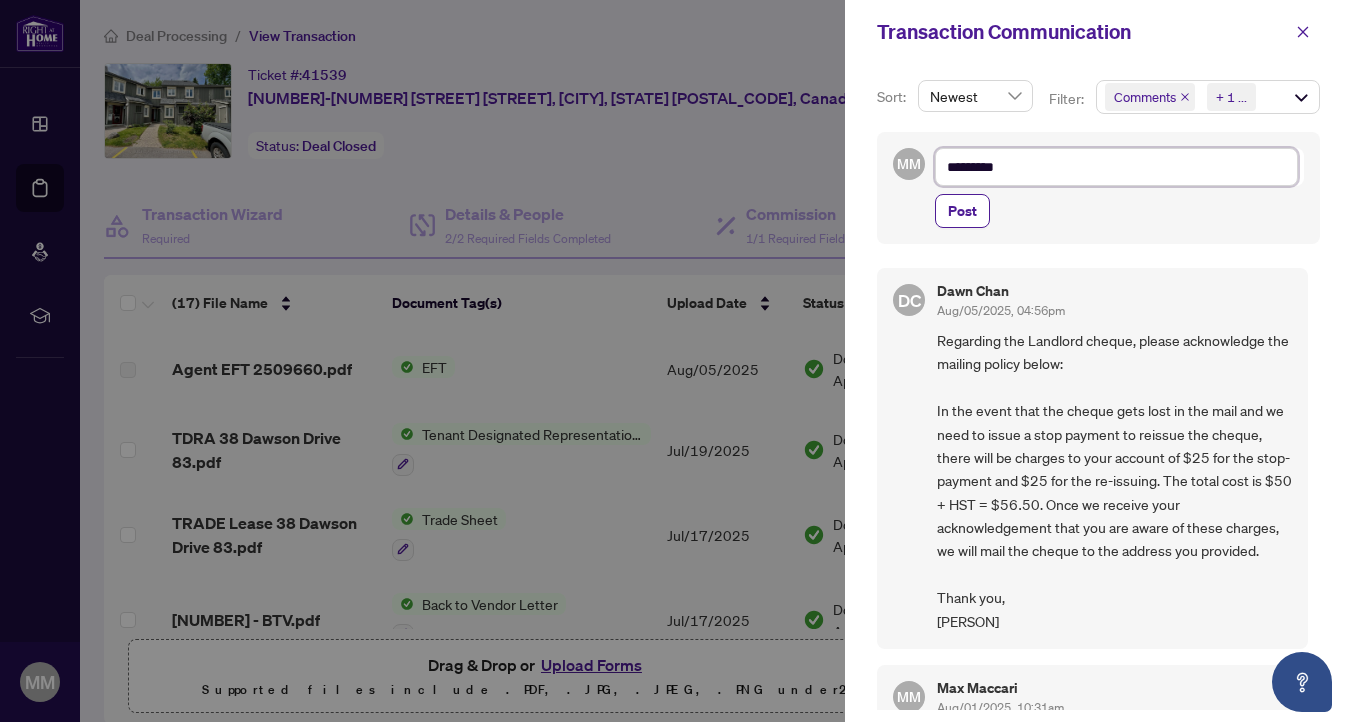 type on "**********" 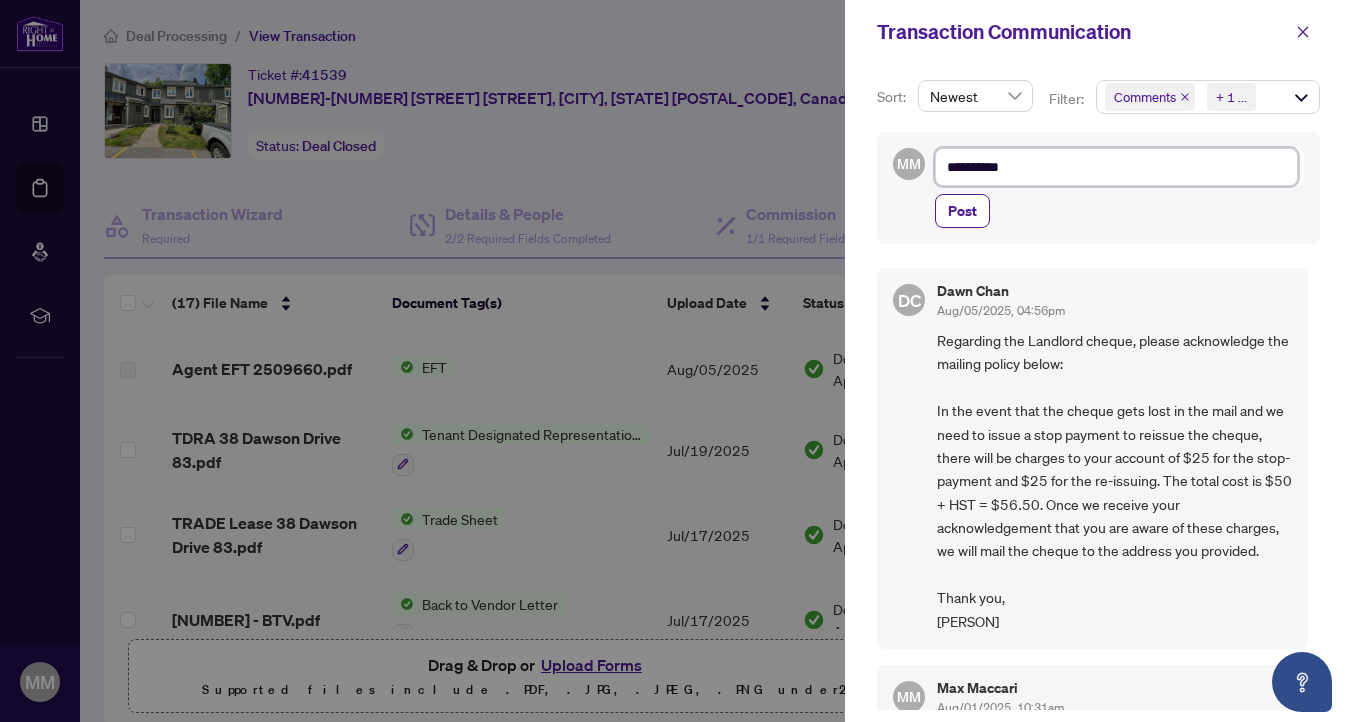 type on "**********" 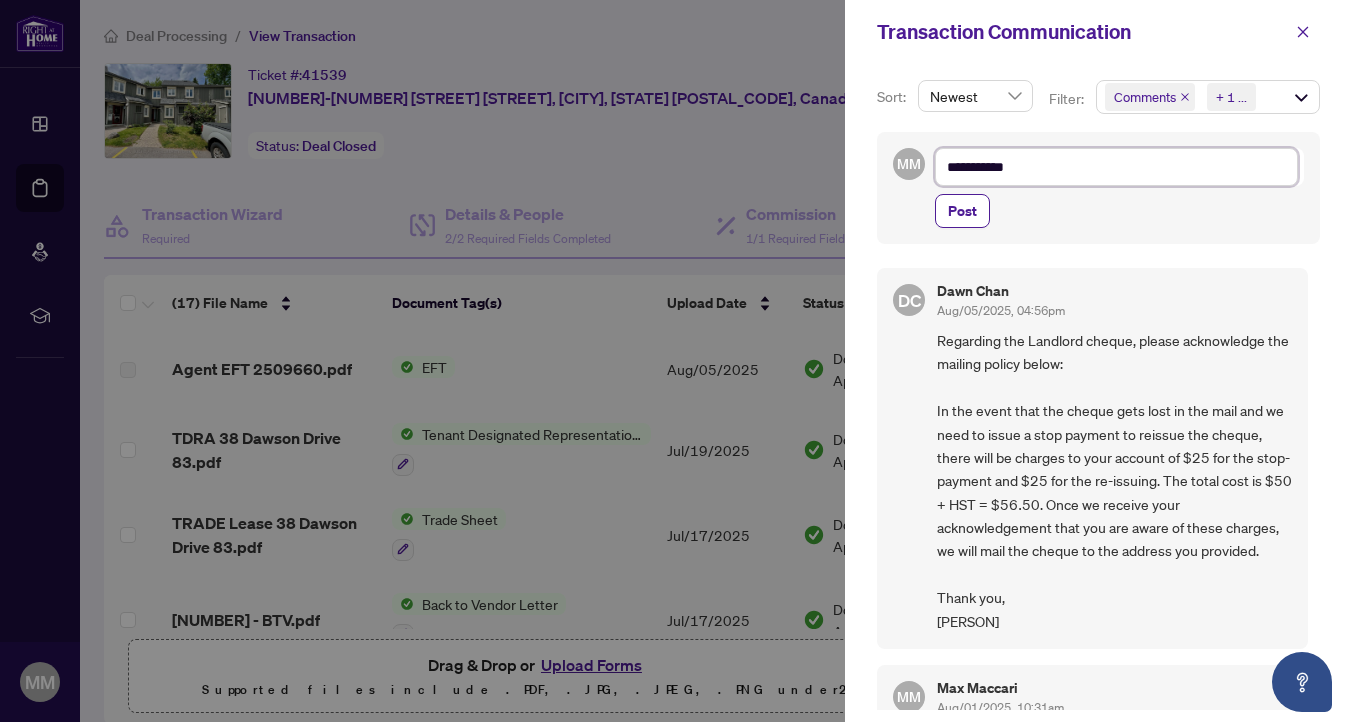 type on "**********" 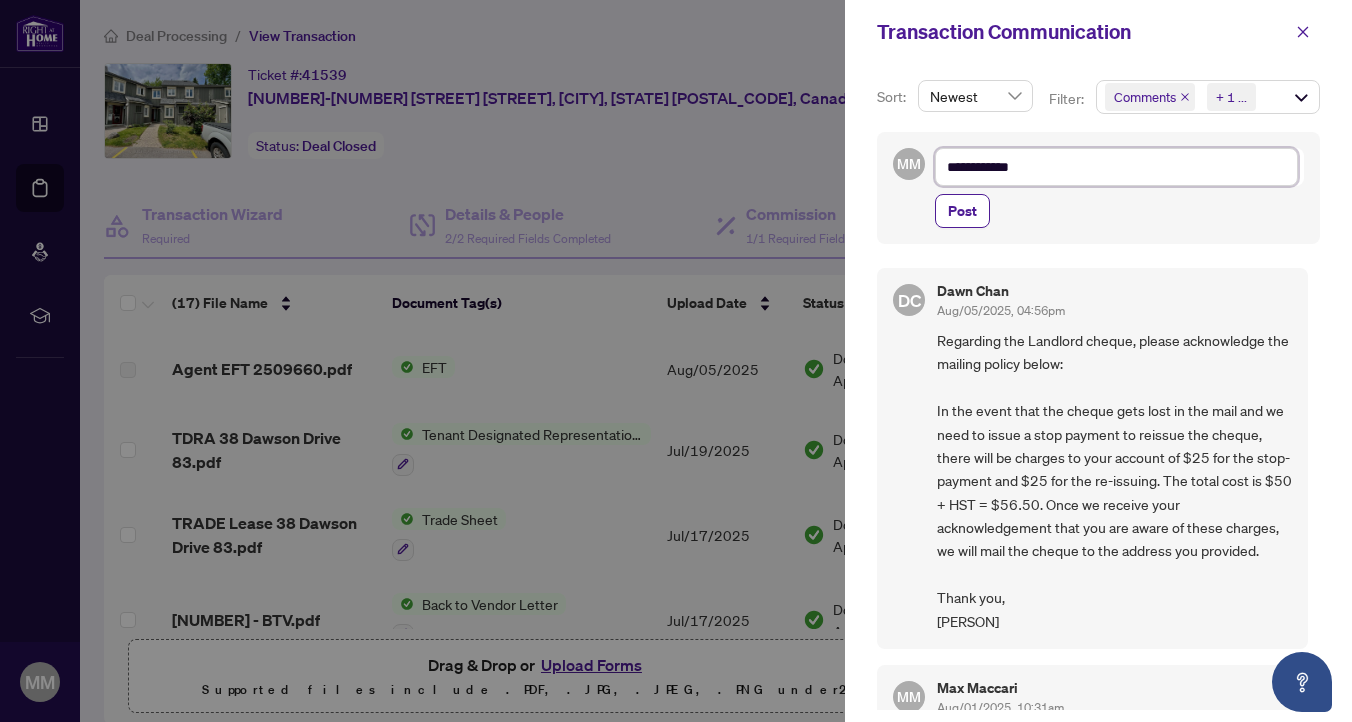 type on "**********" 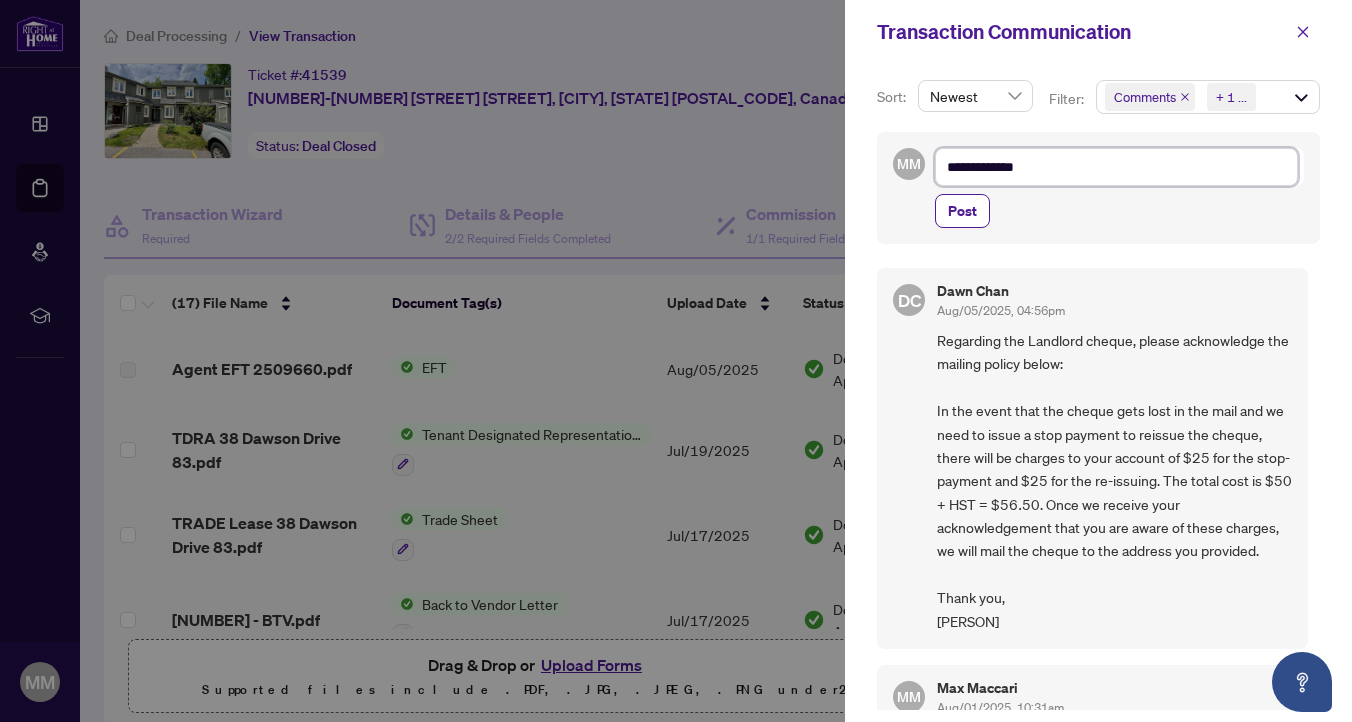 type on "**********" 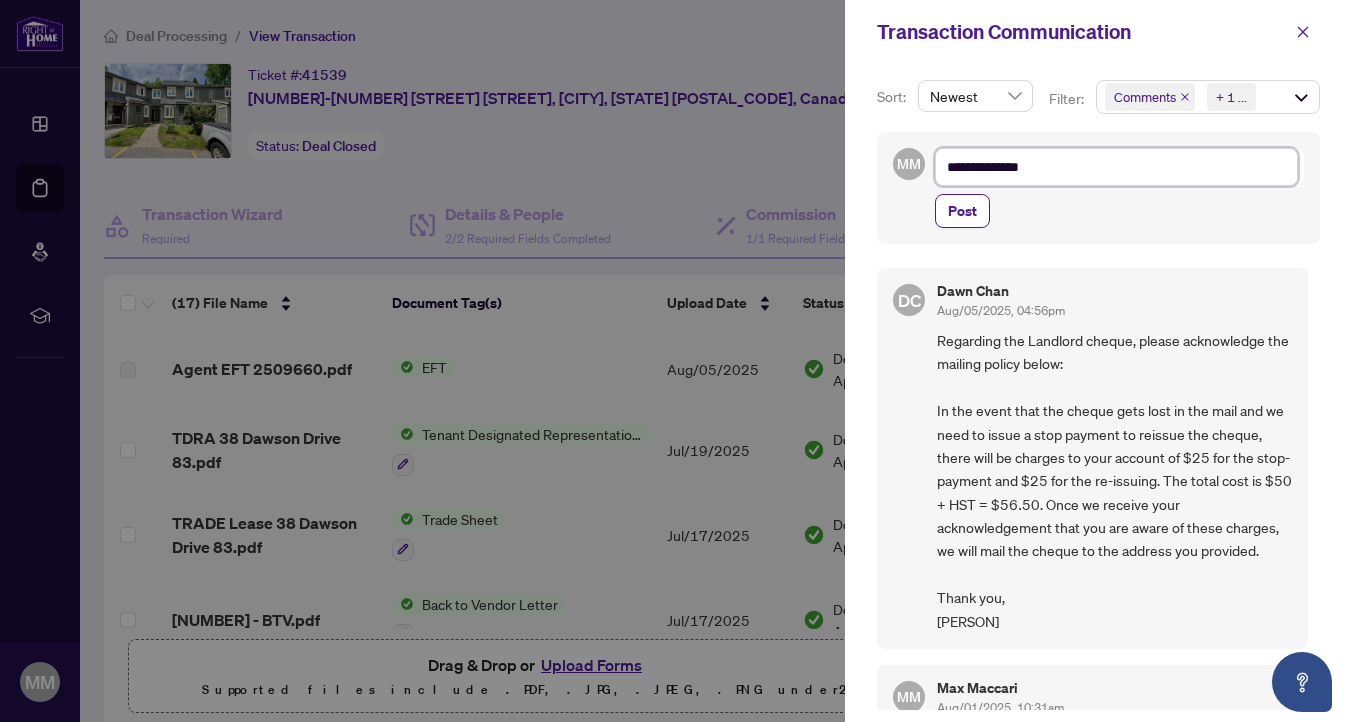 type on "**********" 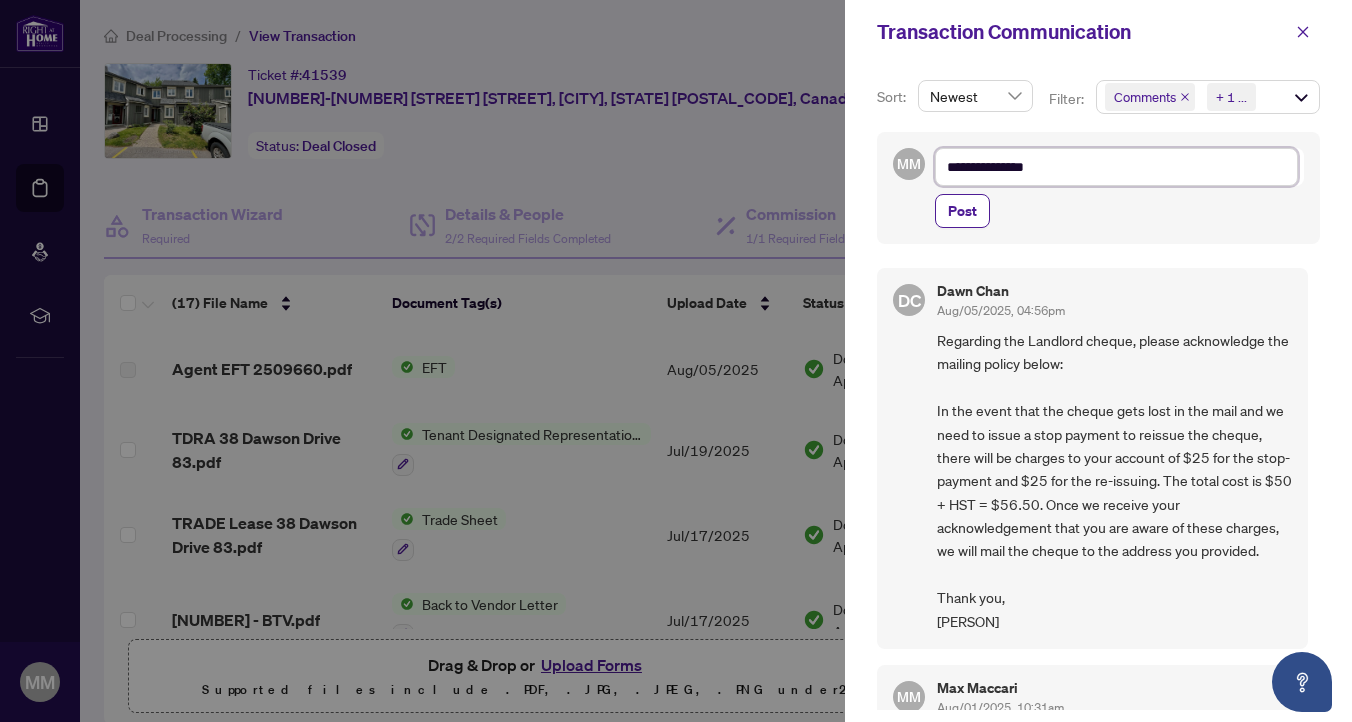 type on "**********" 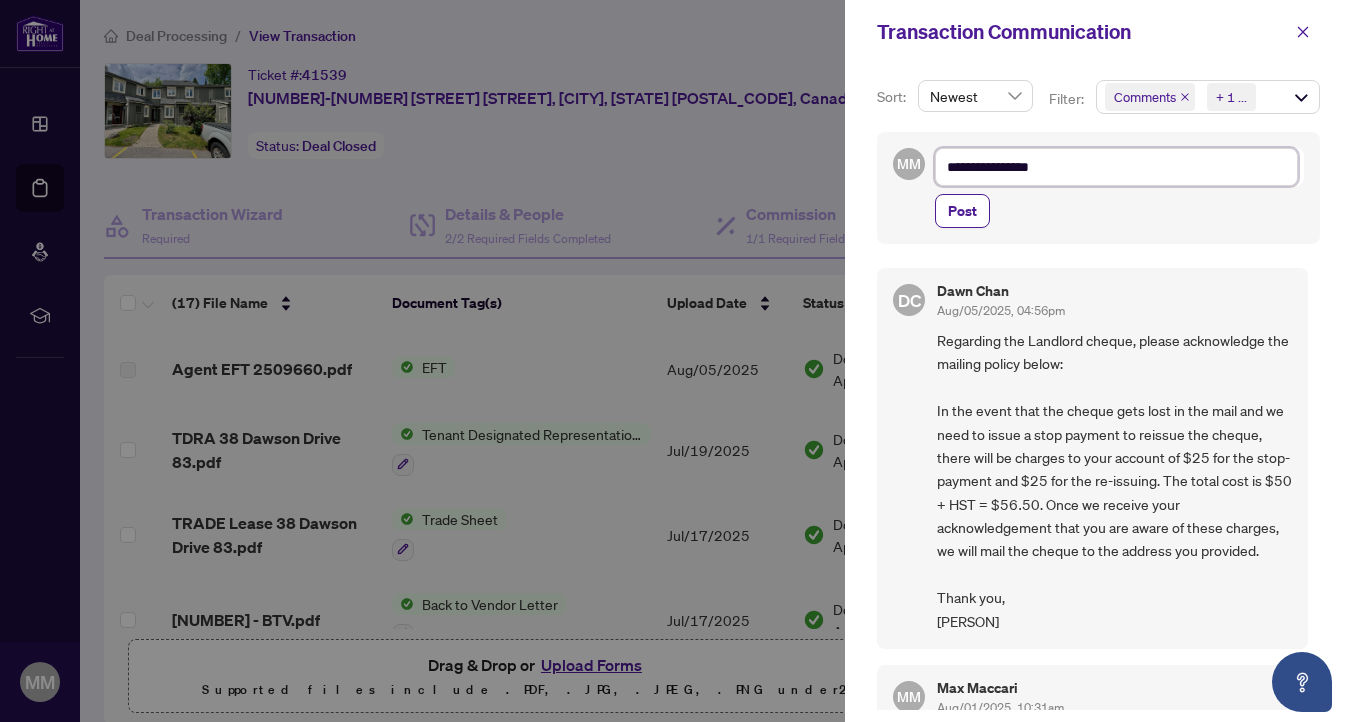 type on "**********" 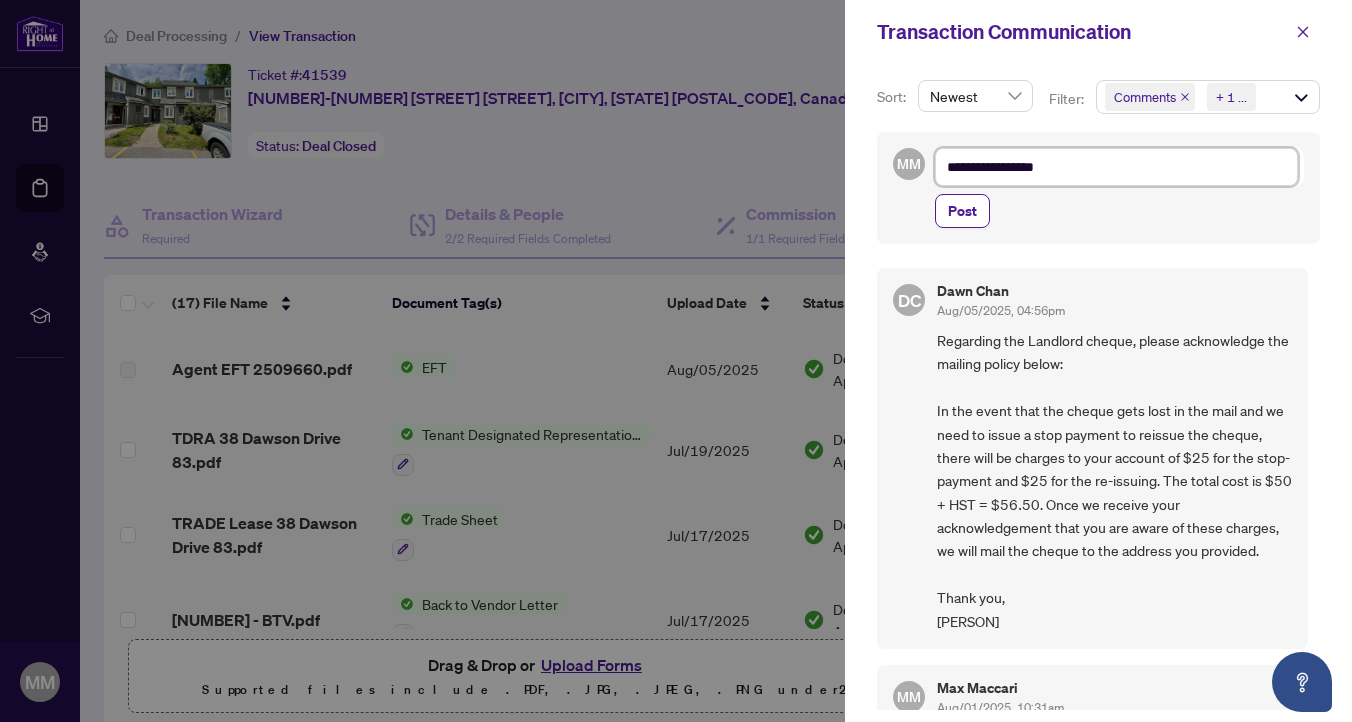 type on "**********" 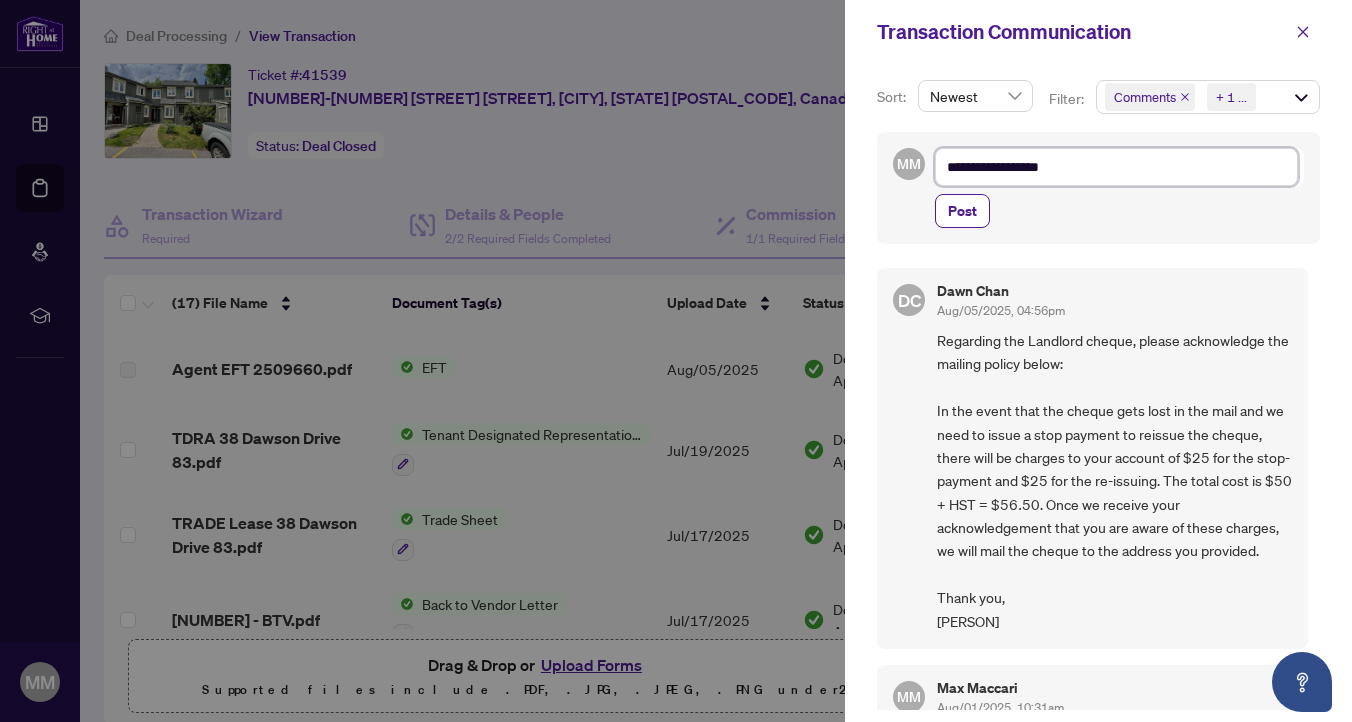 type on "**********" 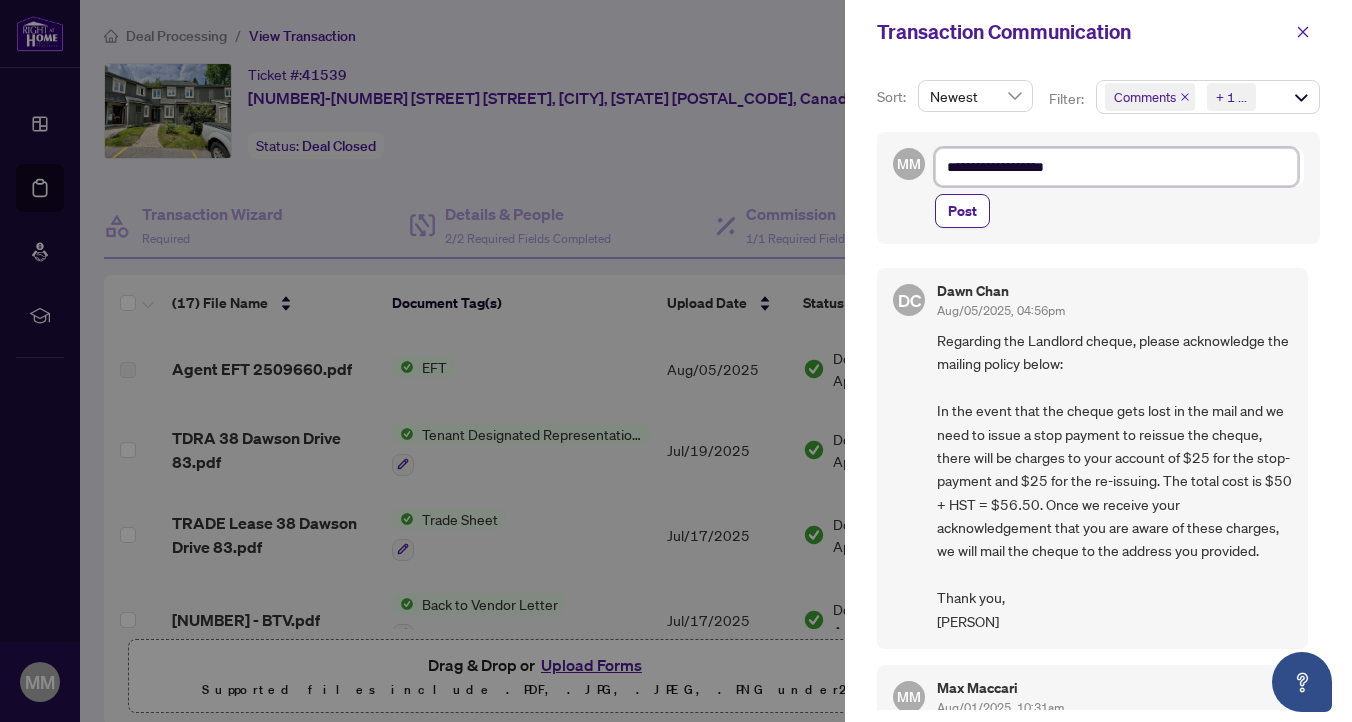 type on "**********" 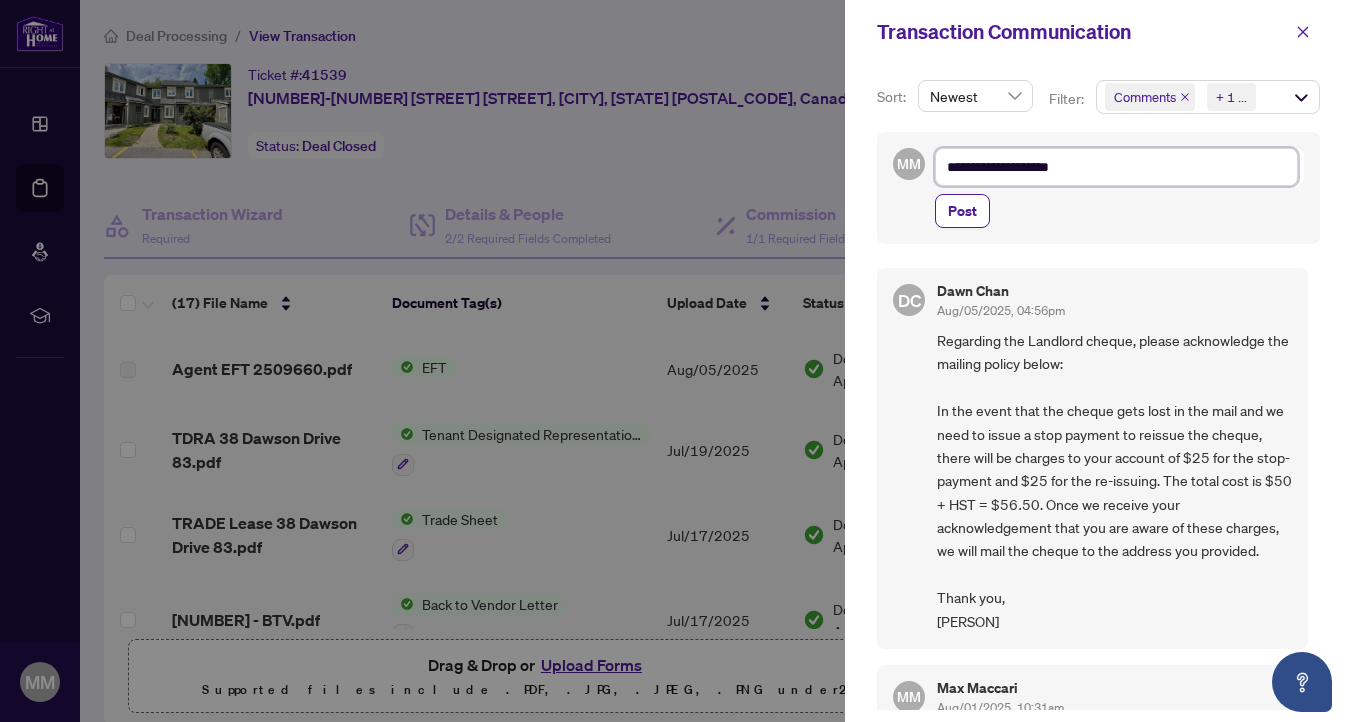 type on "**********" 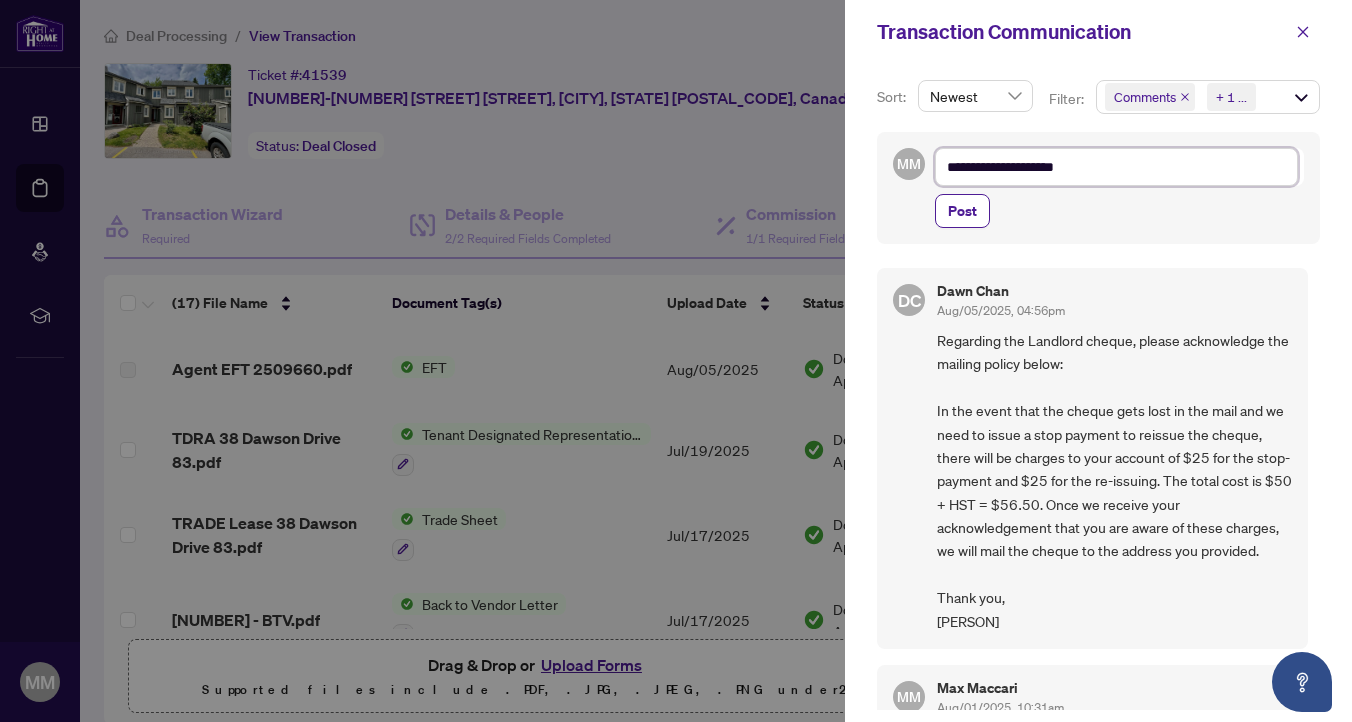 type on "**********" 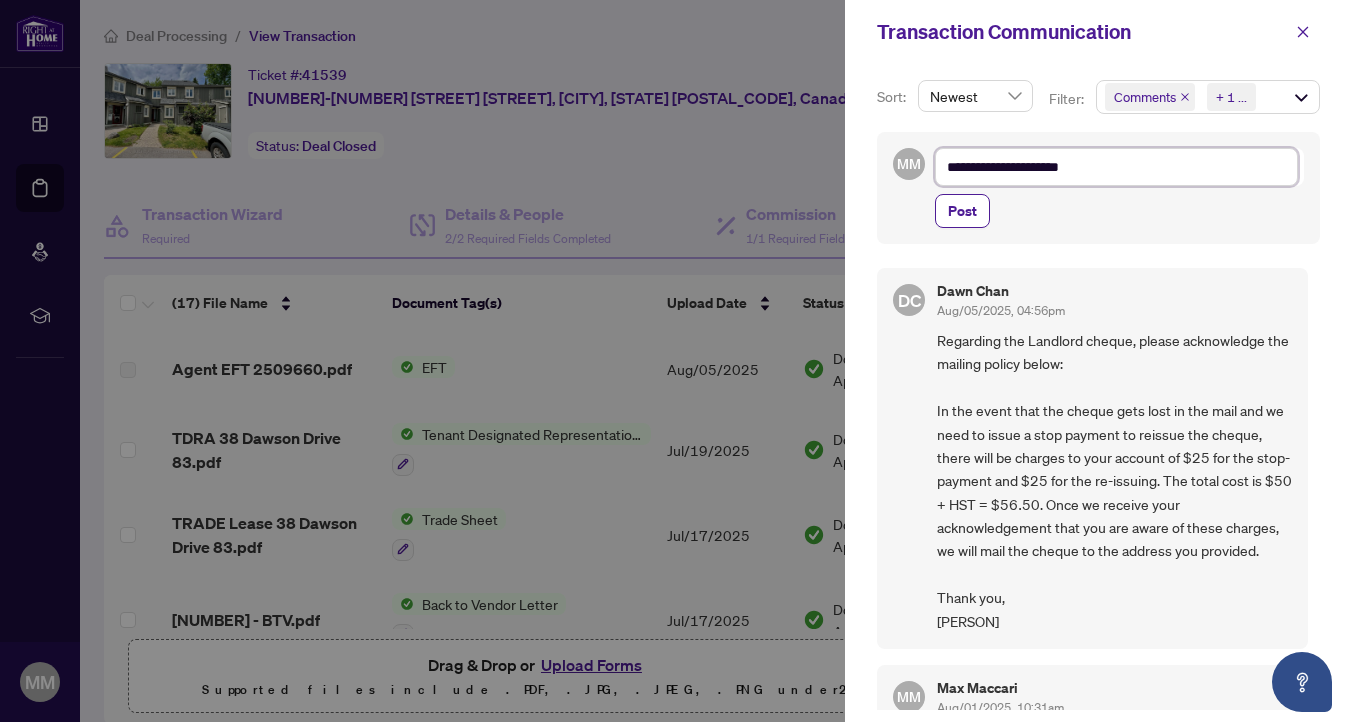 type on "**********" 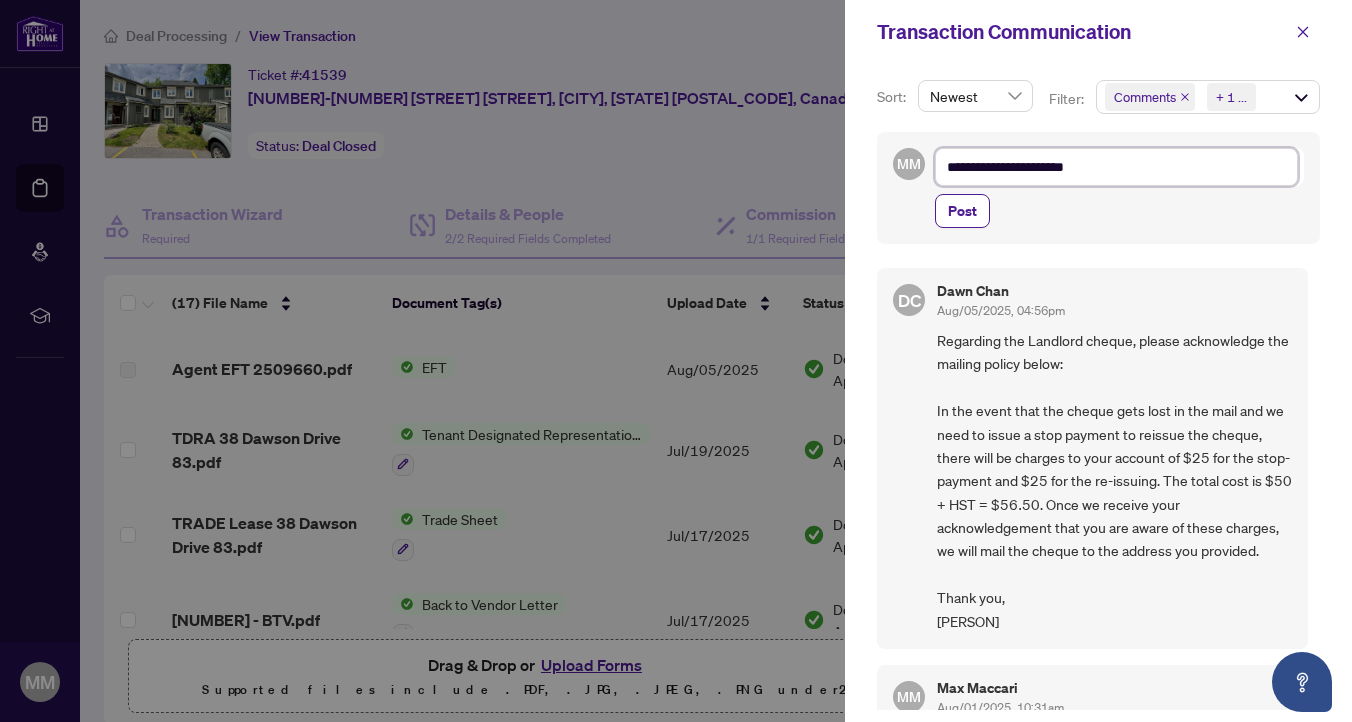 type on "**********" 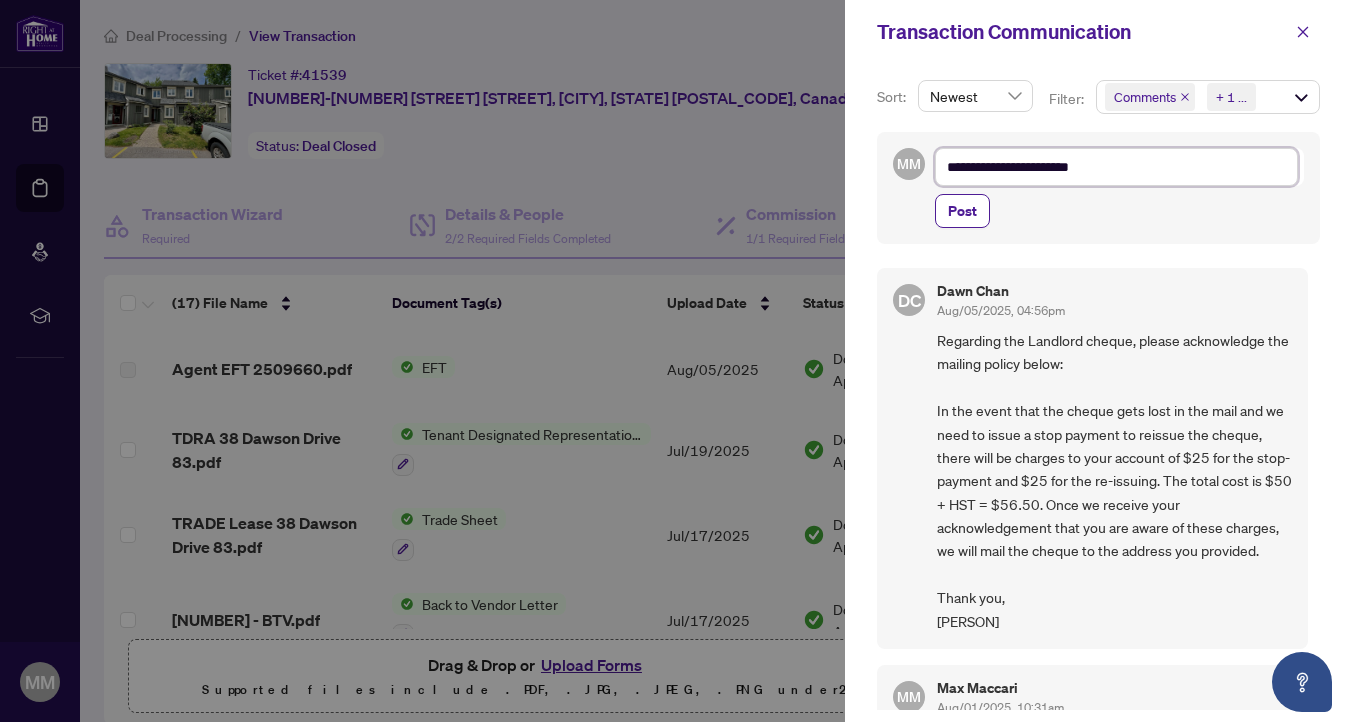 type on "**********" 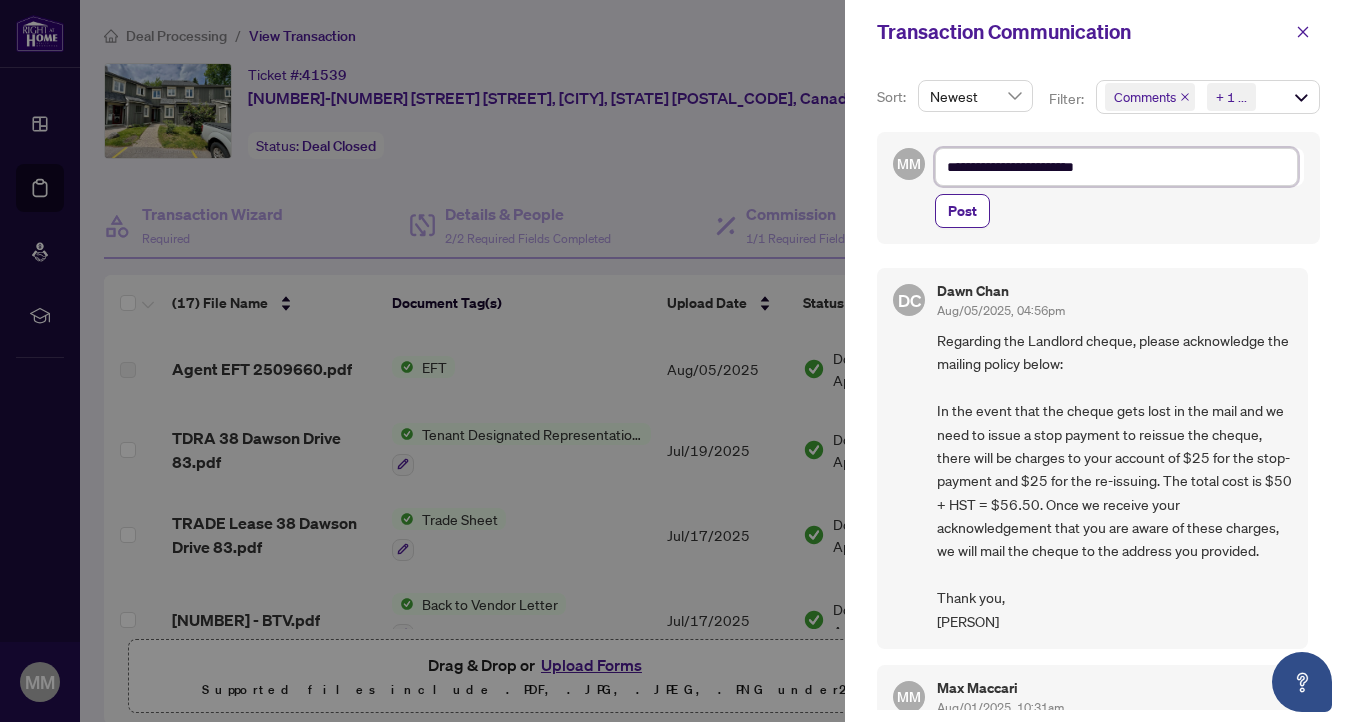 type on "**********" 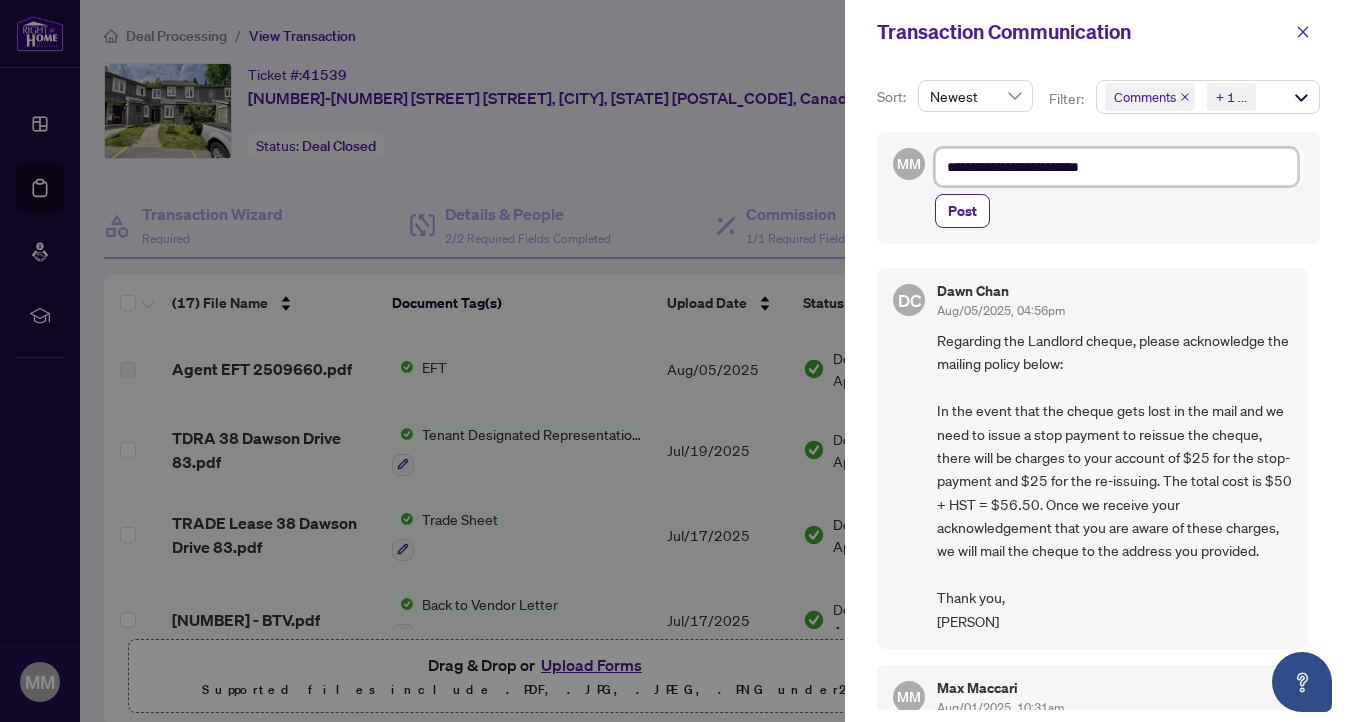 type on "**********" 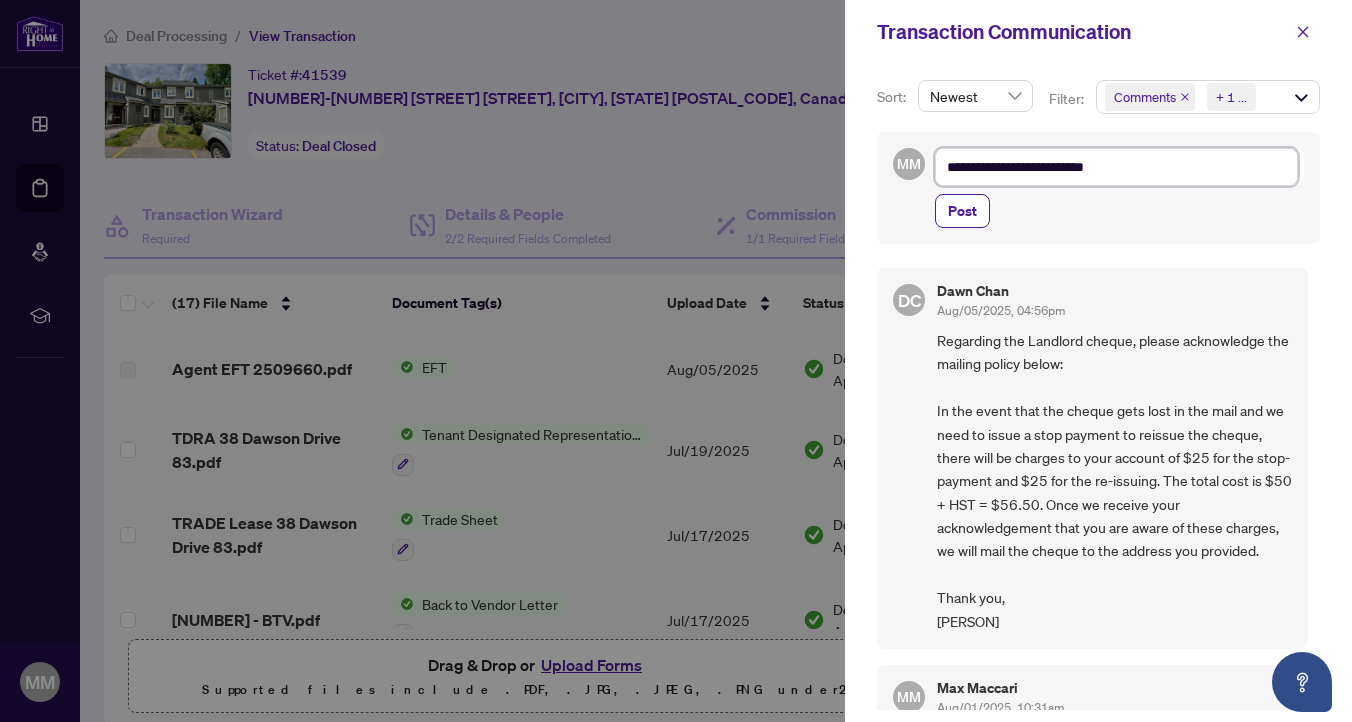 type on "**********" 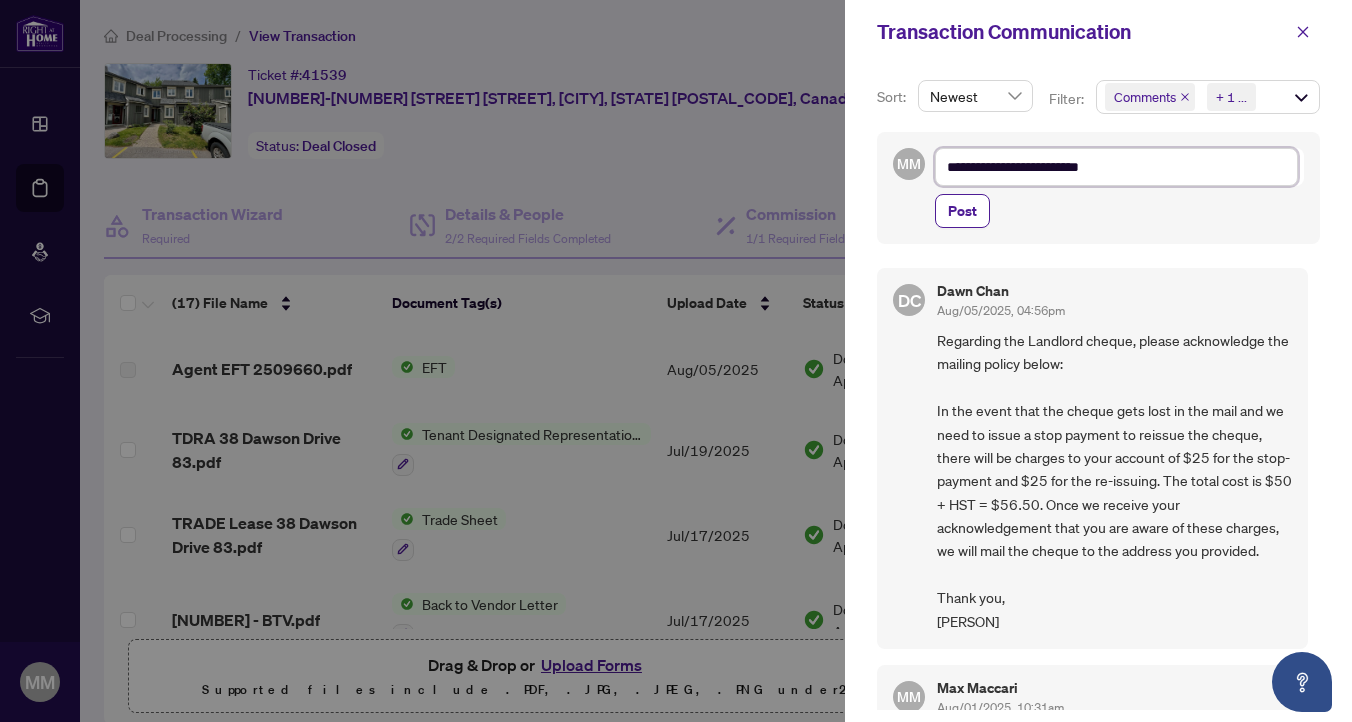 type on "**********" 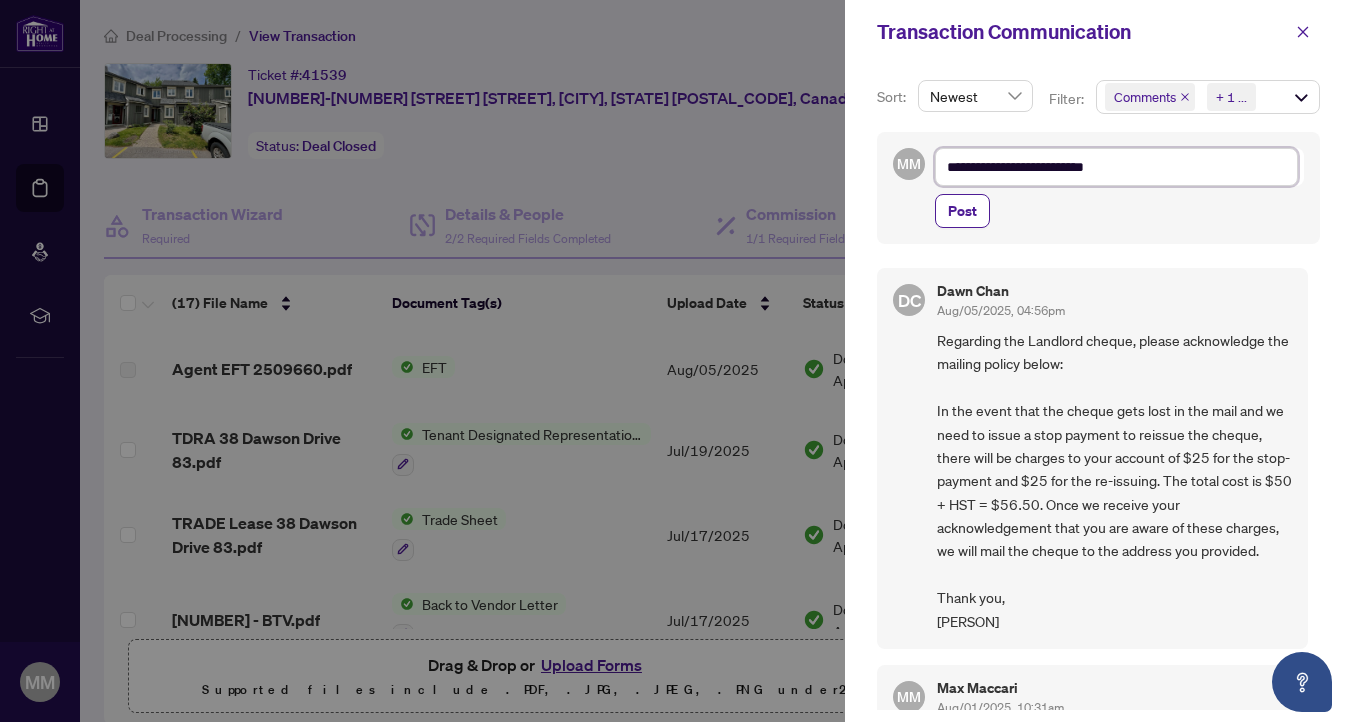 type on "**********" 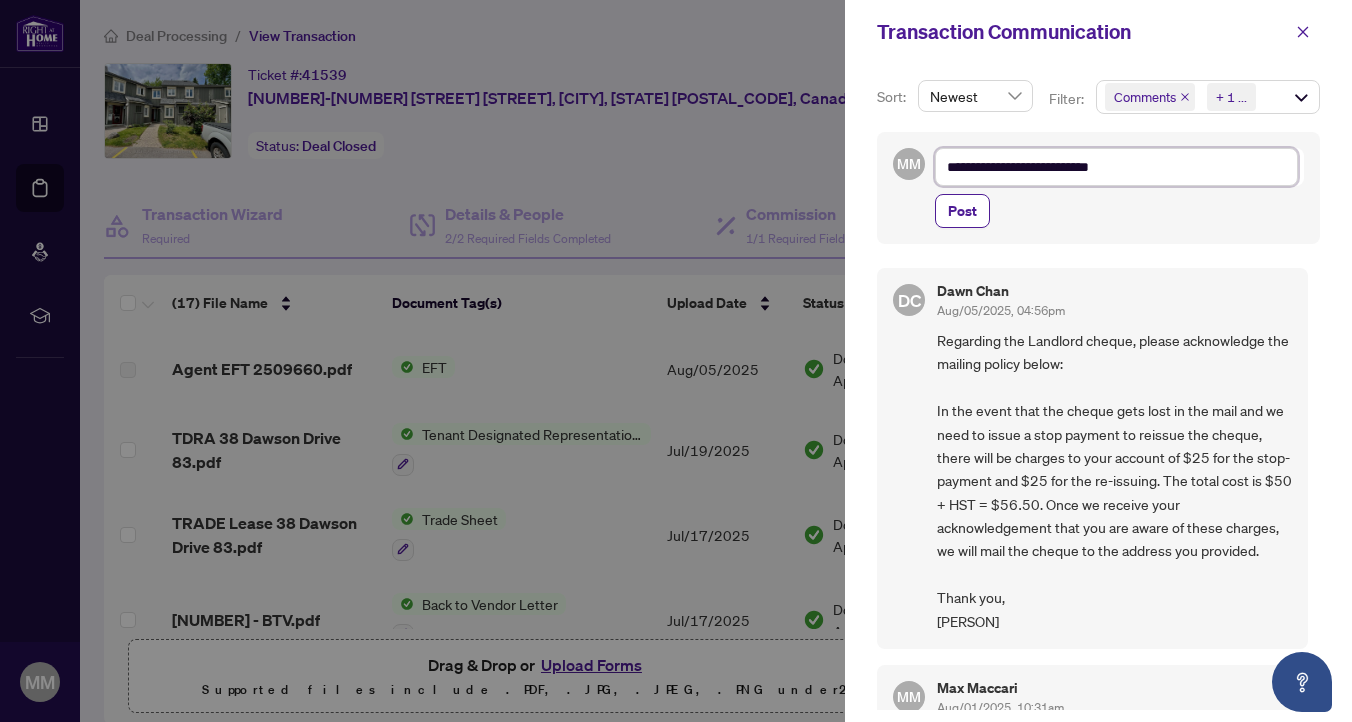 type on "**********" 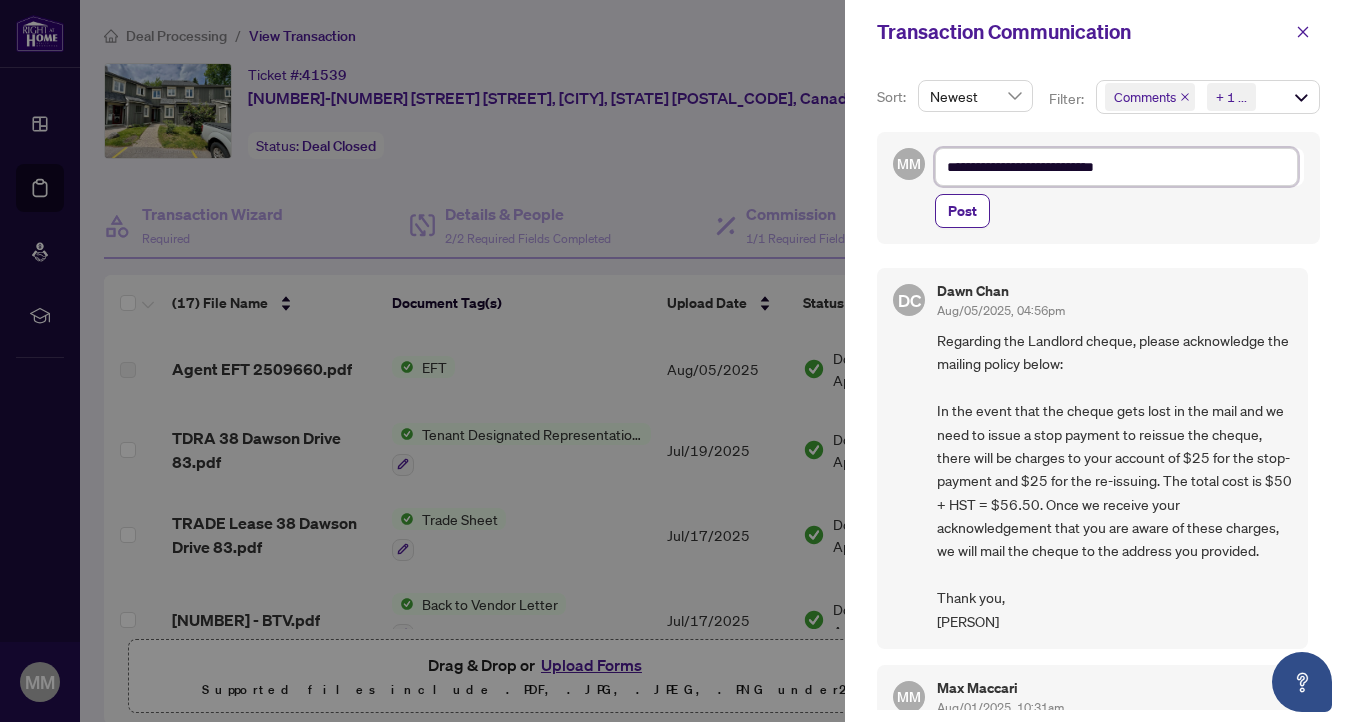 type on "**********" 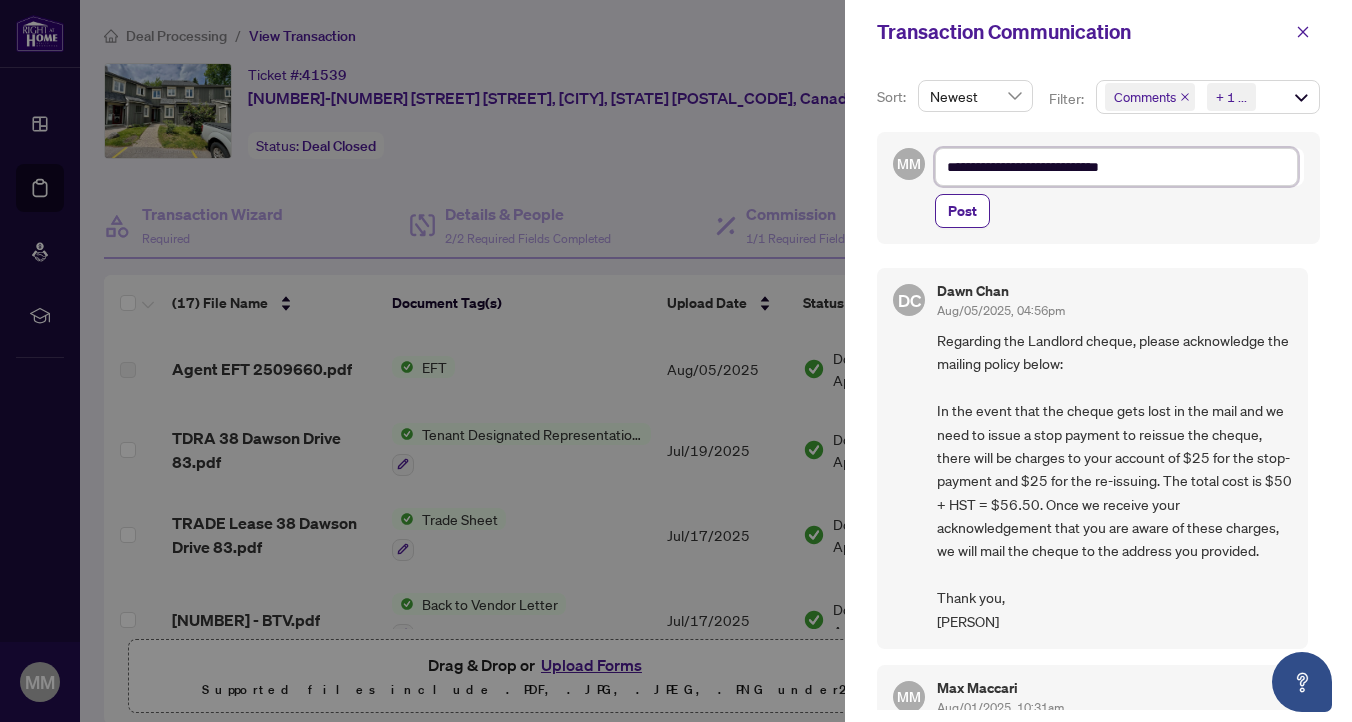 type on "**********" 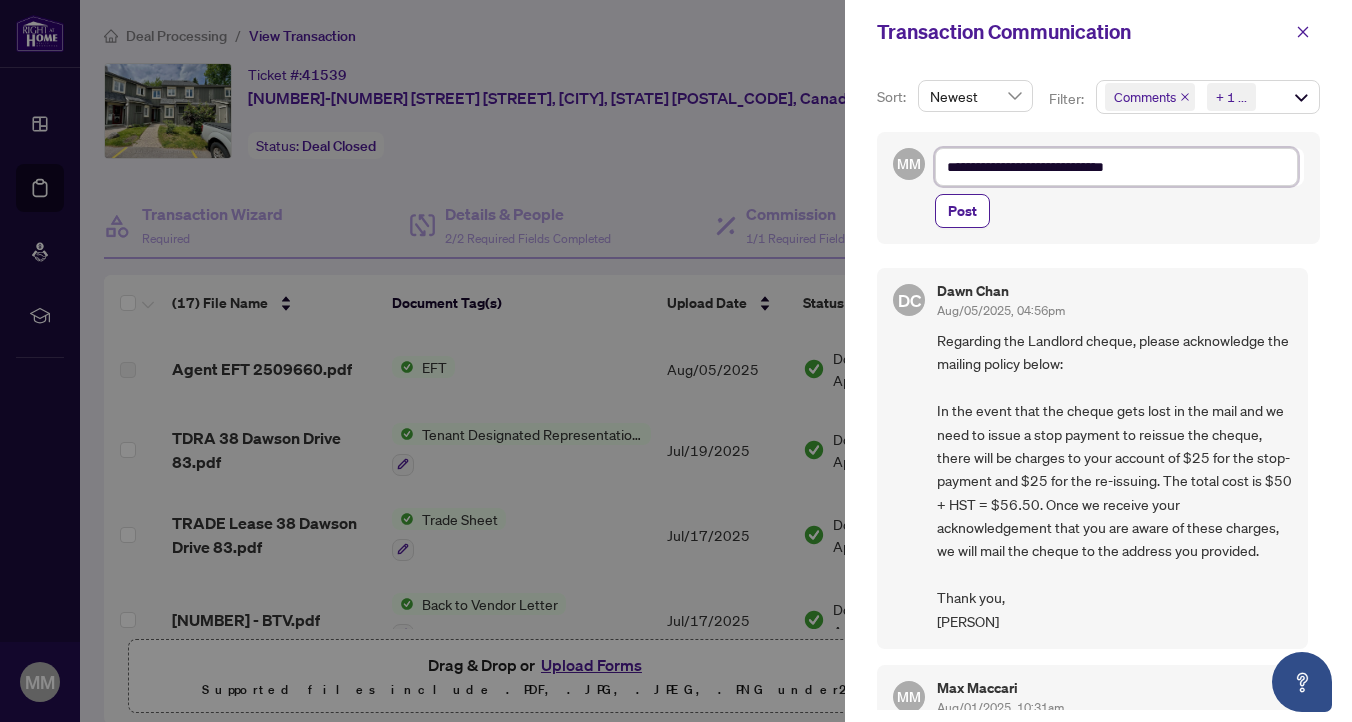 type on "**********" 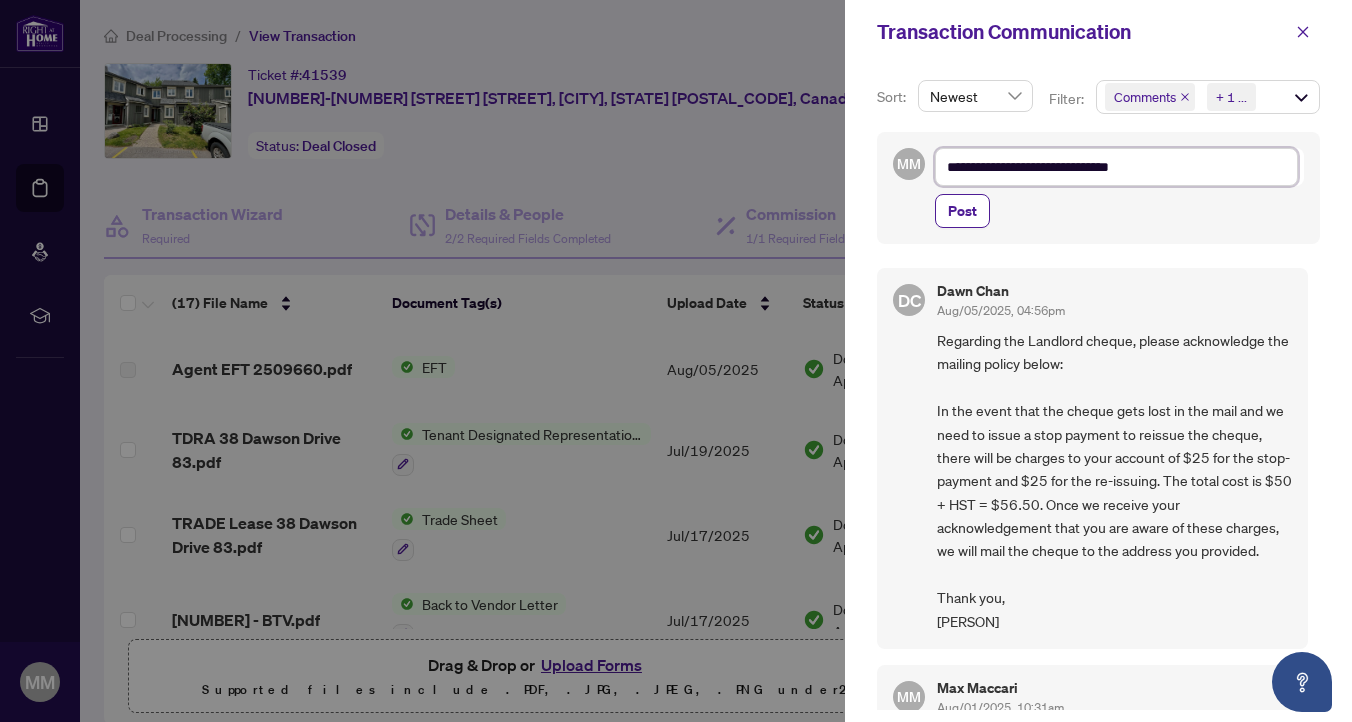 type on "**********" 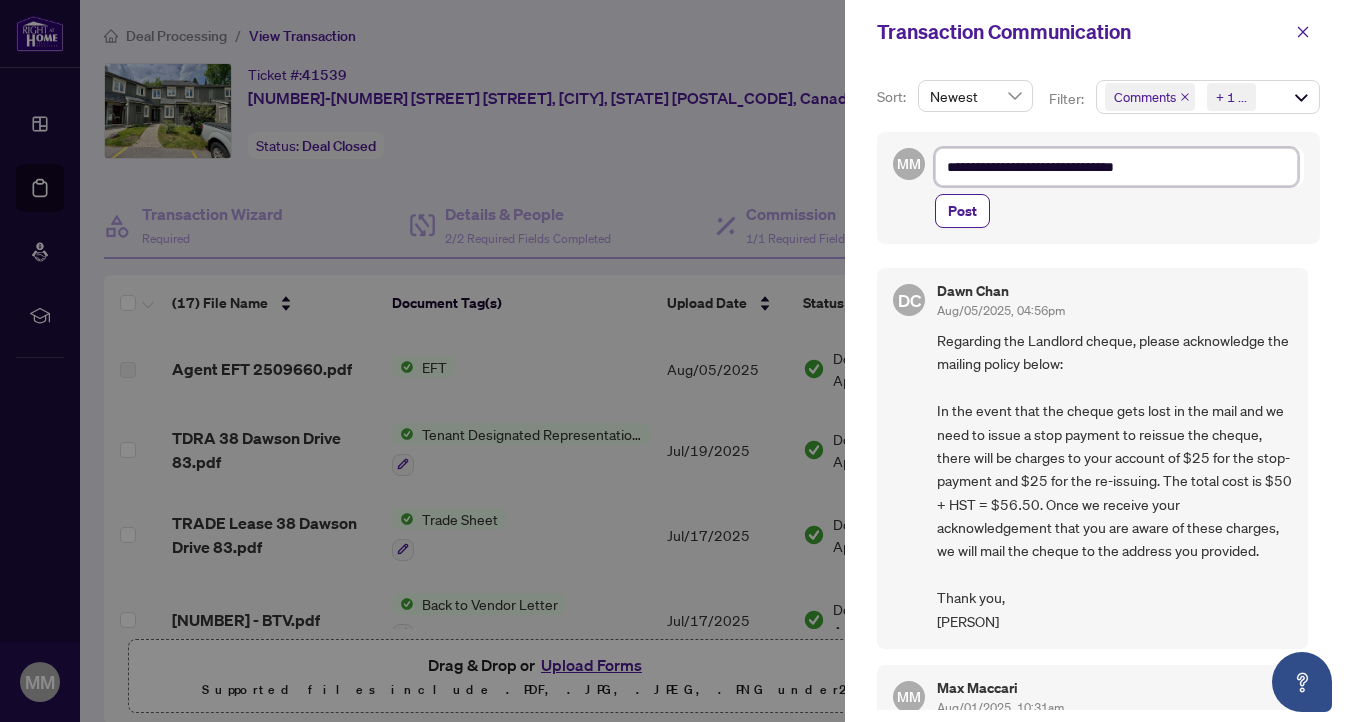 type on "**********" 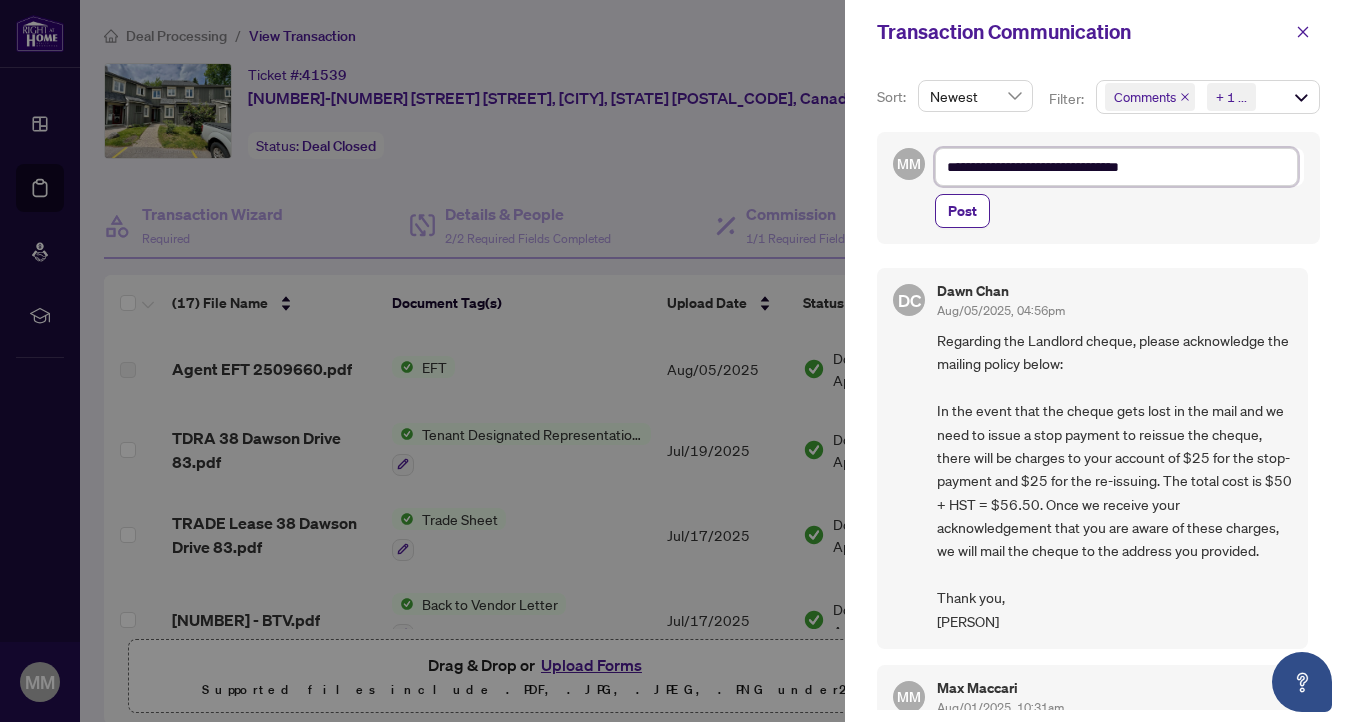 type on "**********" 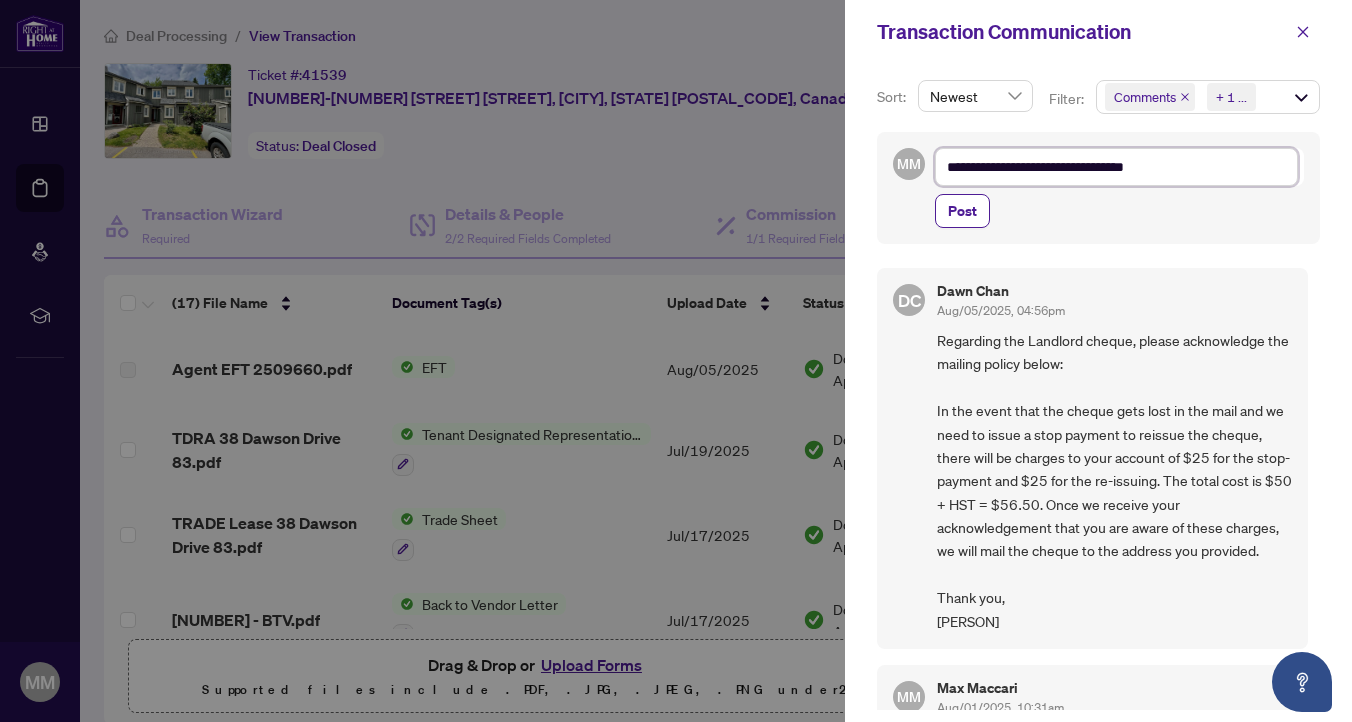 type on "**********" 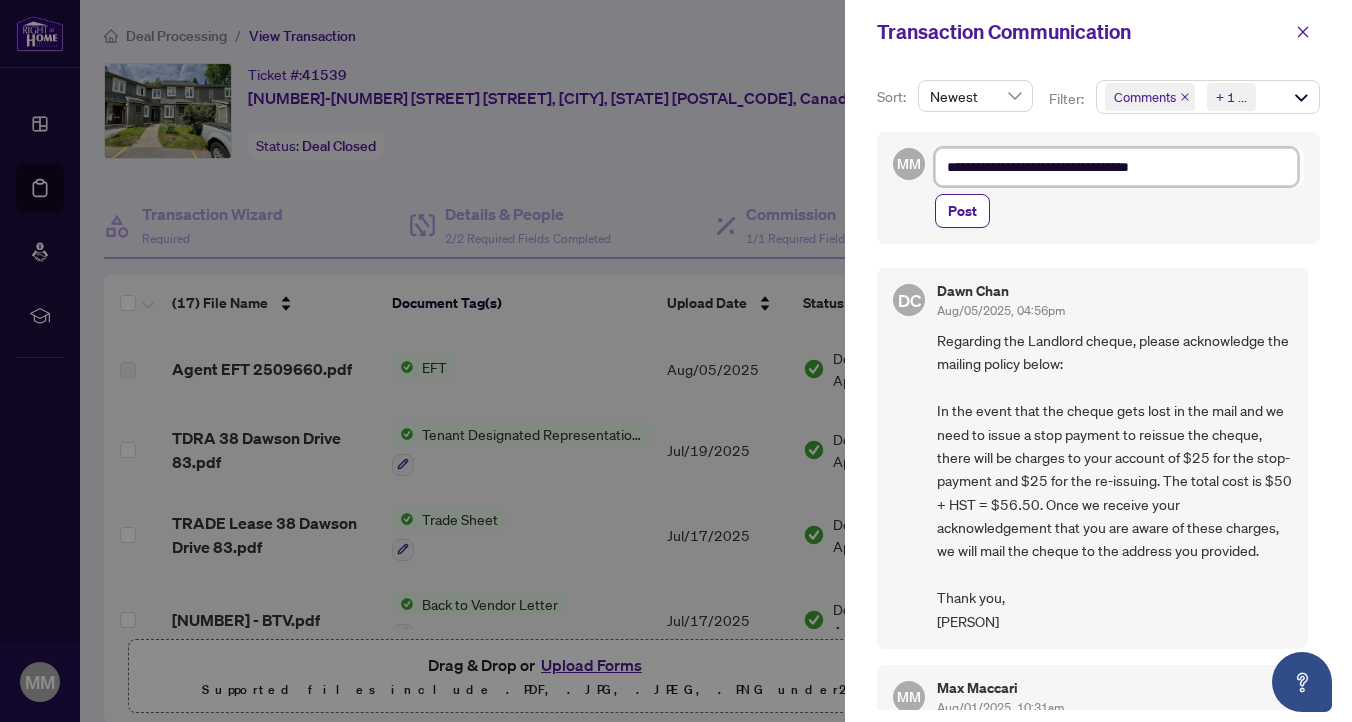 type on "**********" 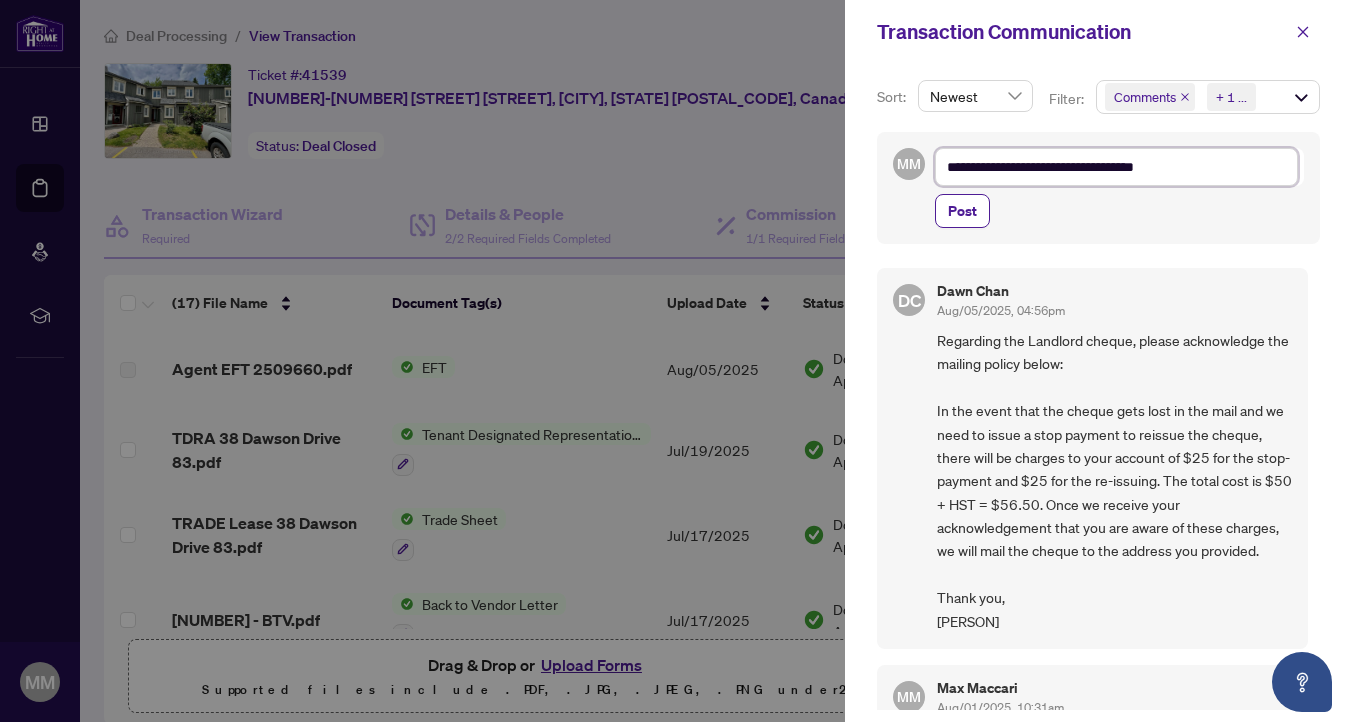type on "**********" 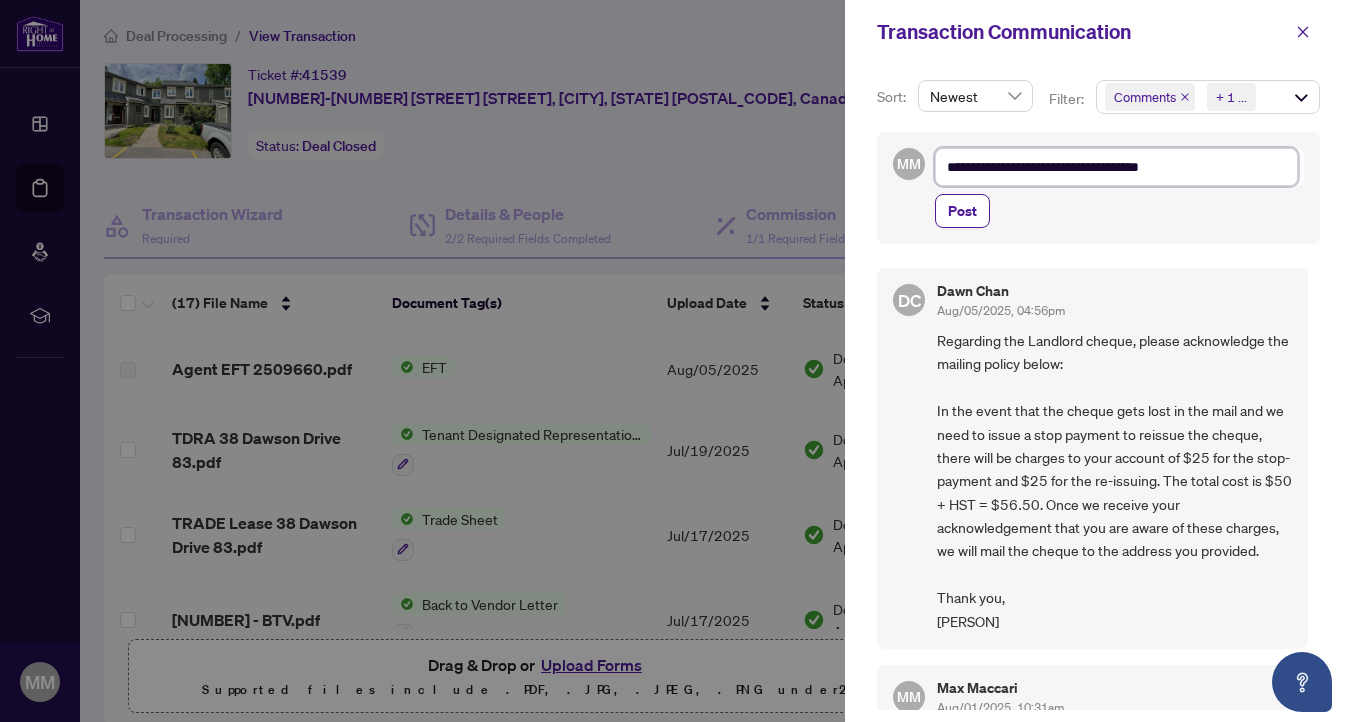 type on "**********" 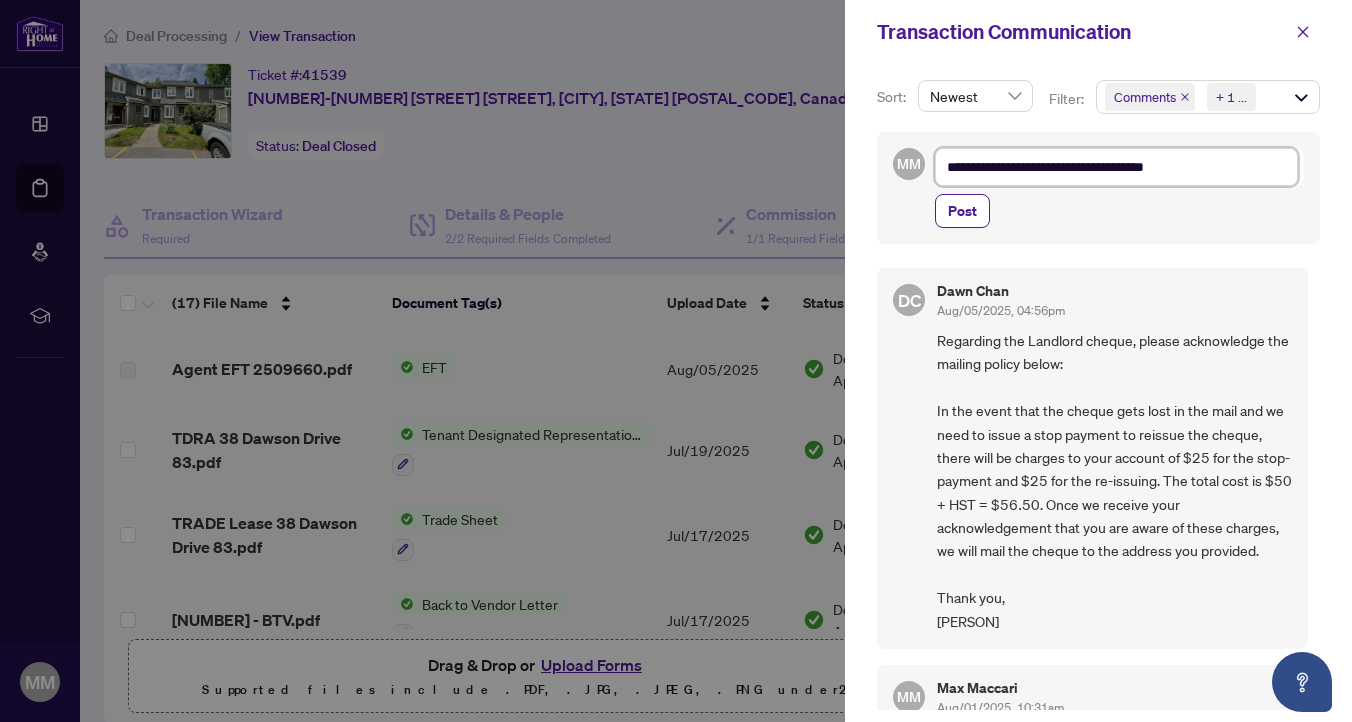 type on "**********" 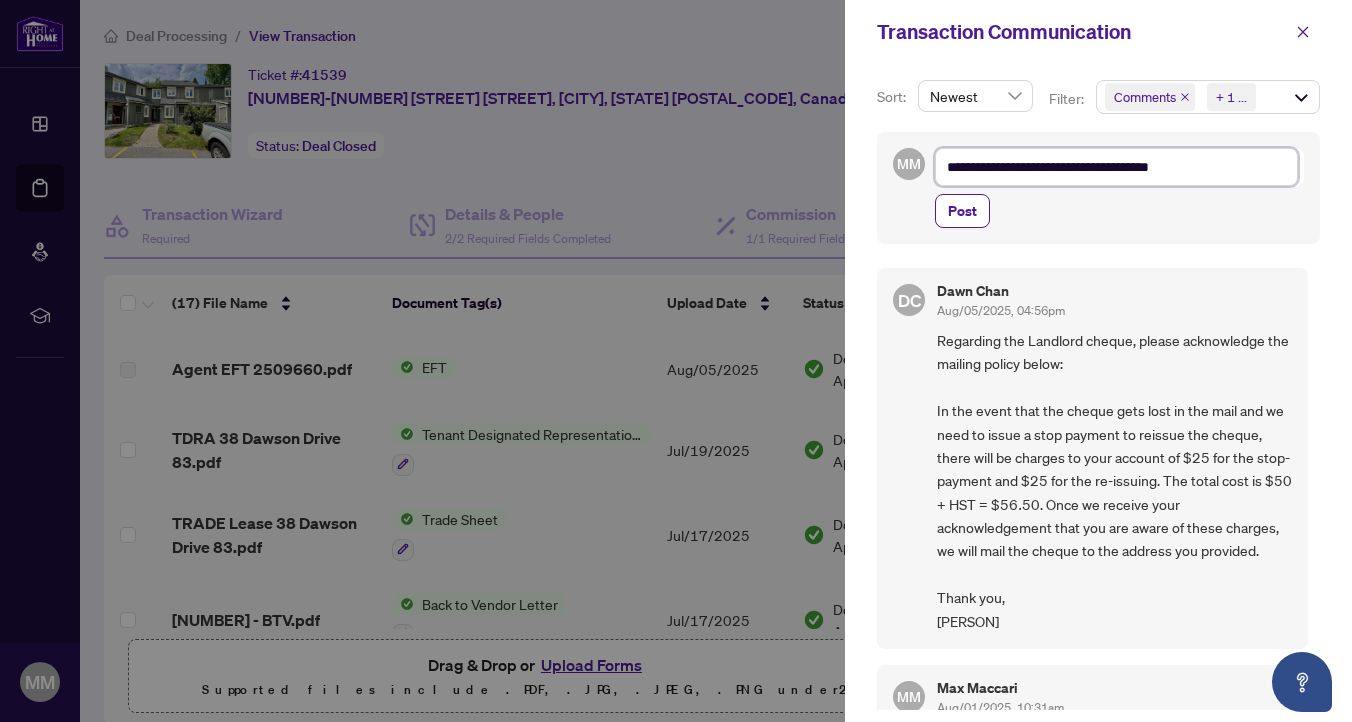 type on "**********" 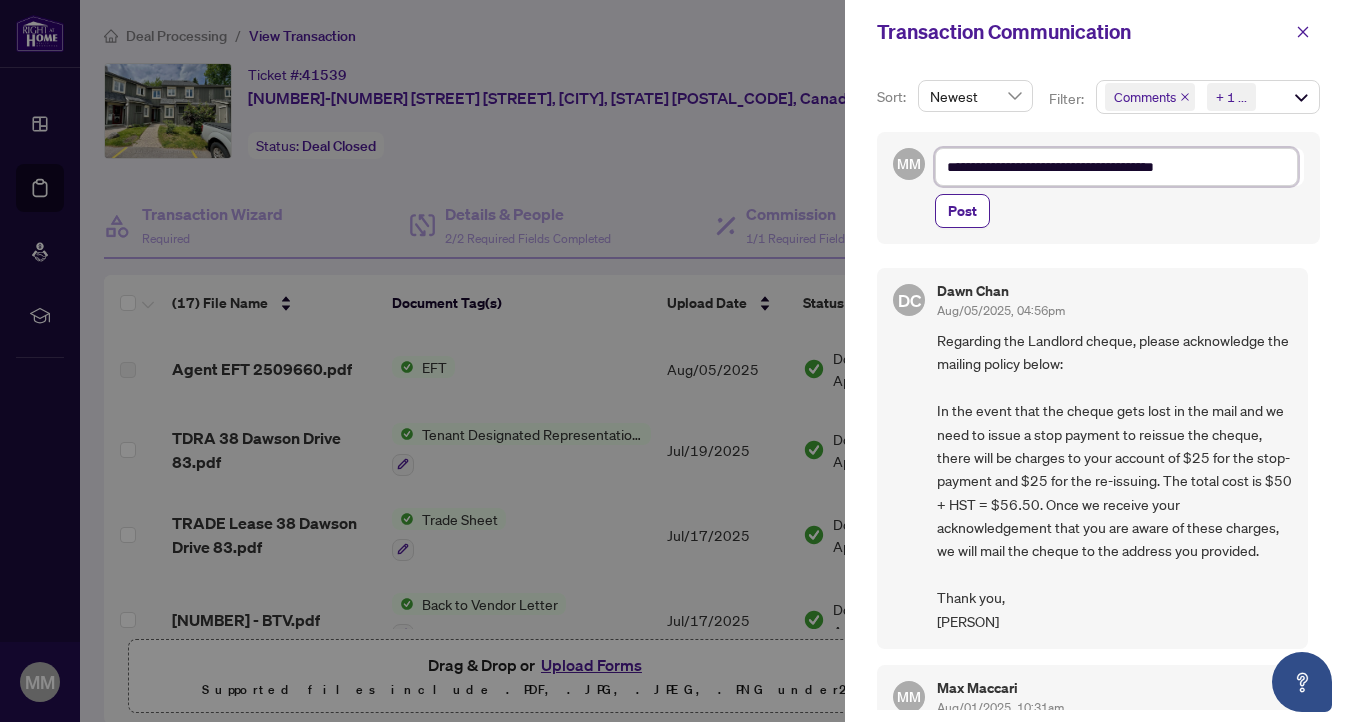 type on "**********" 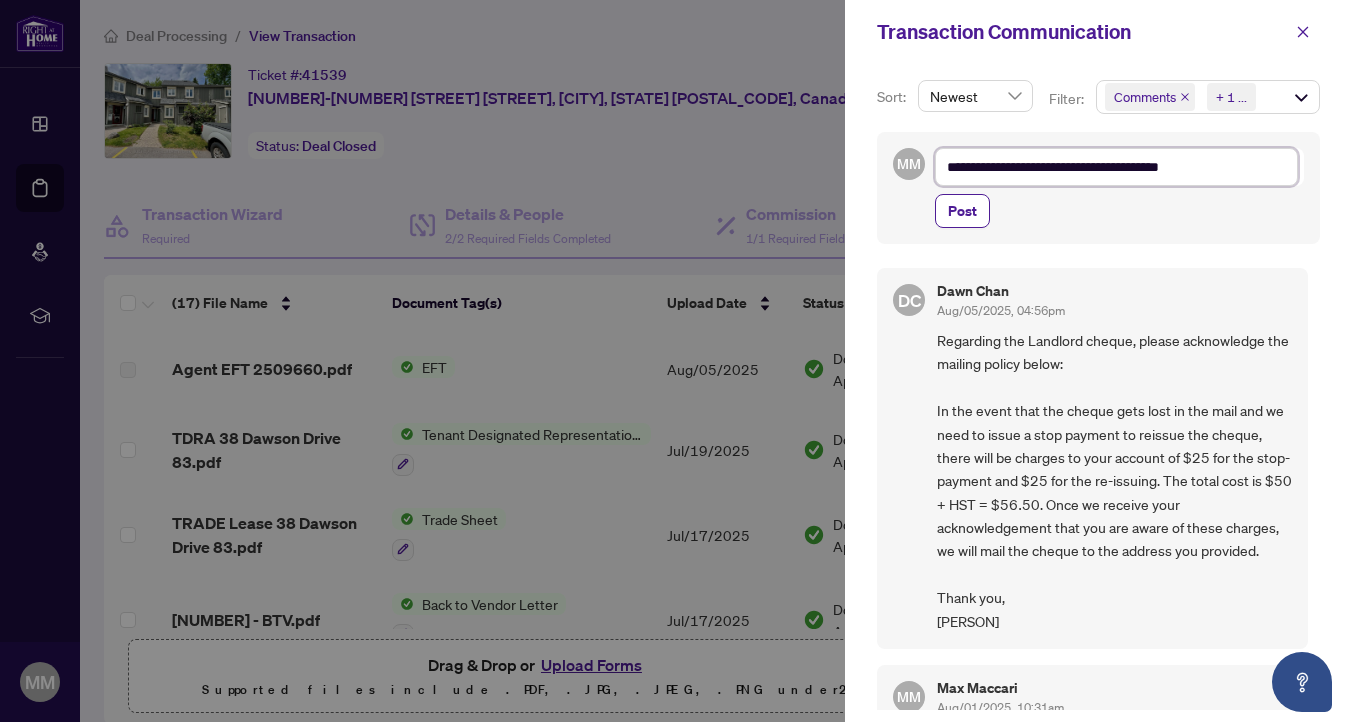 type on "**********" 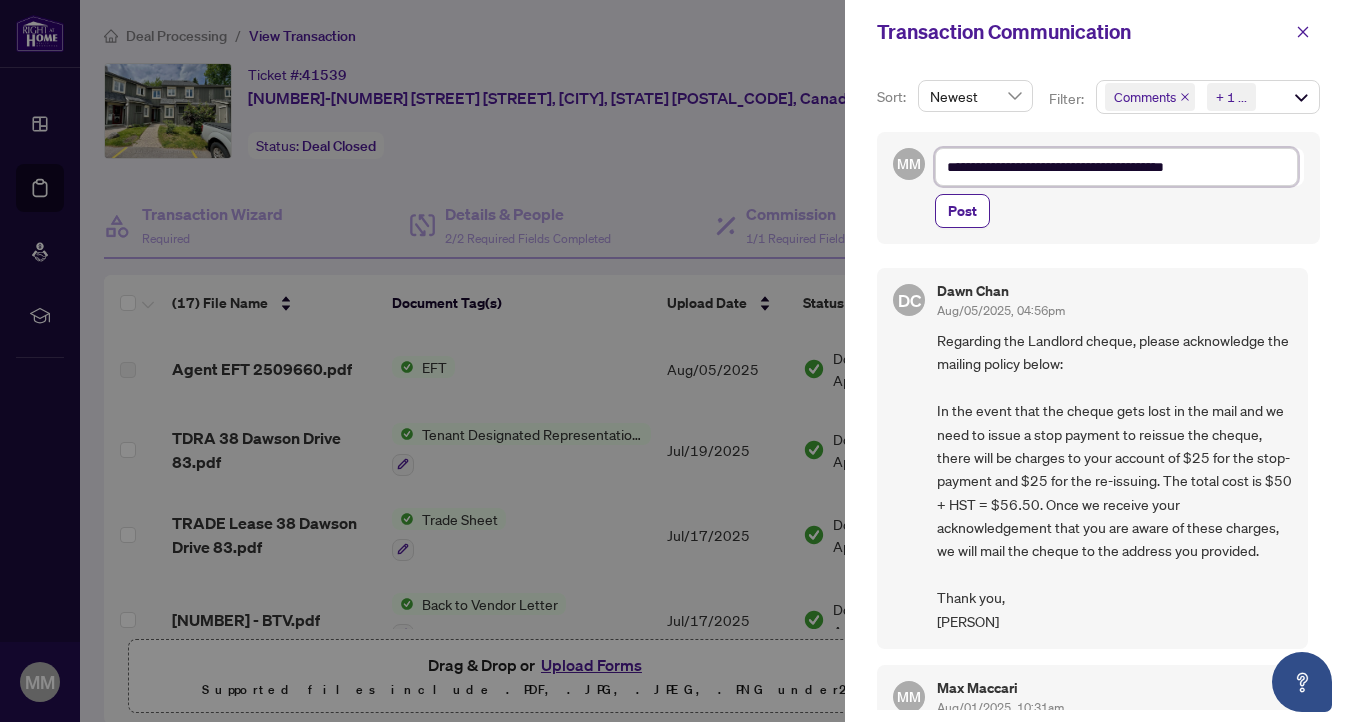 type on "**********" 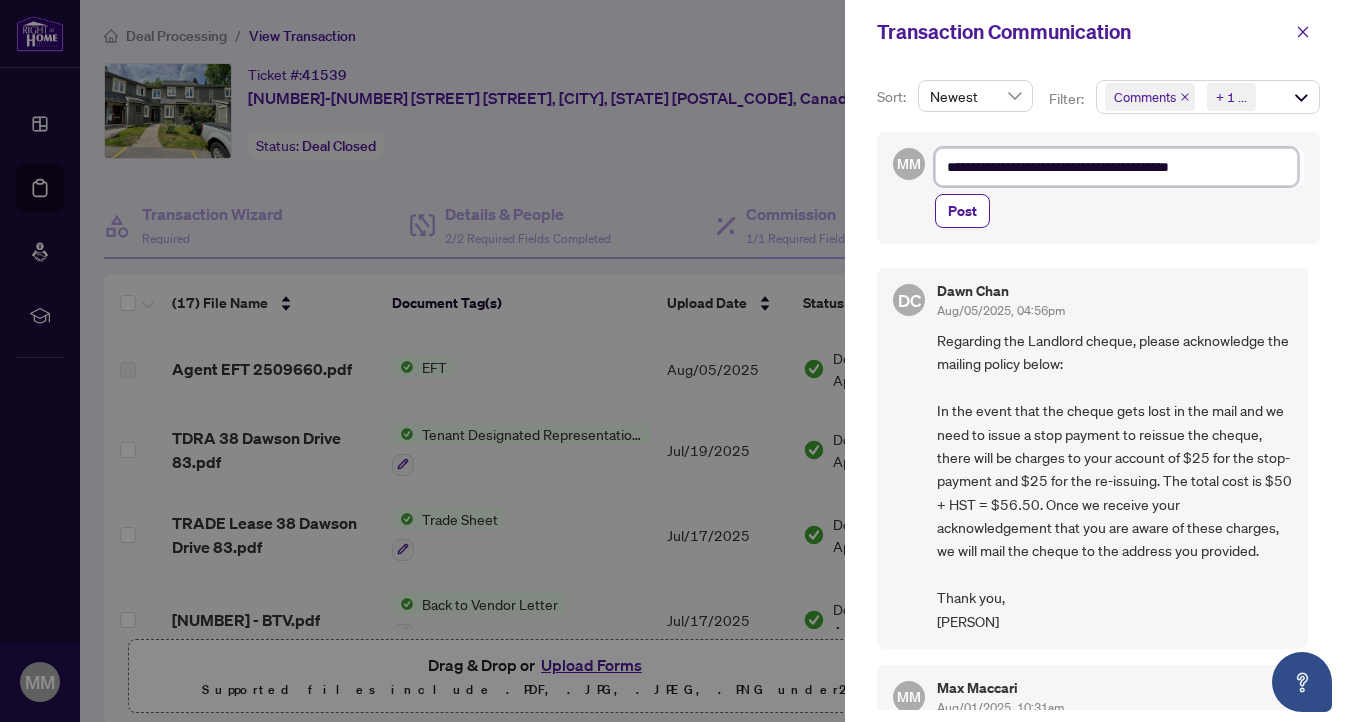 type on "**********" 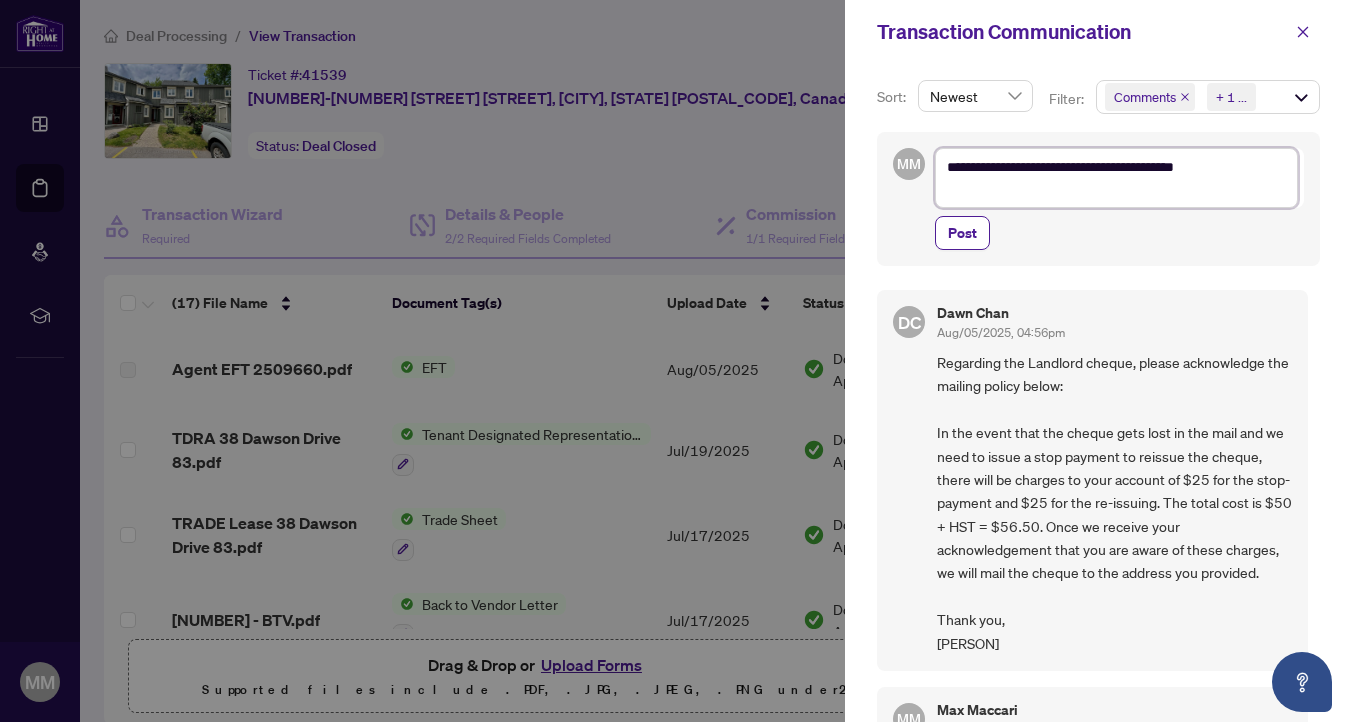 type on "**********" 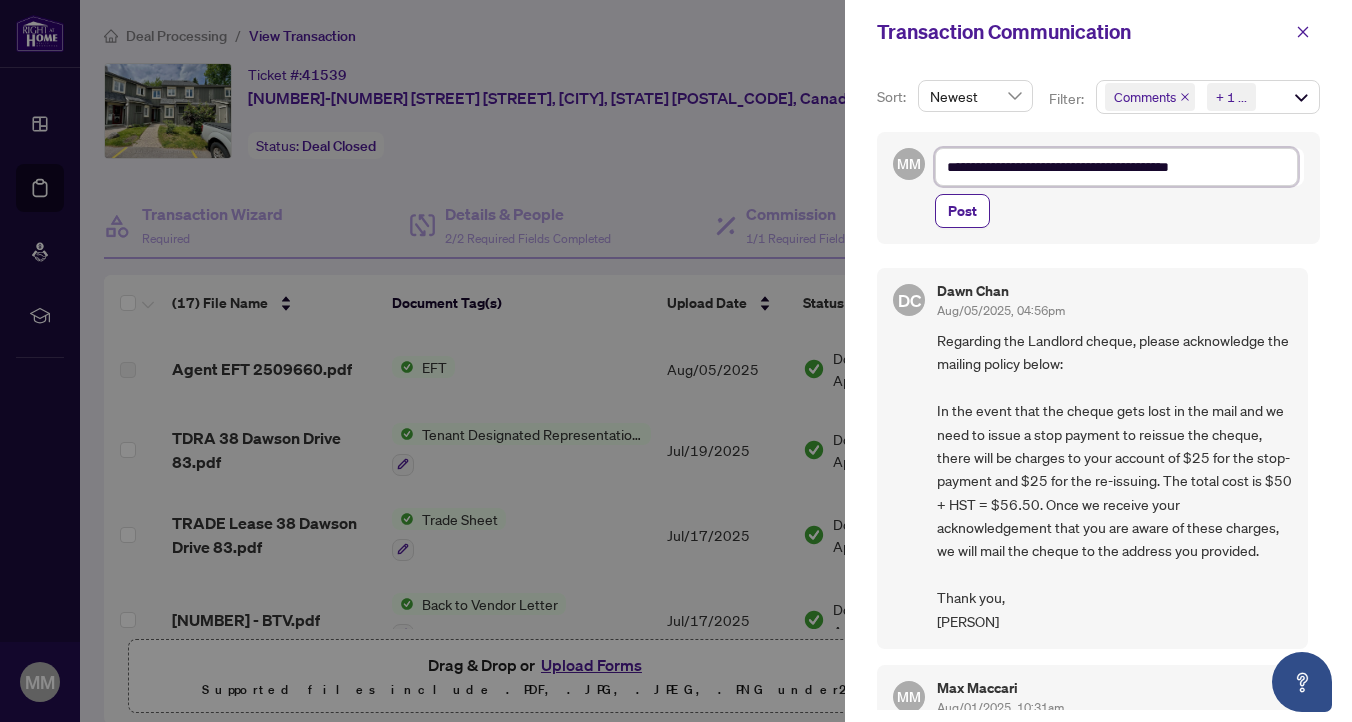 type on "**********" 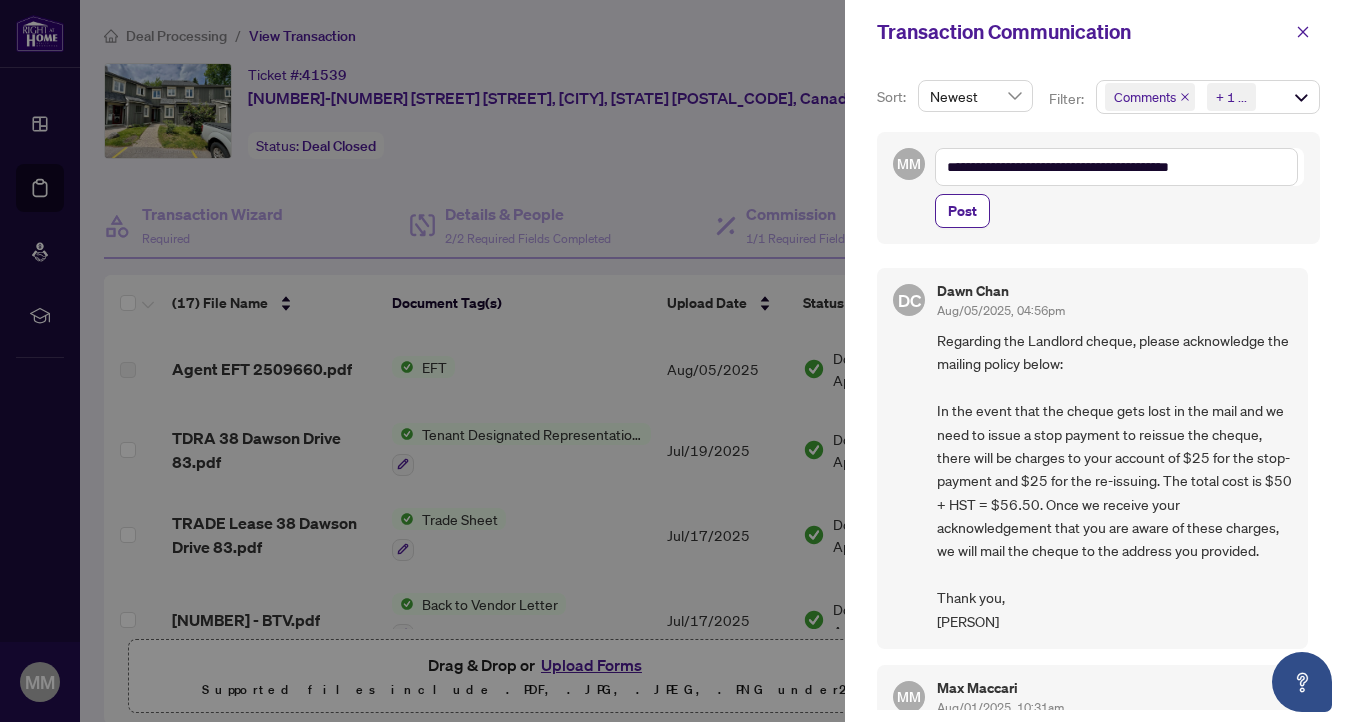 click on "**********" at bounding box center (1098, 188) 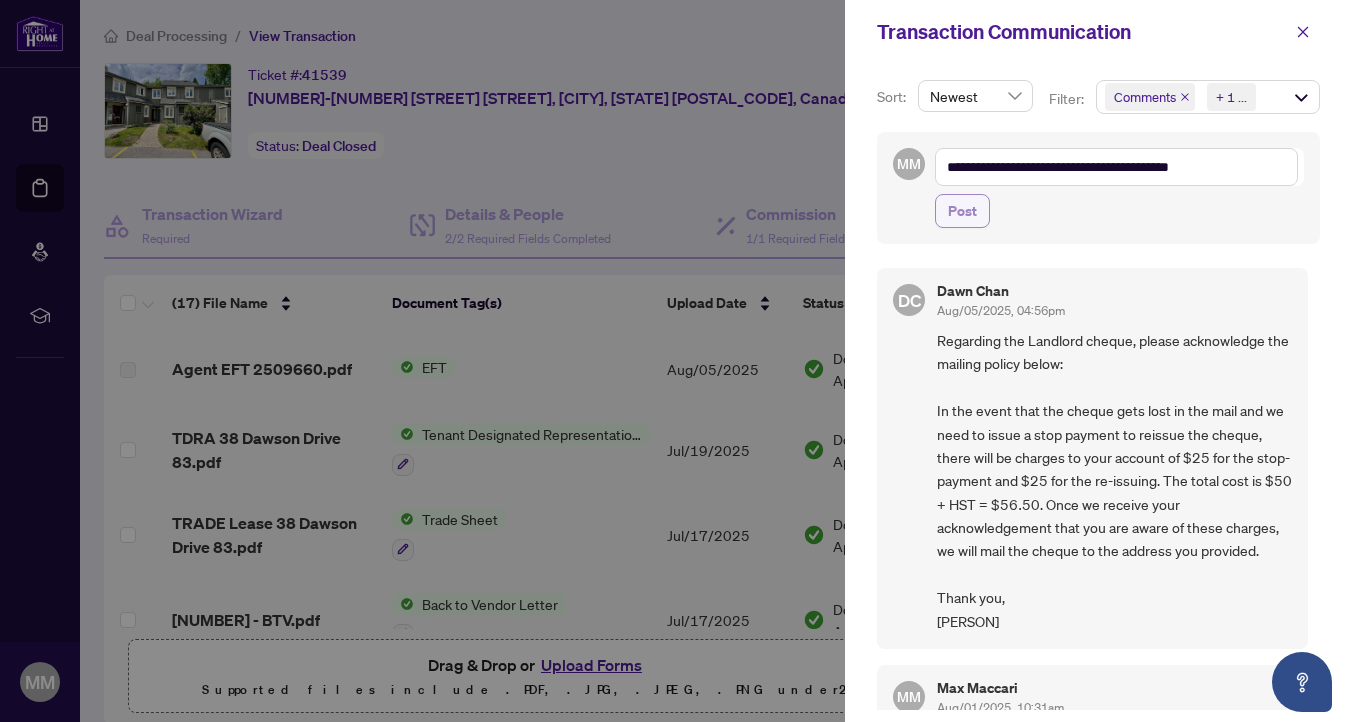 click on "Post" at bounding box center [962, 211] 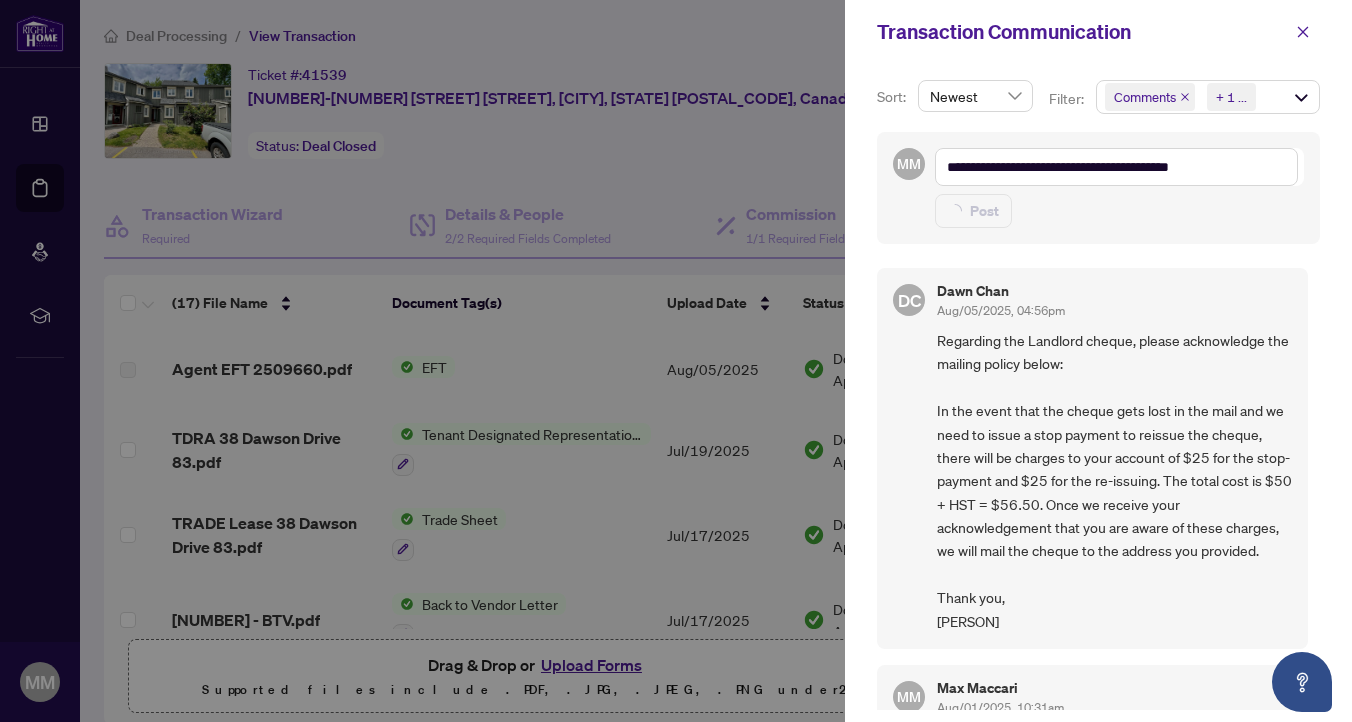 type 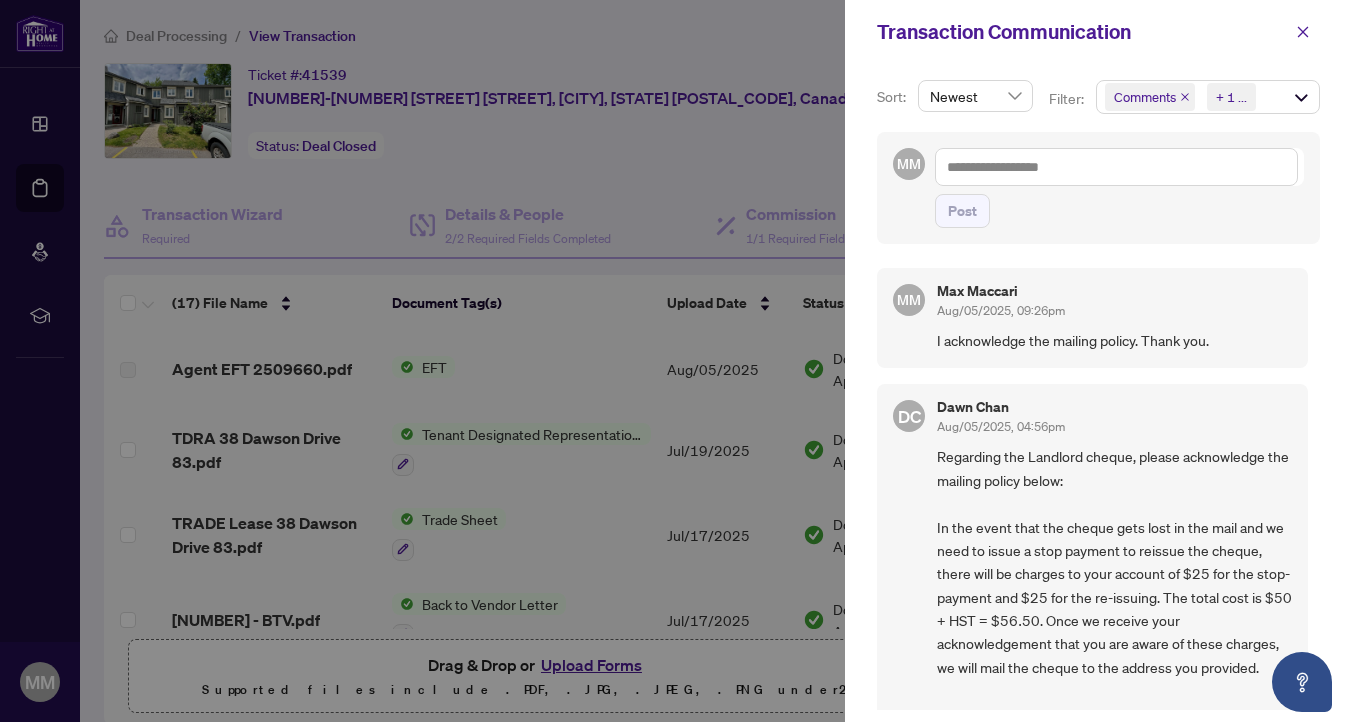 click at bounding box center [676, 361] 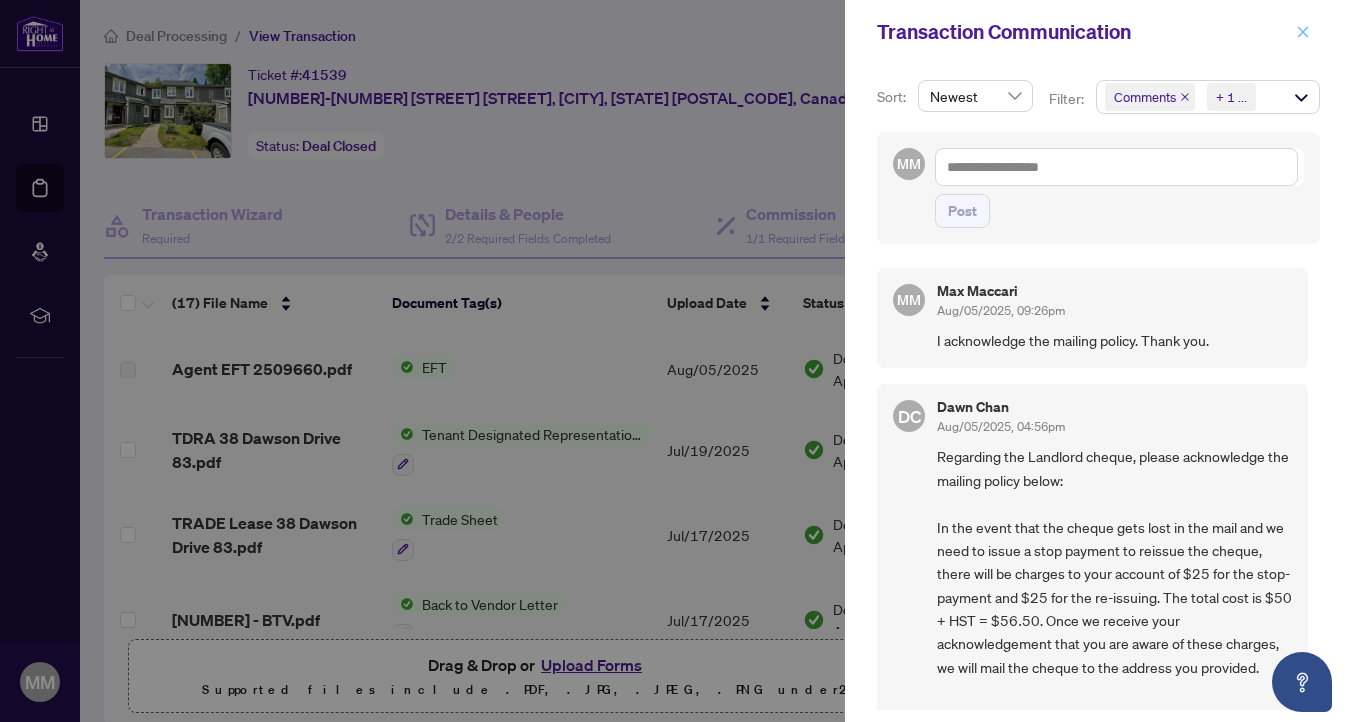 click 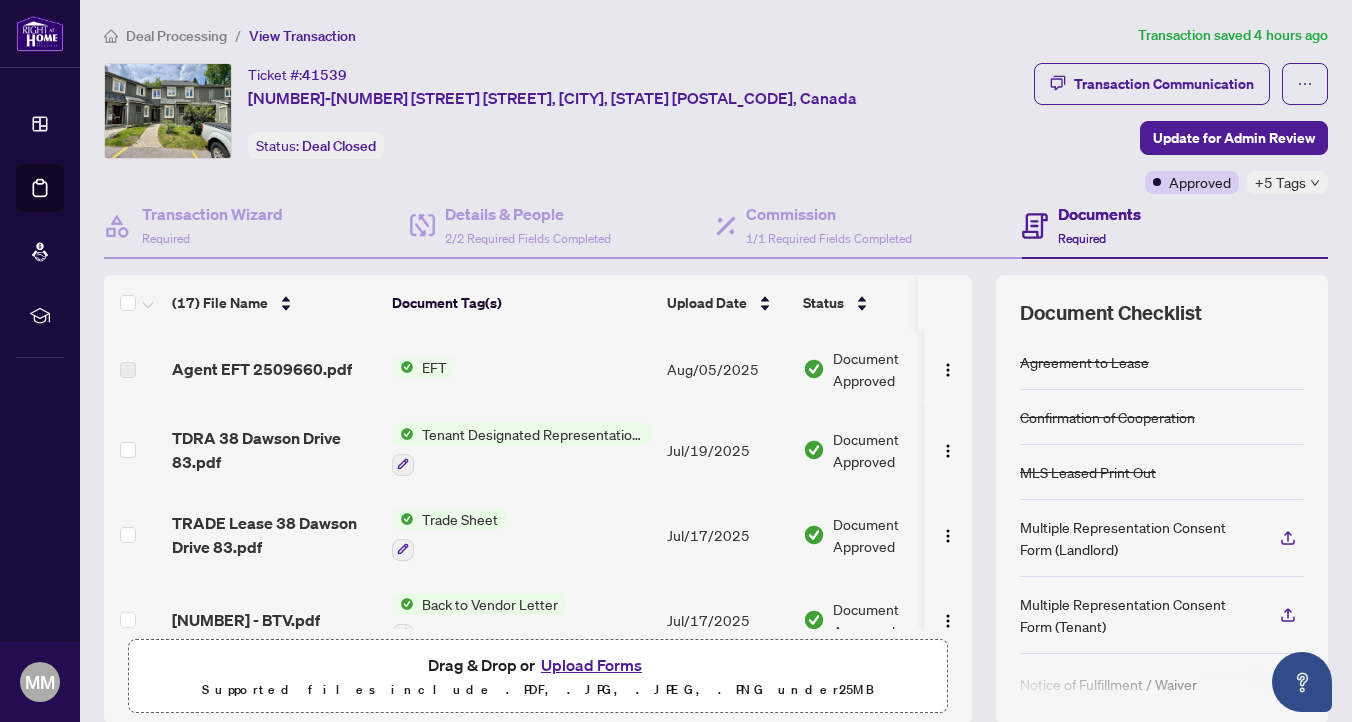 scroll, scrollTop: 0, scrollLeft: 47, axis: horizontal 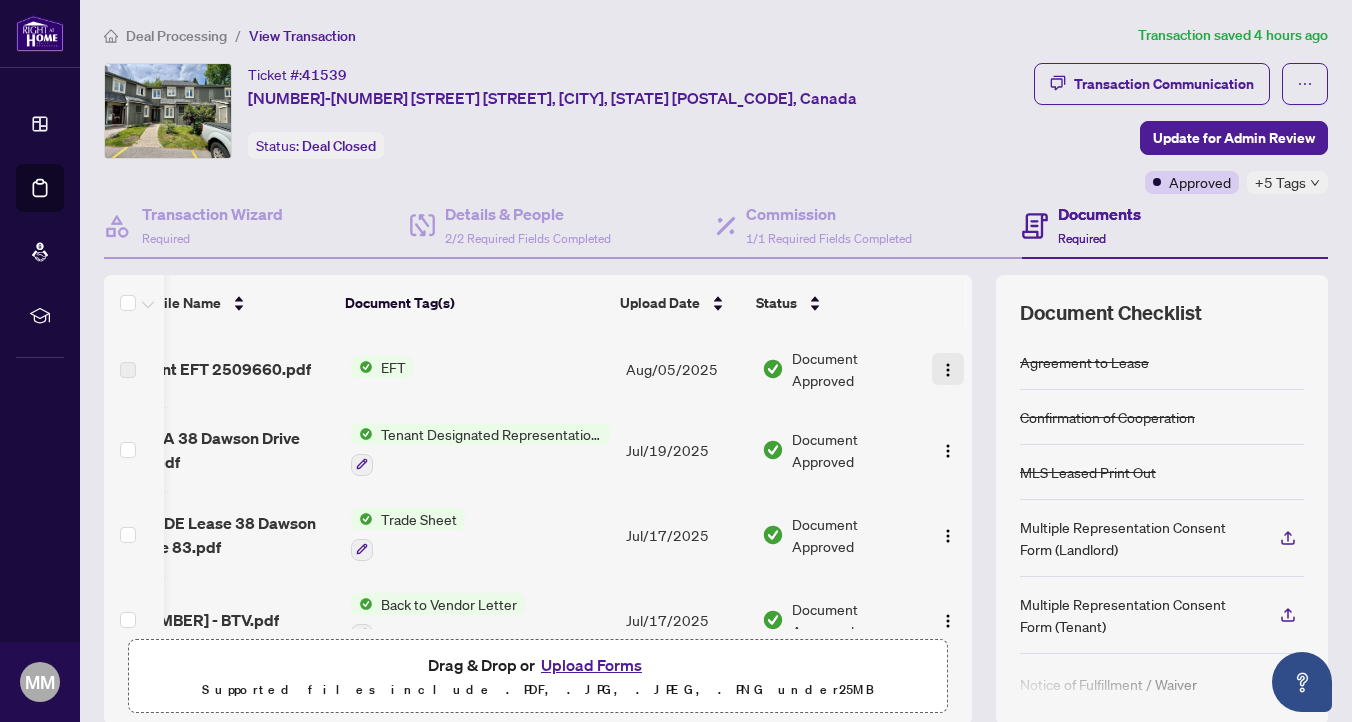 click at bounding box center (948, 370) 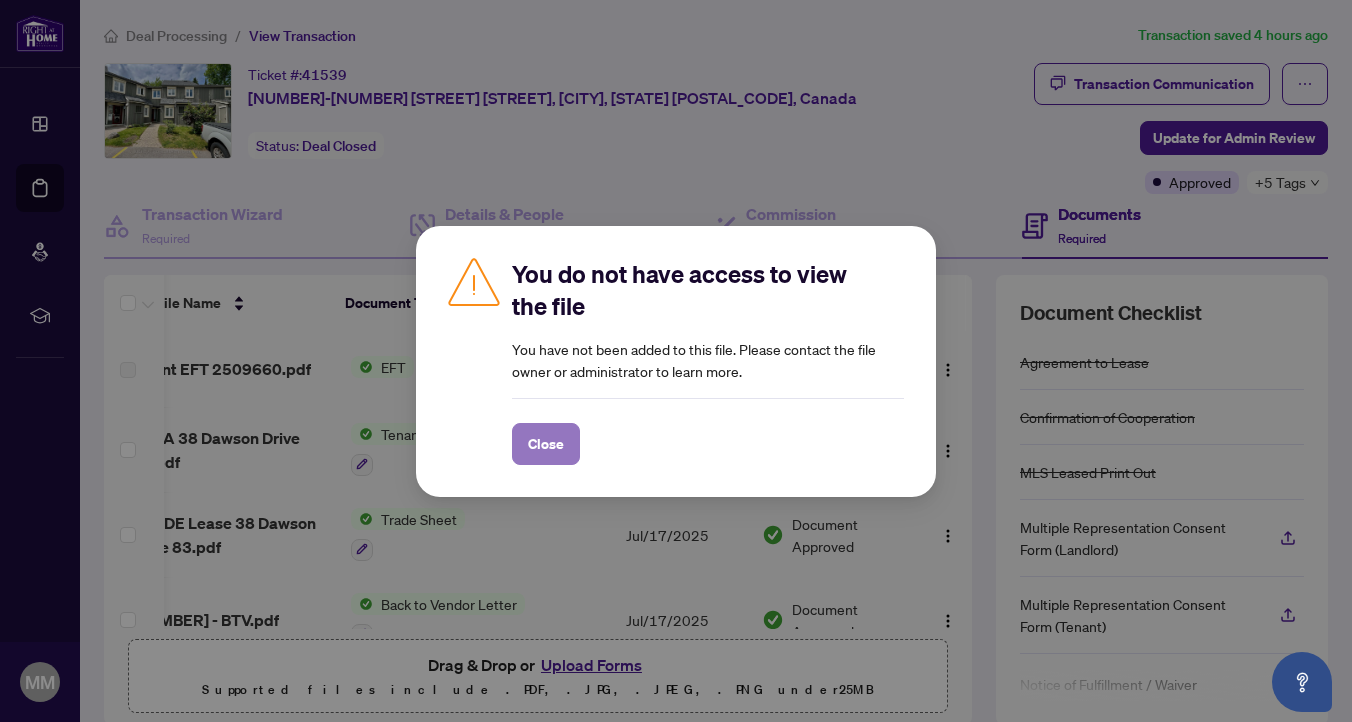 click on "Close" at bounding box center (546, 444) 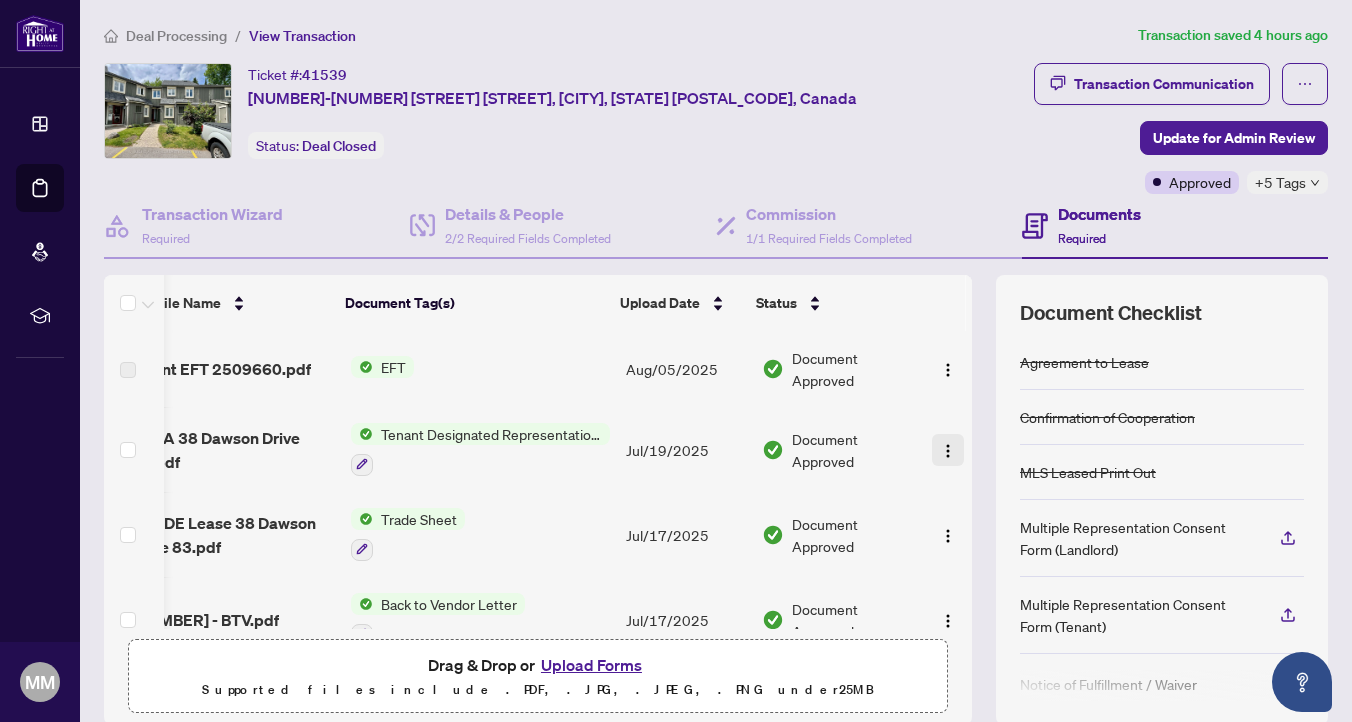 click at bounding box center (948, 451) 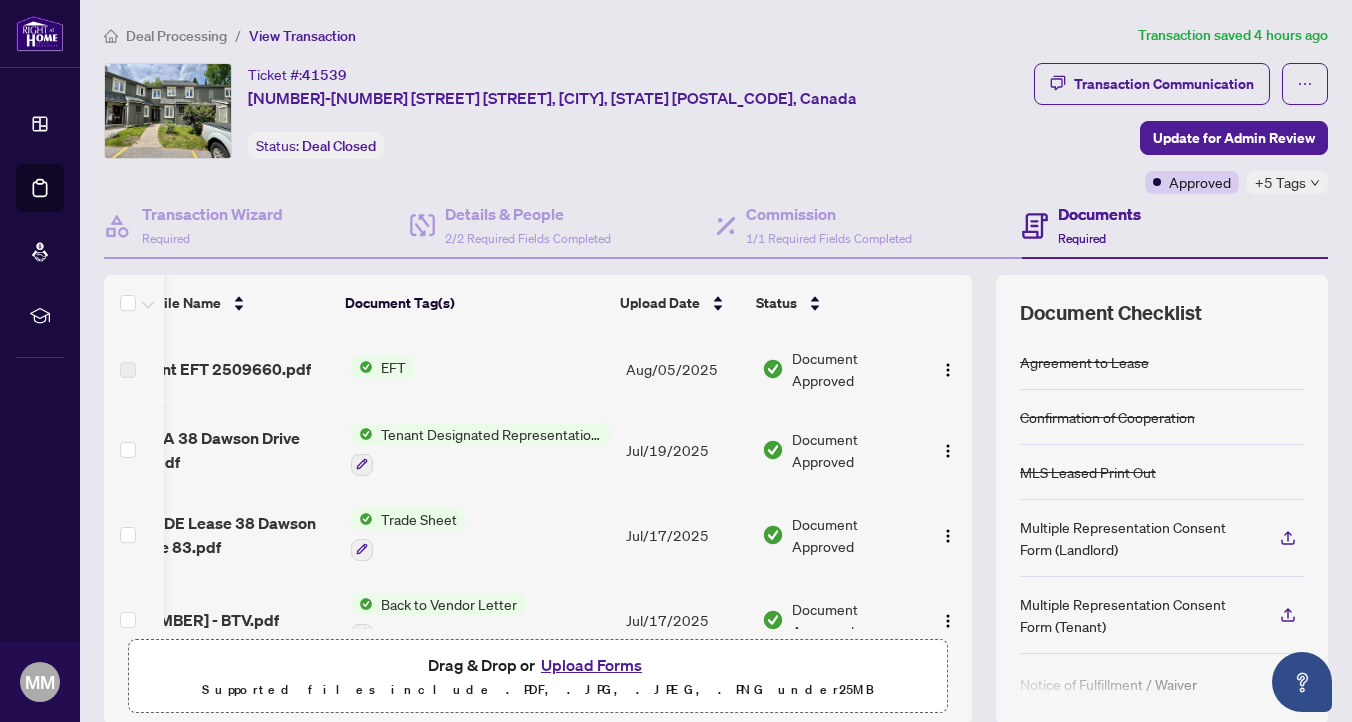 click on "EFT" at bounding box center (480, 369) 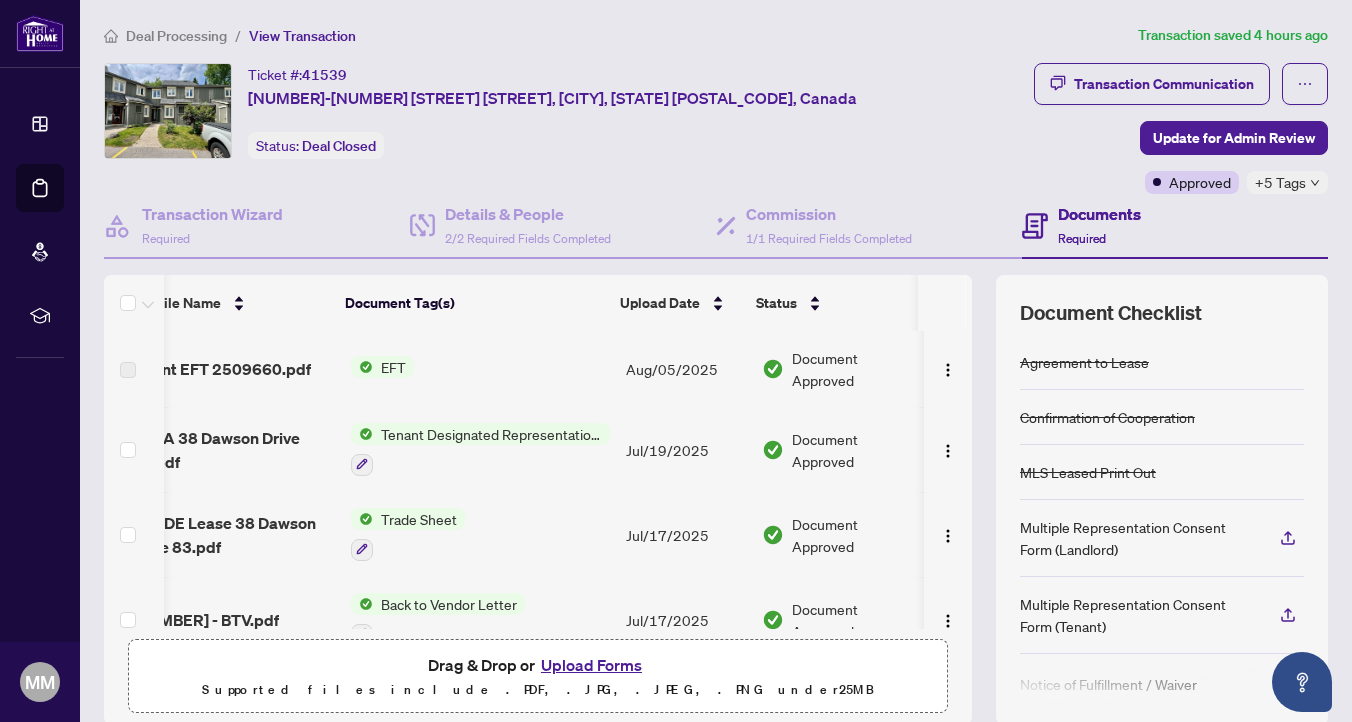 scroll, scrollTop: 0, scrollLeft: 0, axis: both 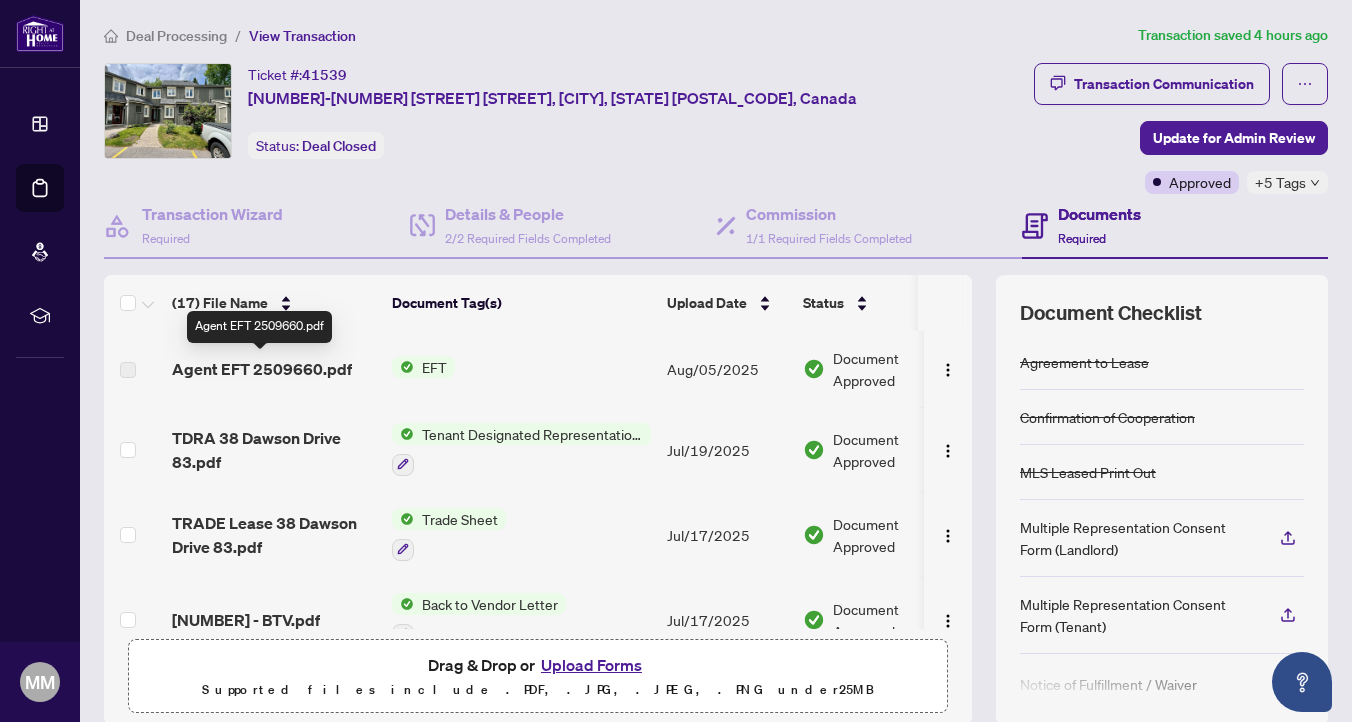 click on "Agent EFT 2509660.pdf" at bounding box center (262, 369) 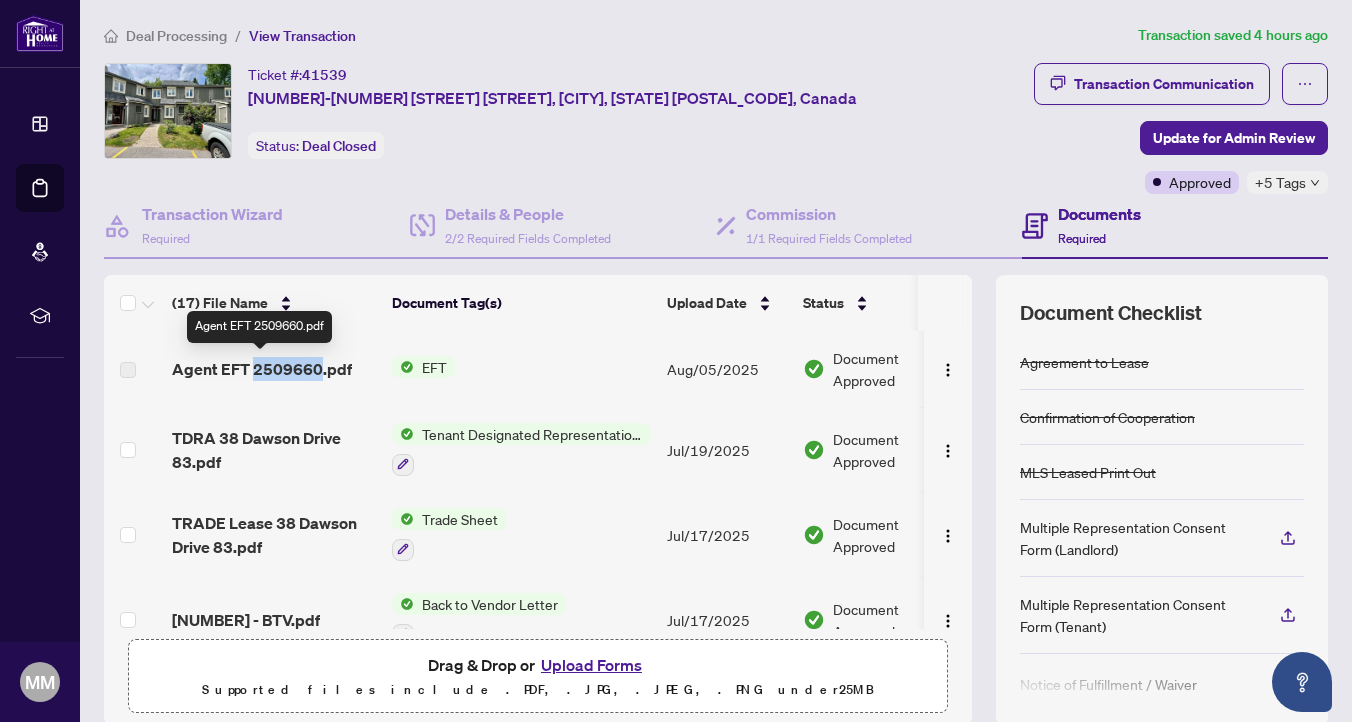 click on "Agent EFT 2509660.pdf" at bounding box center [262, 369] 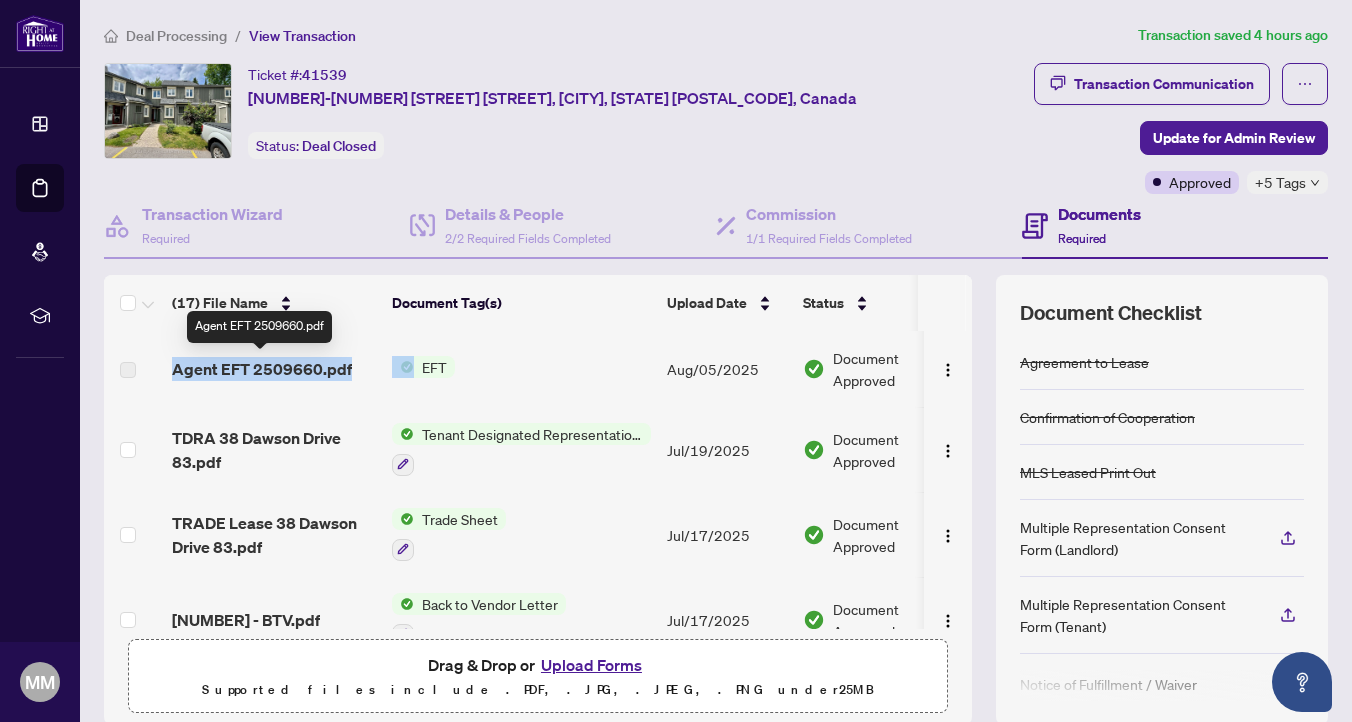 click on "Agent EFT 2509660.pdf" at bounding box center (262, 369) 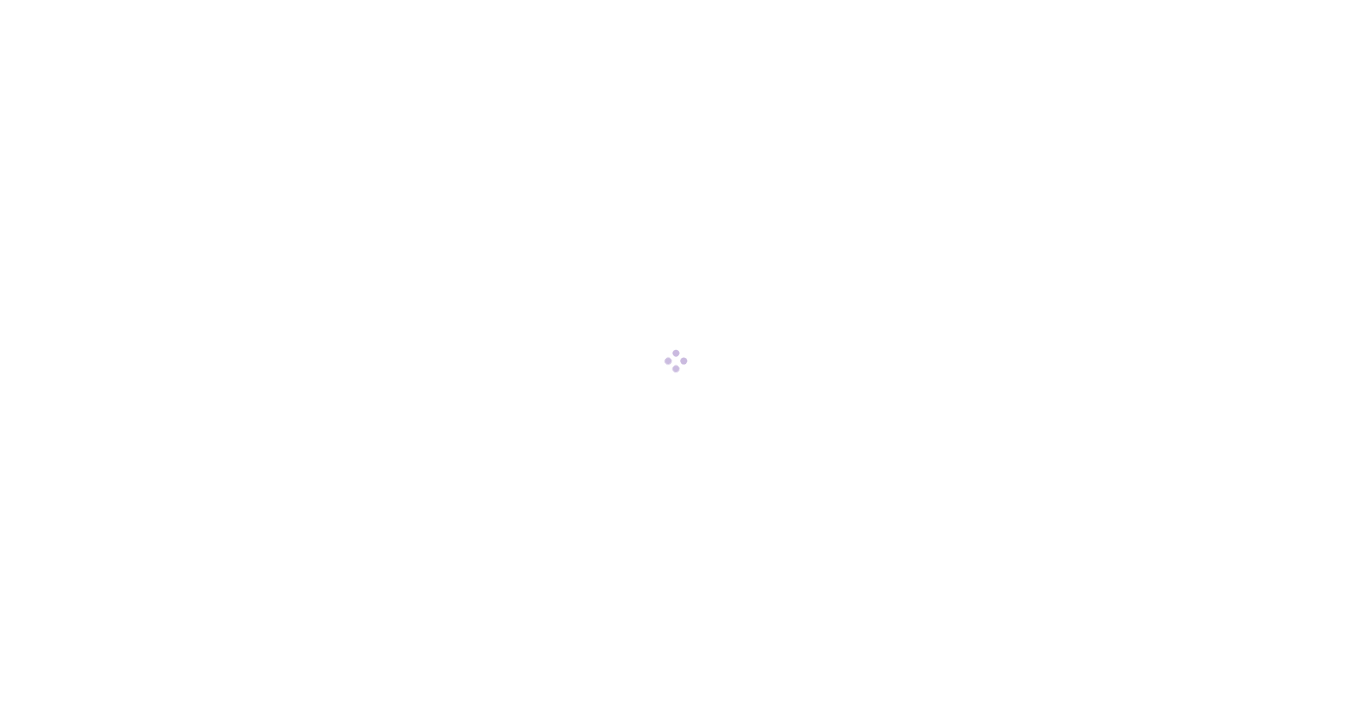 scroll, scrollTop: 0, scrollLeft: 0, axis: both 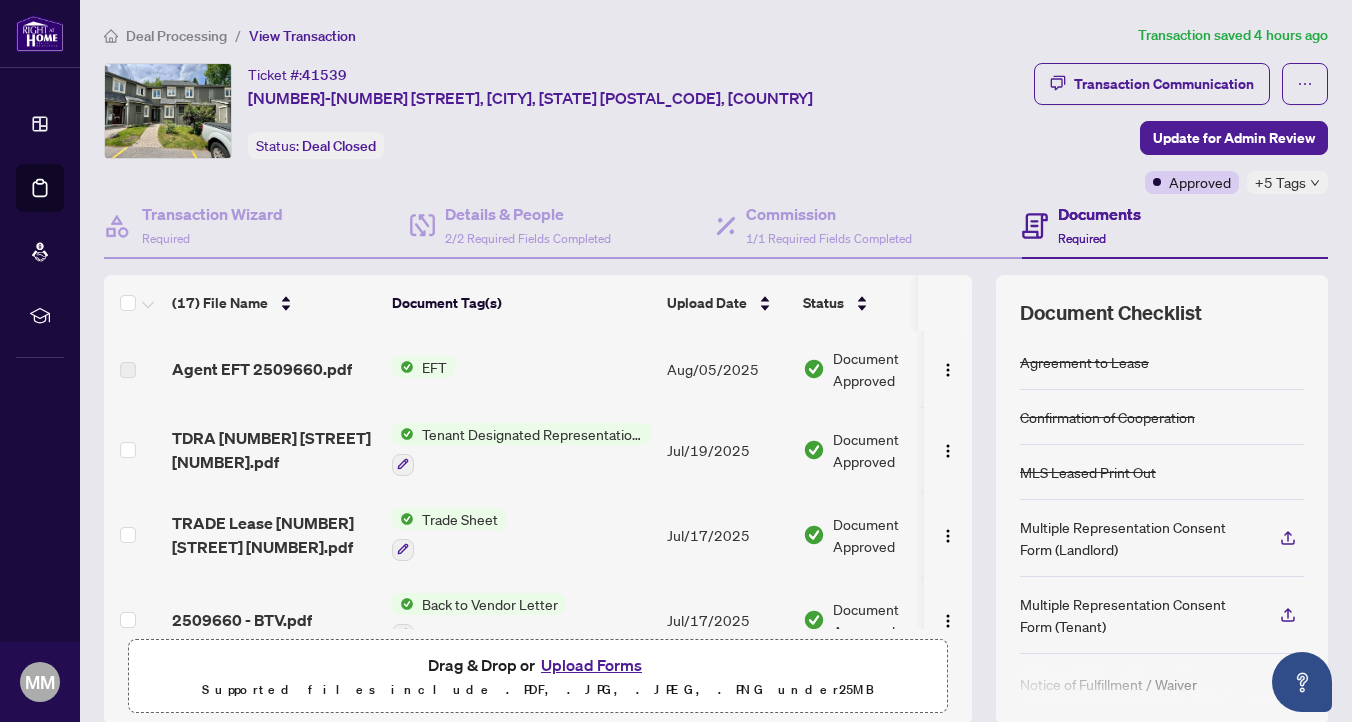 click on "+5 Tags" at bounding box center (1280, 182) 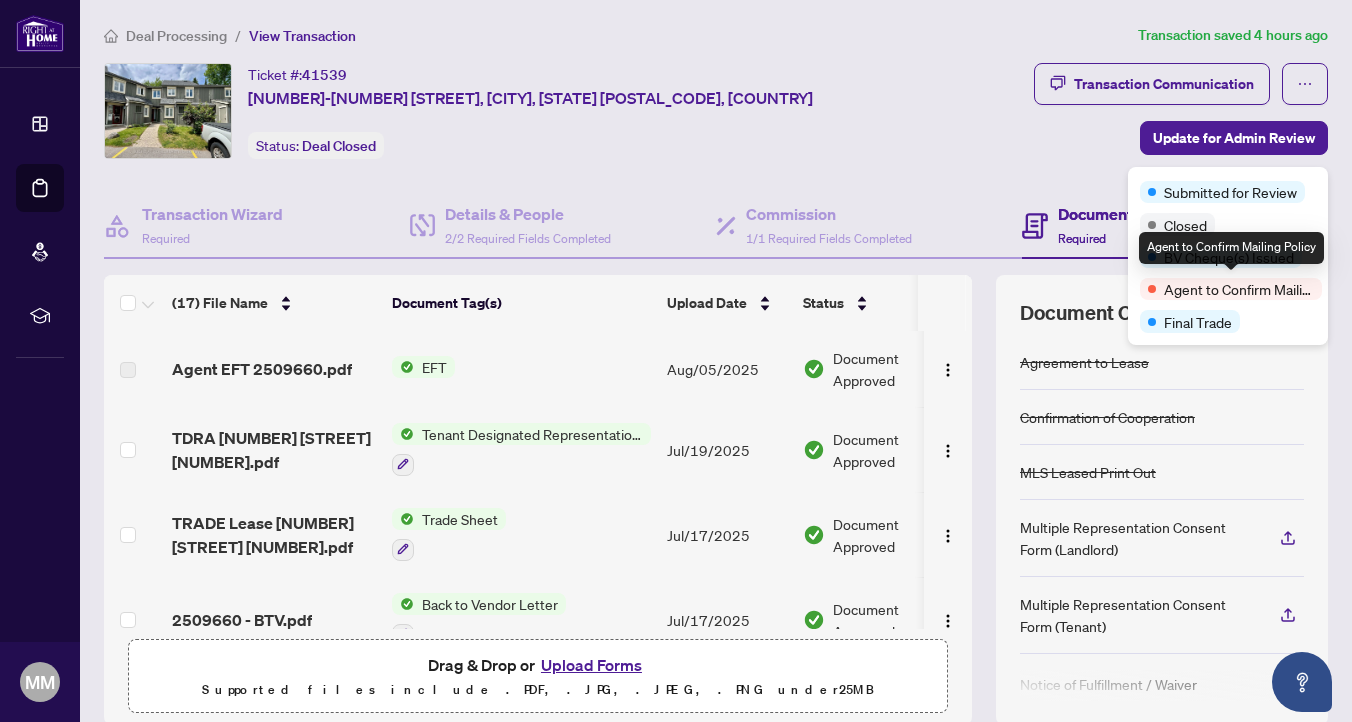 click on "Agent to Confirm Mailing Policy" at bounding box center [1239, 289] 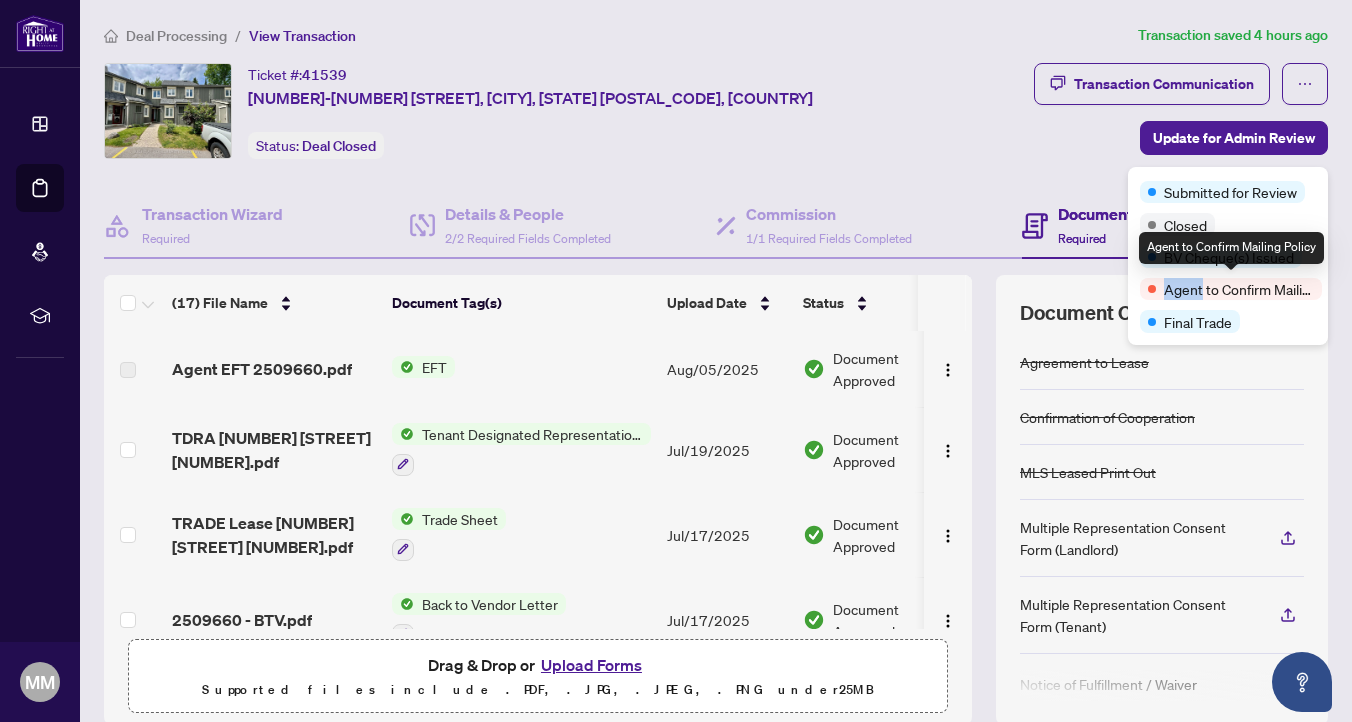 click on "Agent to Confirm Mailing Policy" at bounding box center [1239, 289] 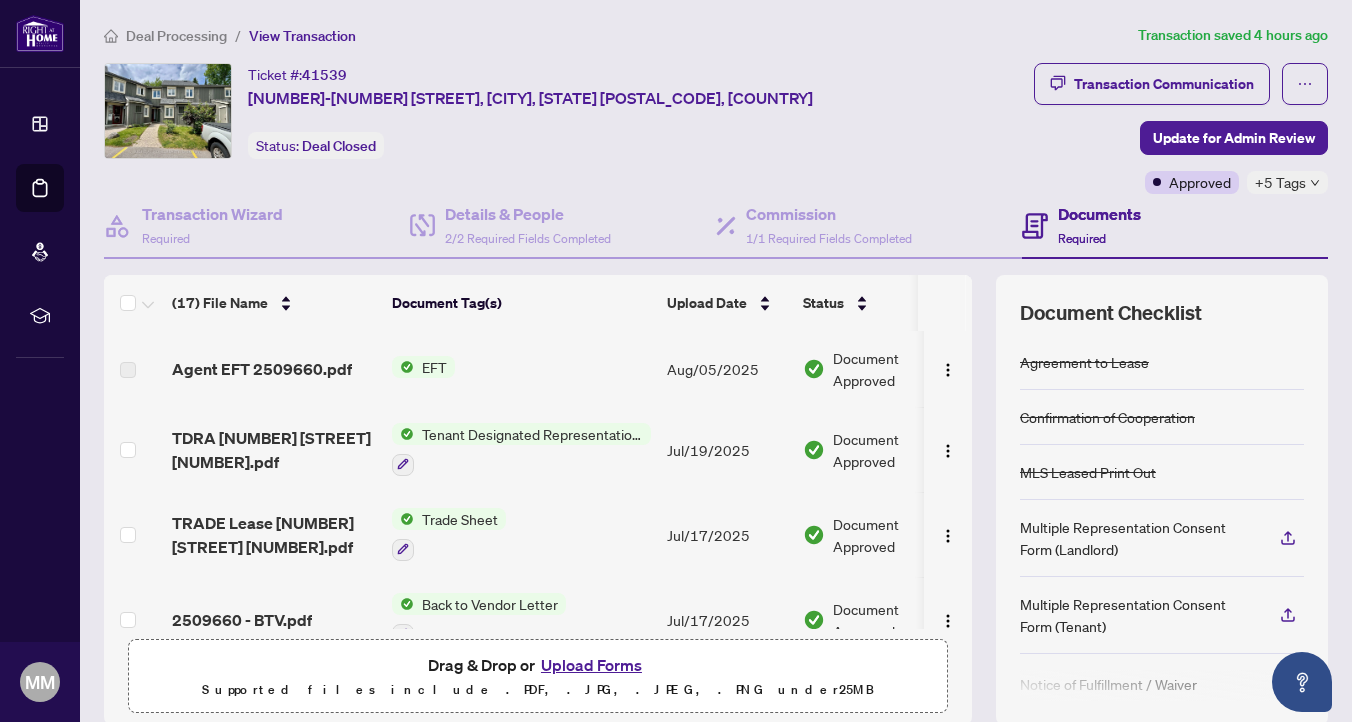 click on "MLS Leased Print Out" at bounding box center (1162, 472) 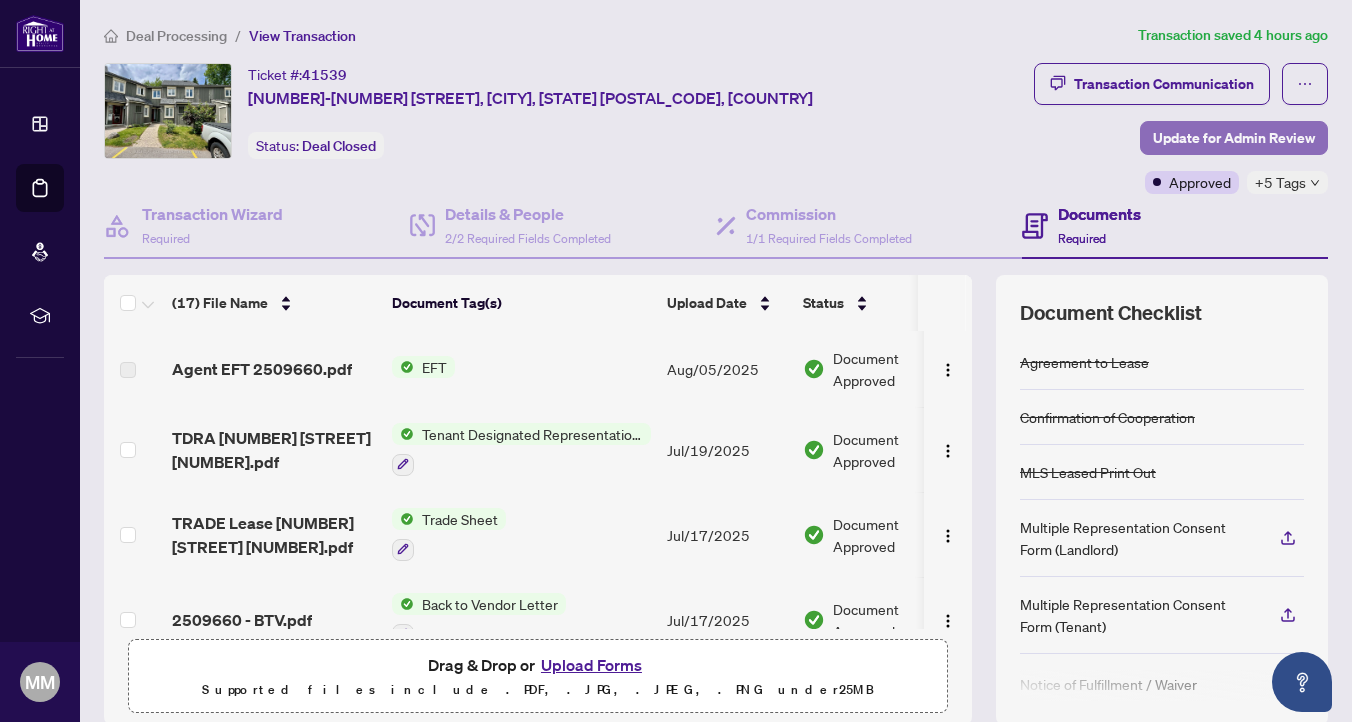 click on "Update for Admin Review" at bounding box center (1234, 138) 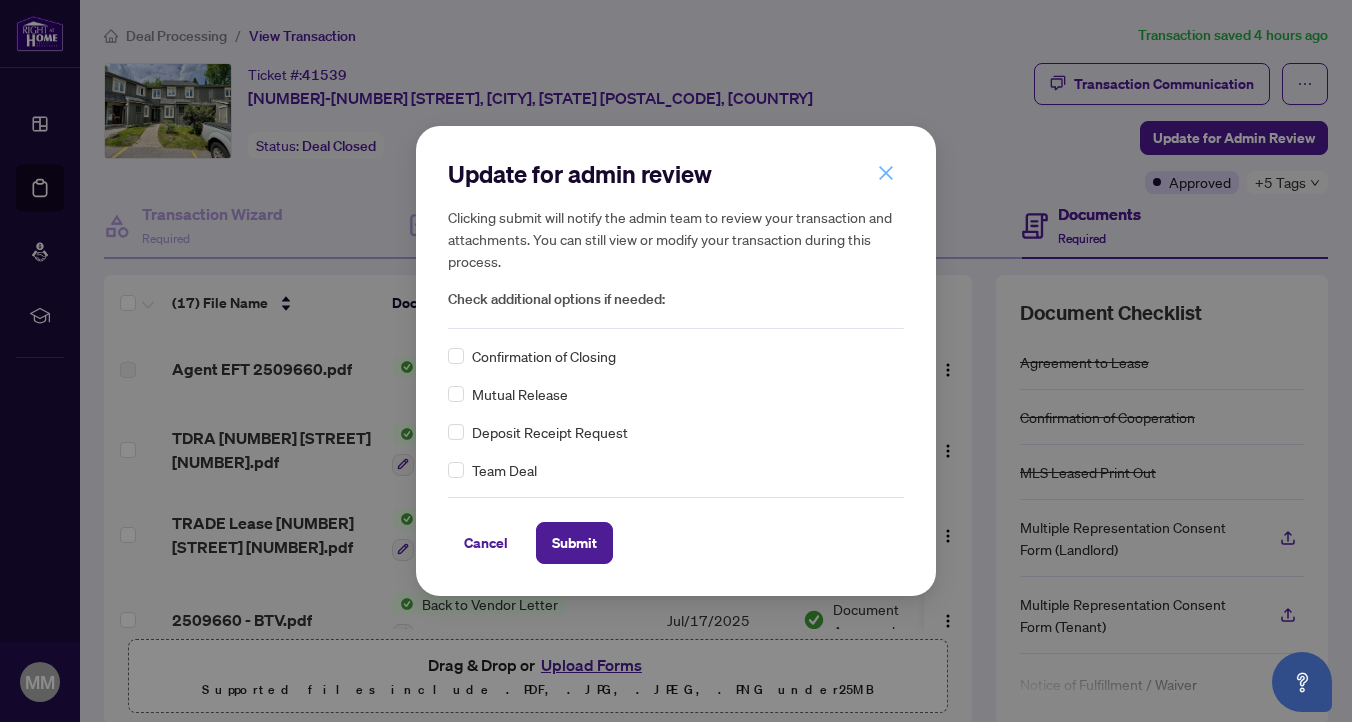 click 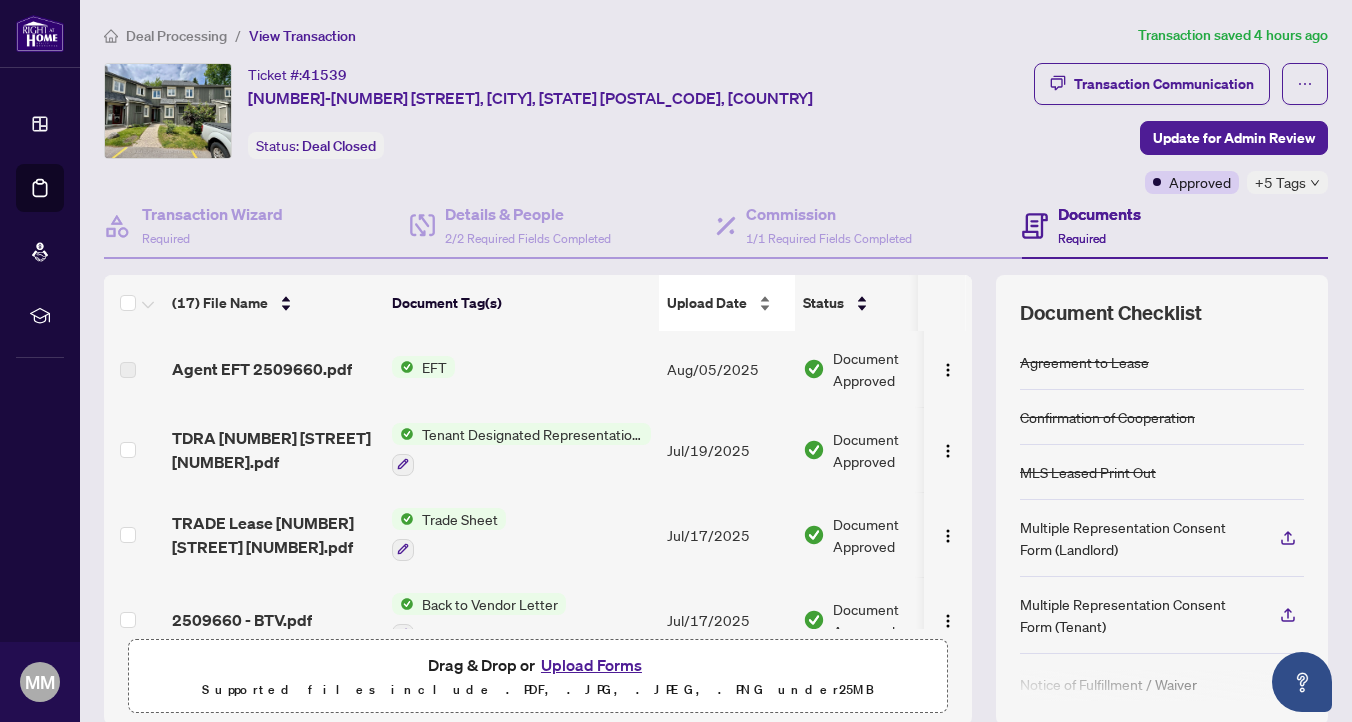 scroll, scrollTop: 0, scrollLeft: 47, axis: horizontal 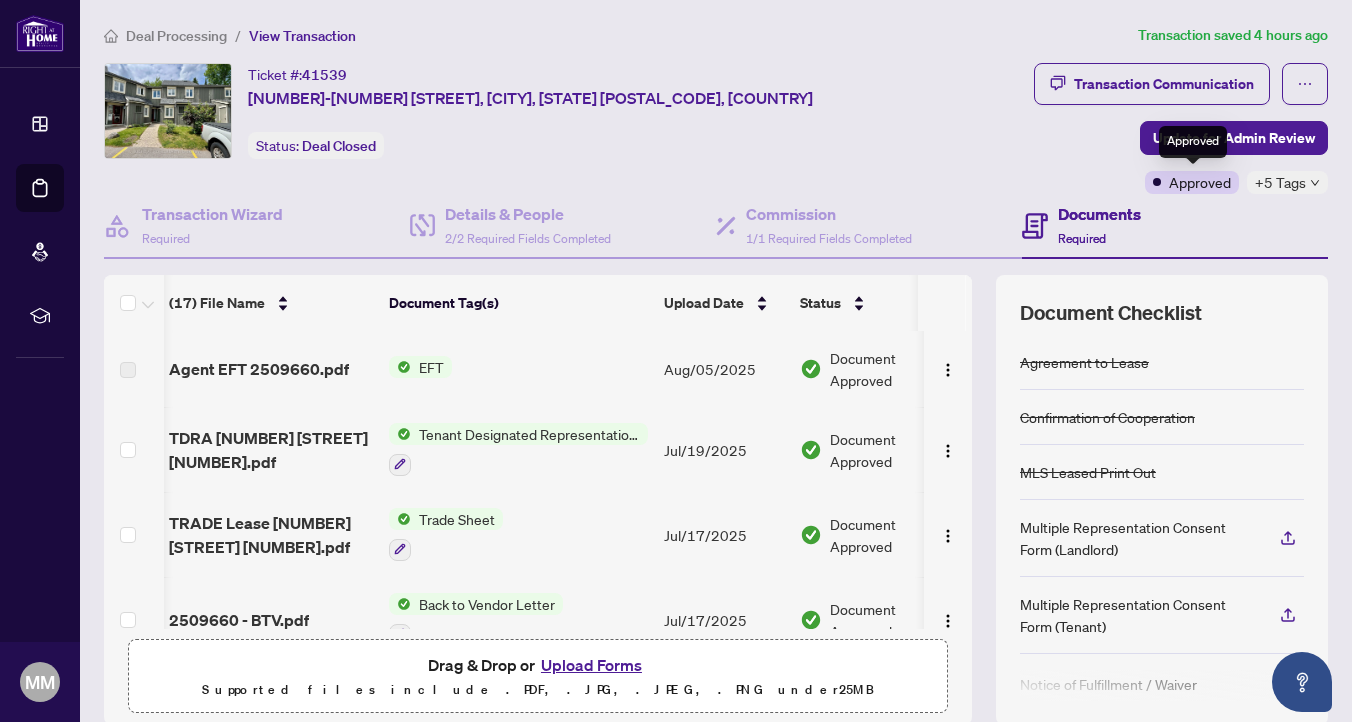 click on "Approved" at bounding box center (1200, 182) 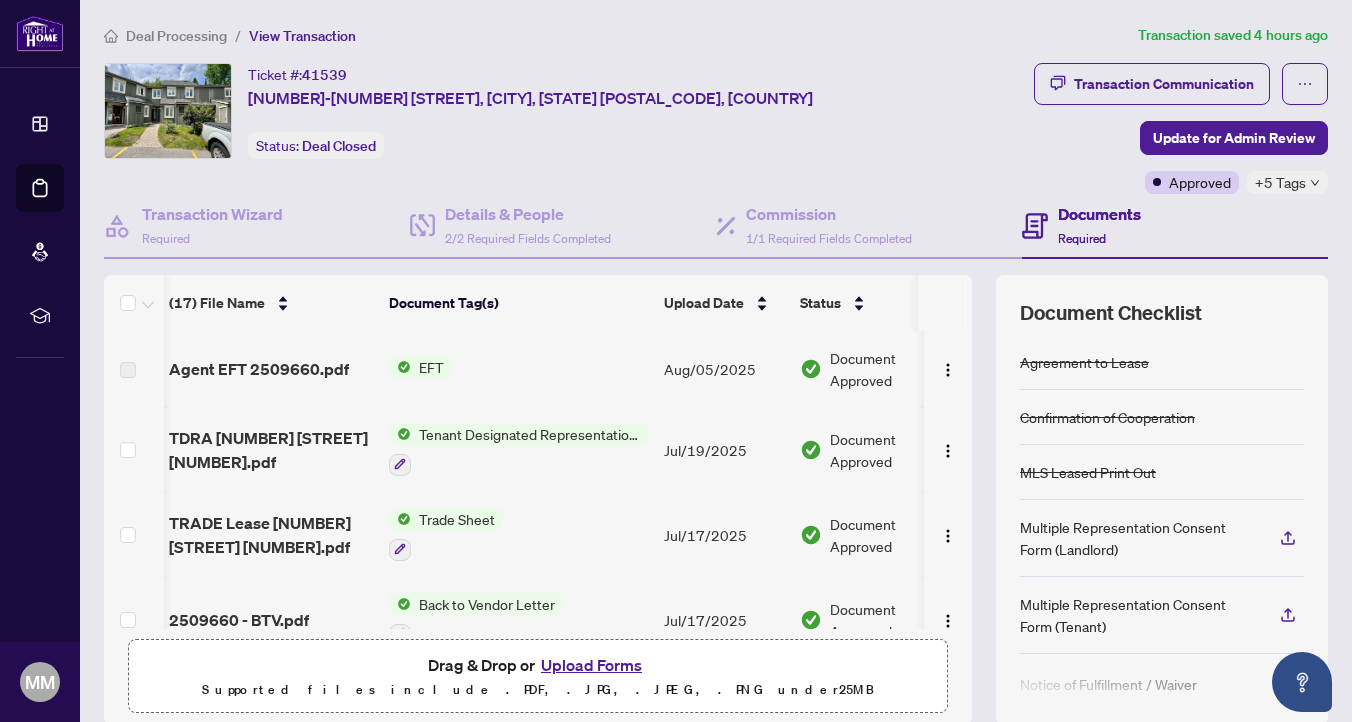 click on "+5 Tags" at bounding box center [1280, 182] 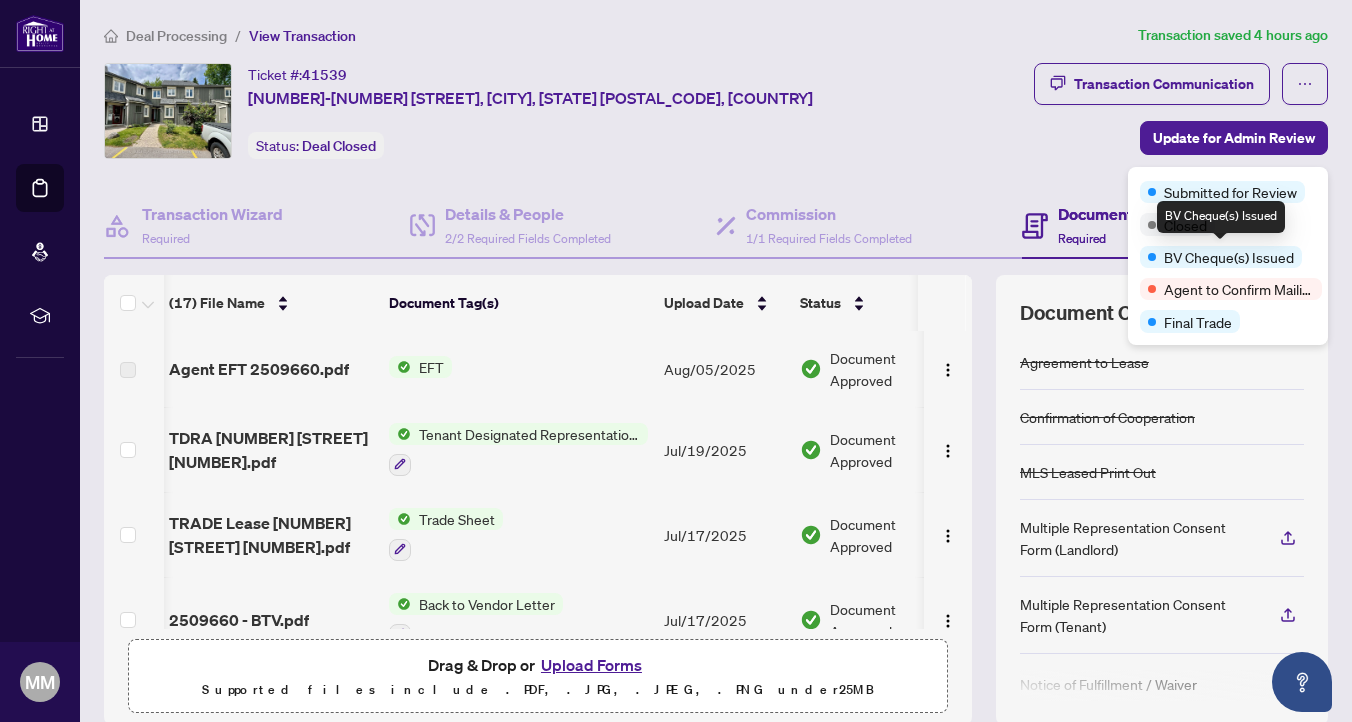click on "BV Cheque(s) Issued" at bounding box center [1229, 257] 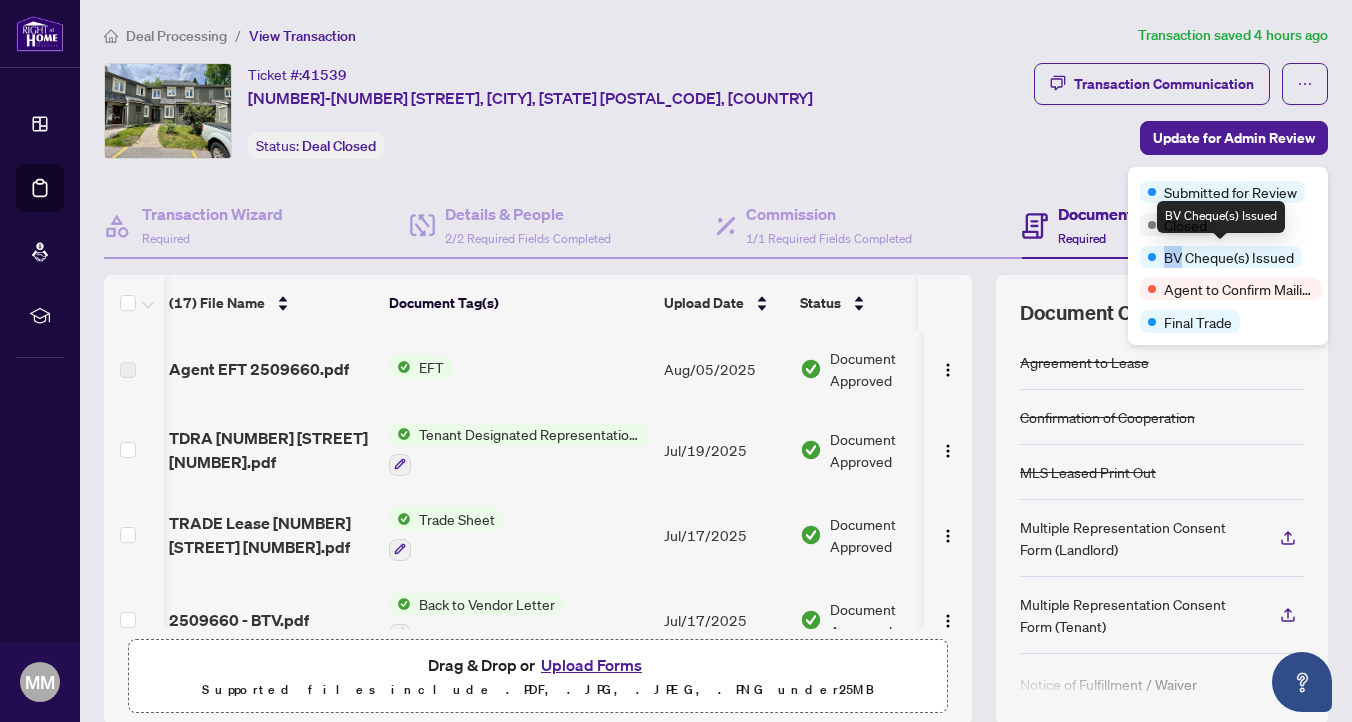 click on "BV Cheque(s) Issued" at bounding box center (1229, 257) 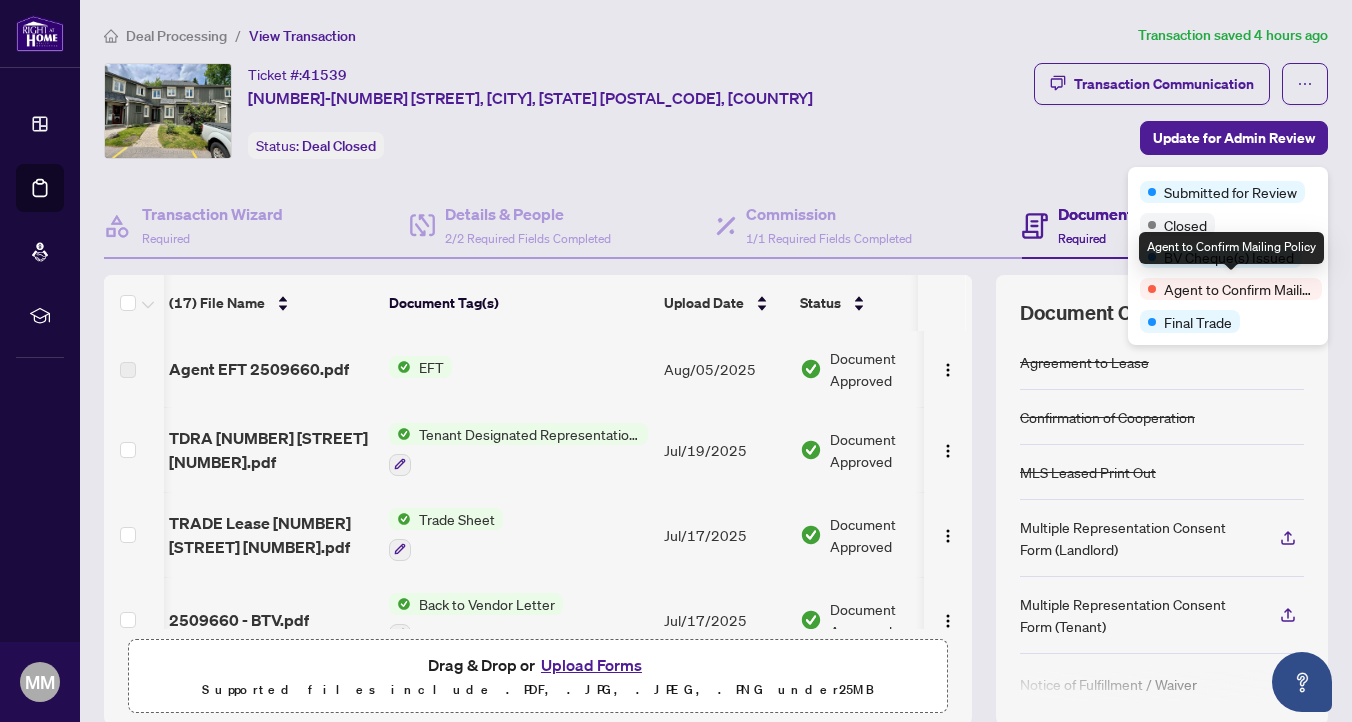 click on "Agent to Confirm Mailing Policy" at bounding box center (1239, 289) 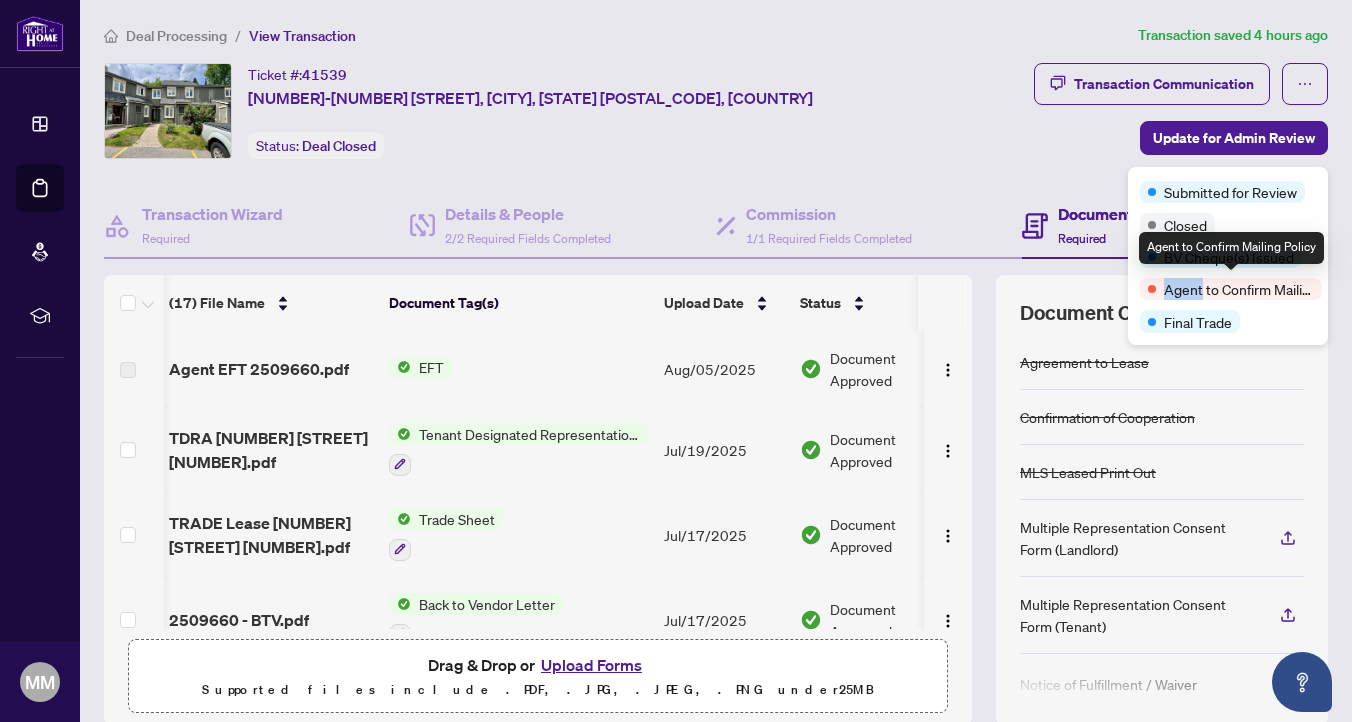 click on "Agent to Confirm Mailing Policy" at bounding box center [1239, 289] 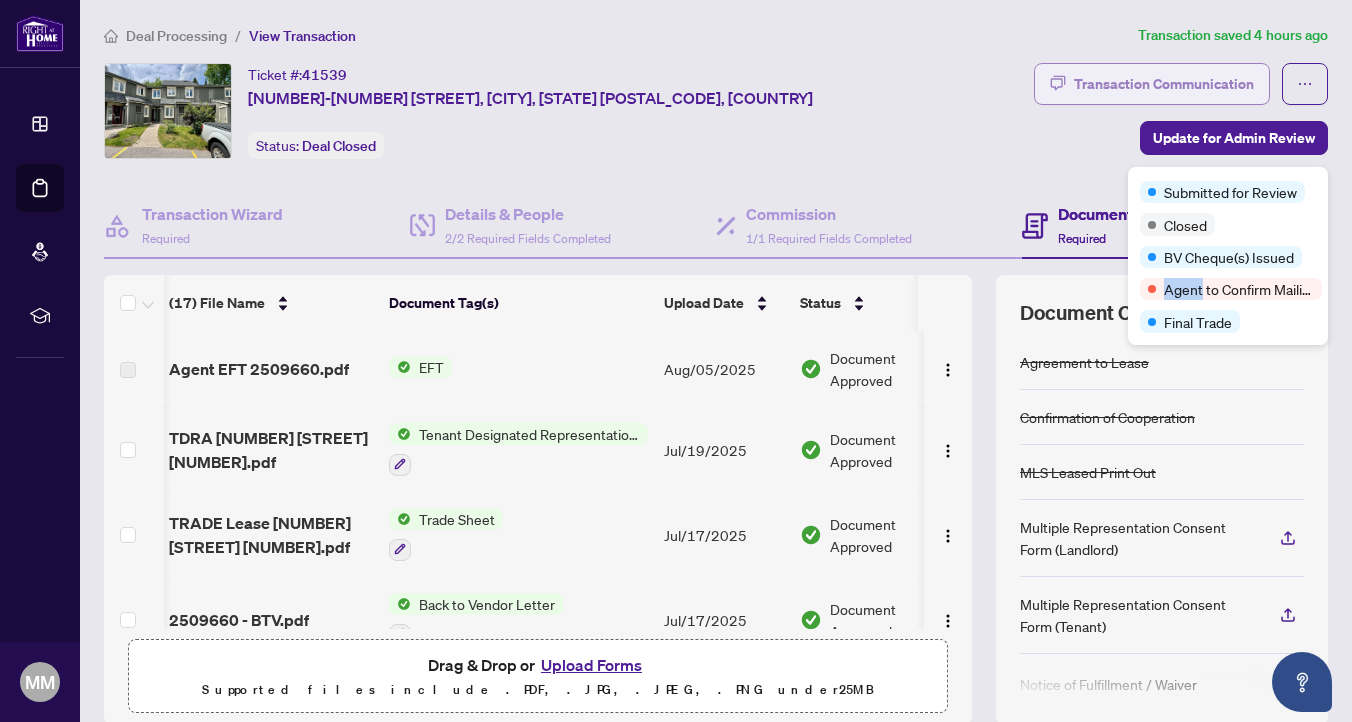 click on "Transaction Communication" at bounding box center (1164, 84) 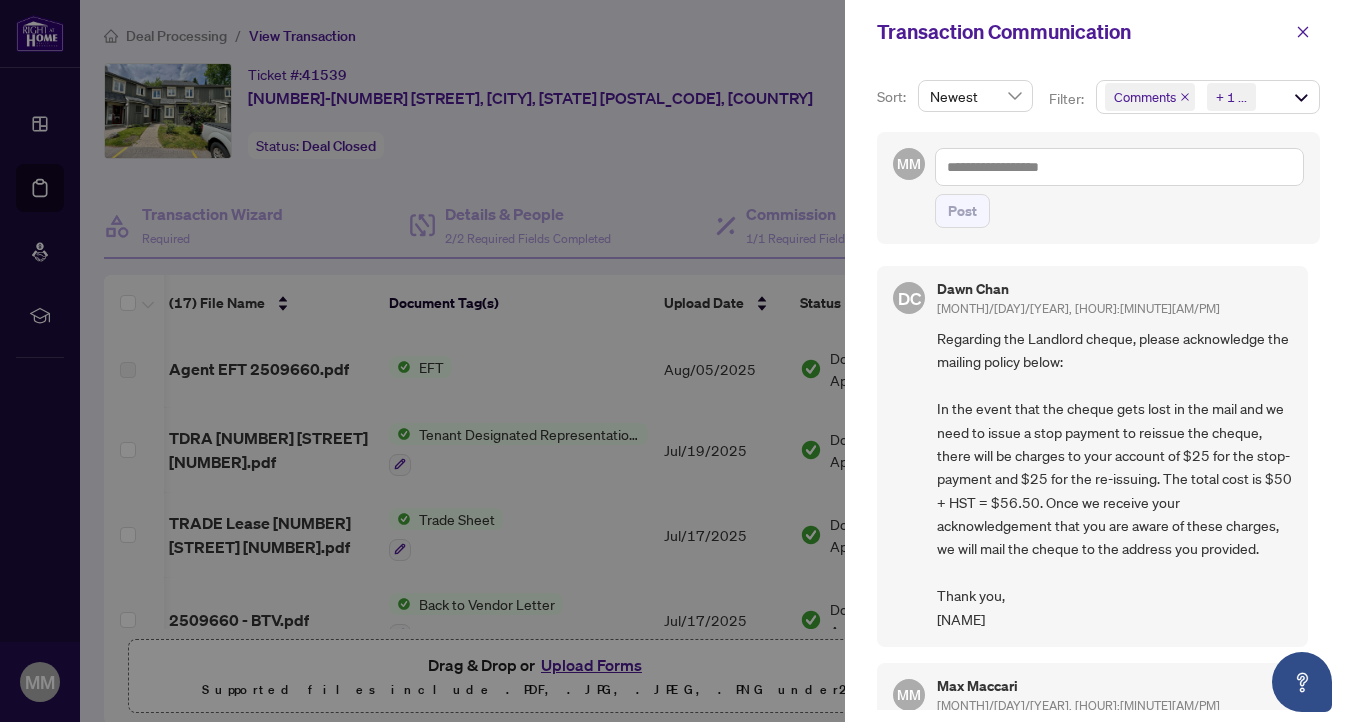 scroll, scrollTop: 0, scrollLeft: 0, axis: both 